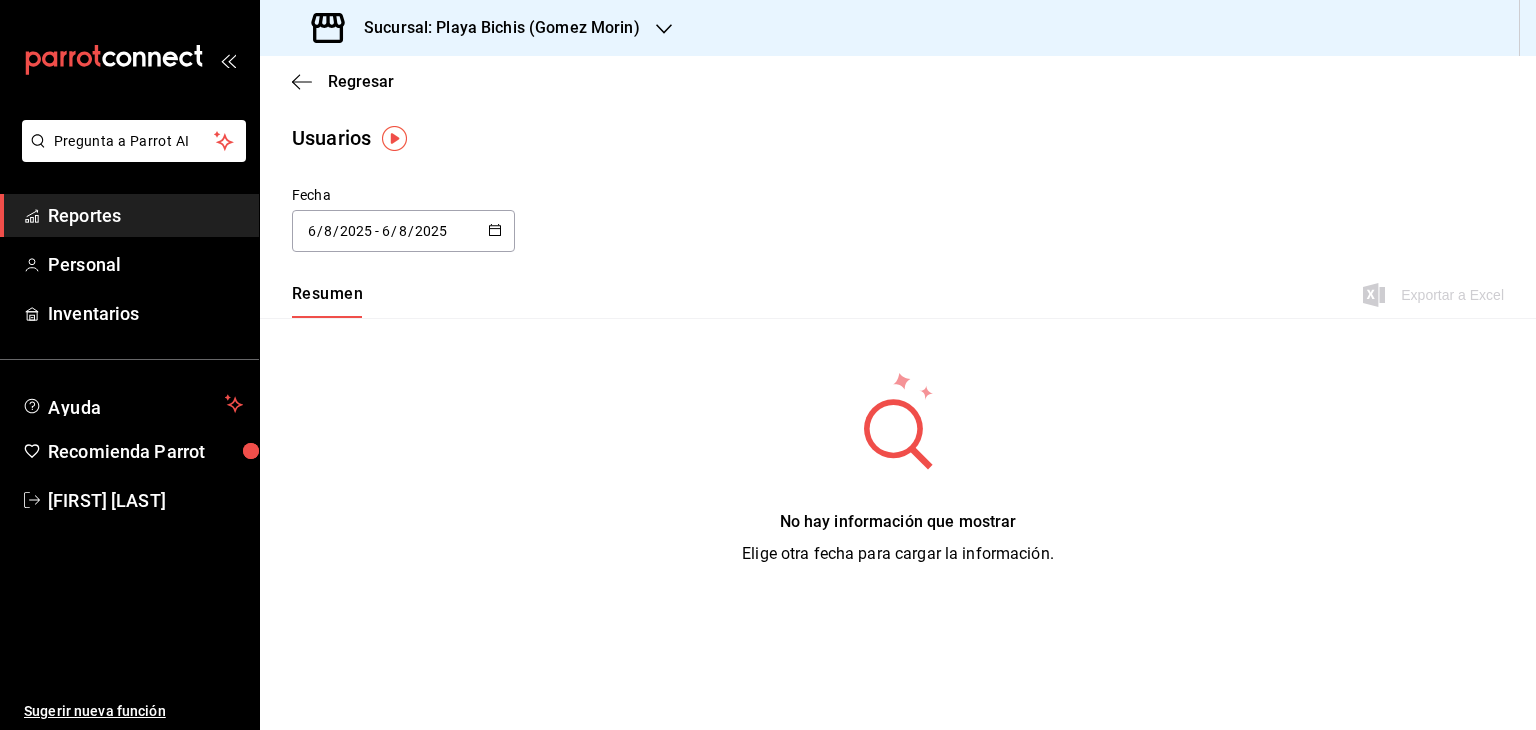 click on "Reportes" at bounding box center [129, 215] 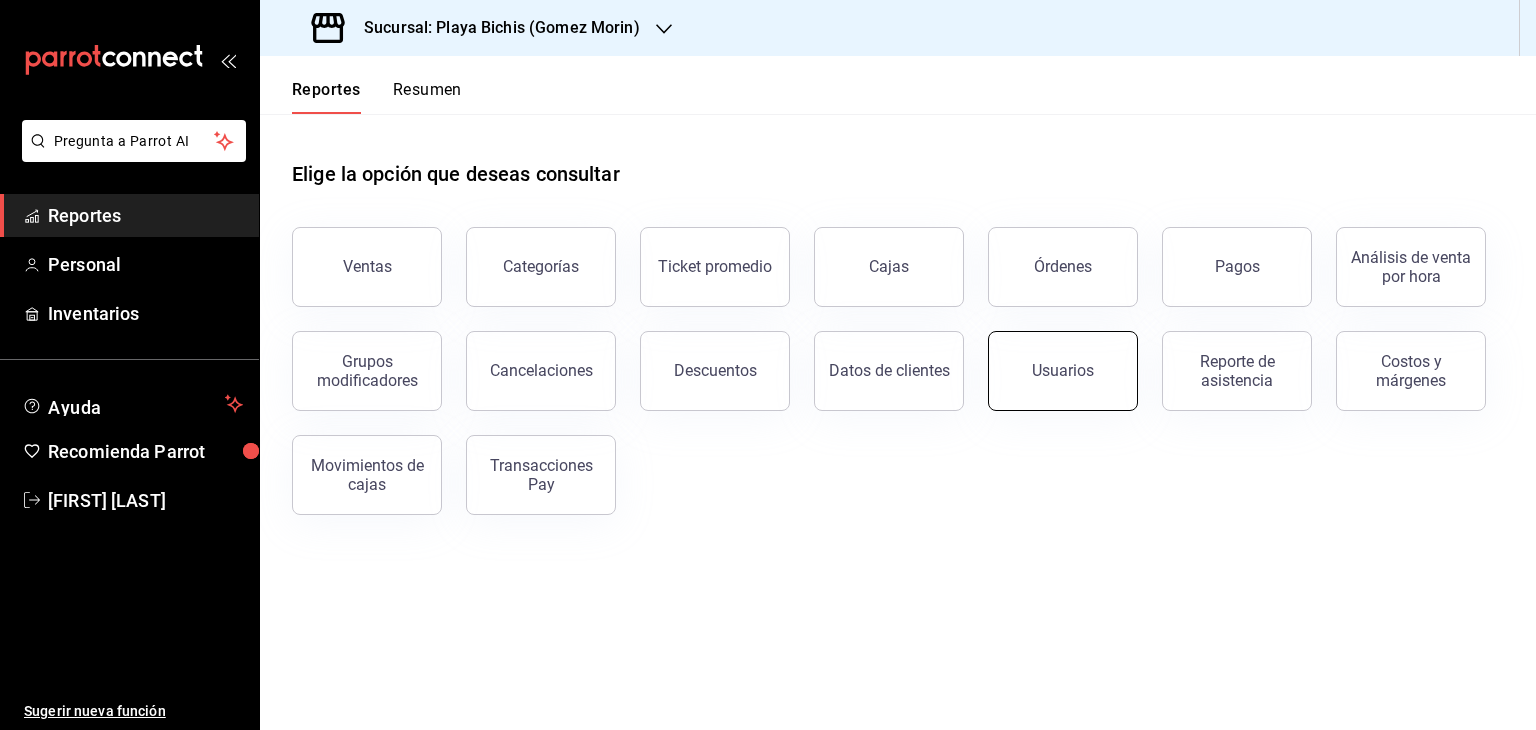 click on "Usuarios" at bounding box center [1063, 370] 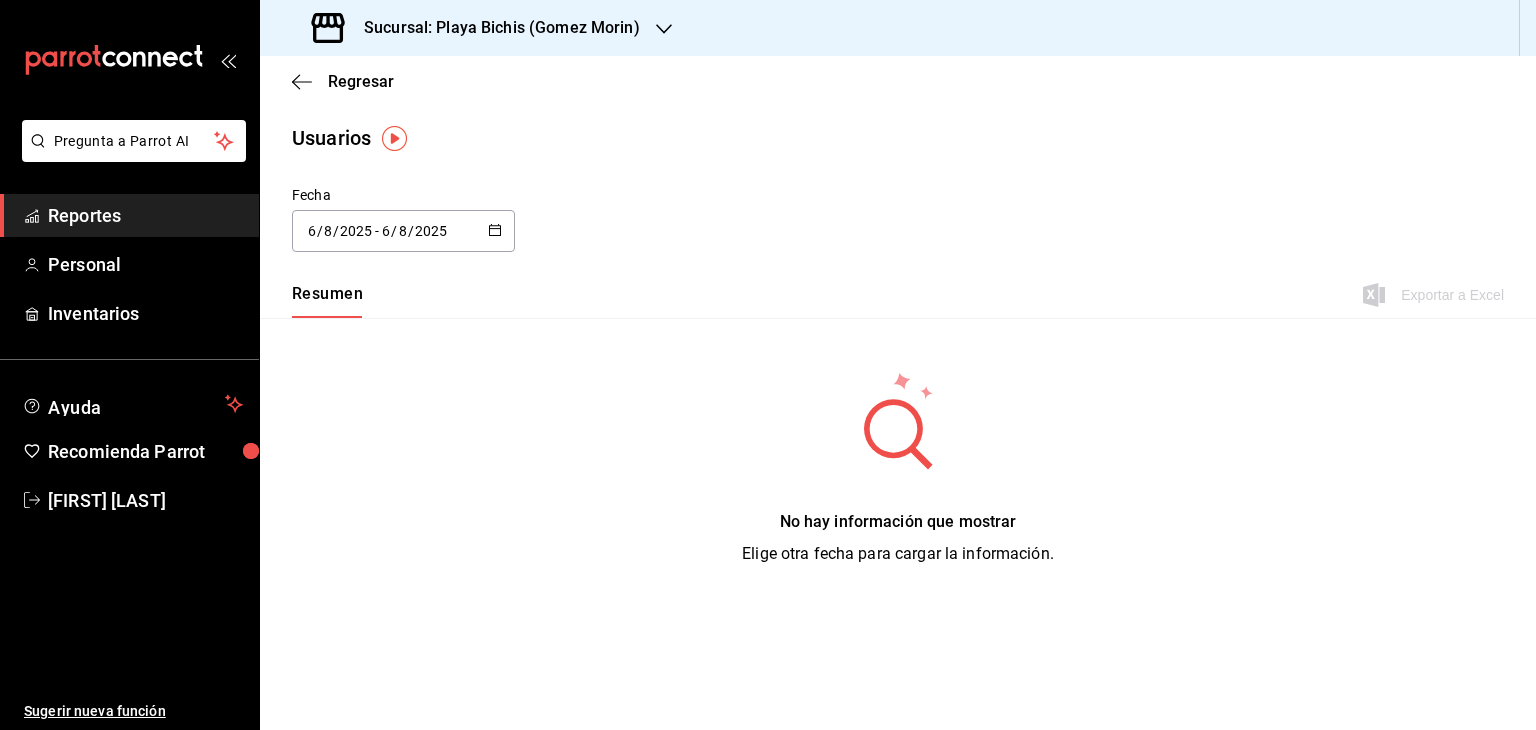 click 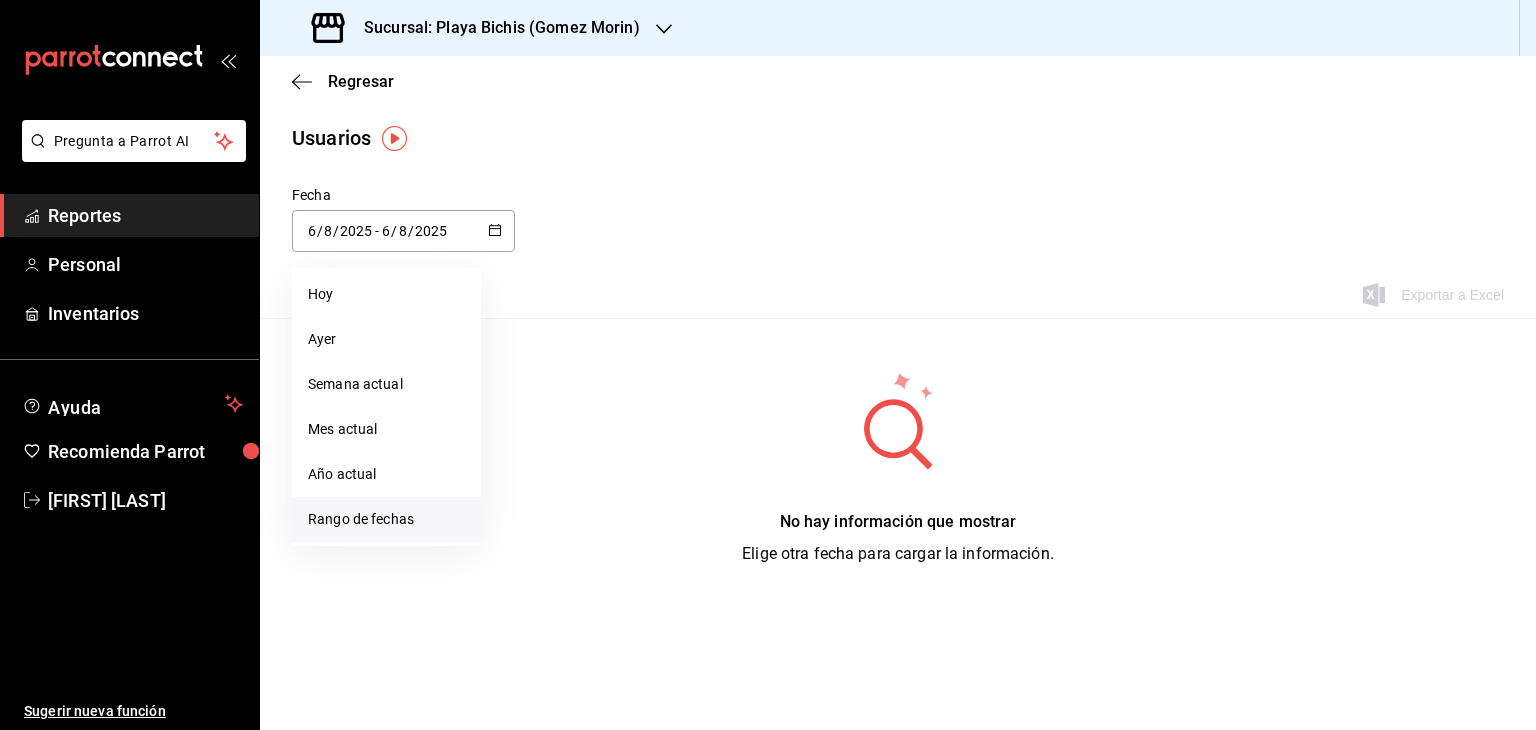 click on "Rango de fechas" at bounding box center [386, 519] 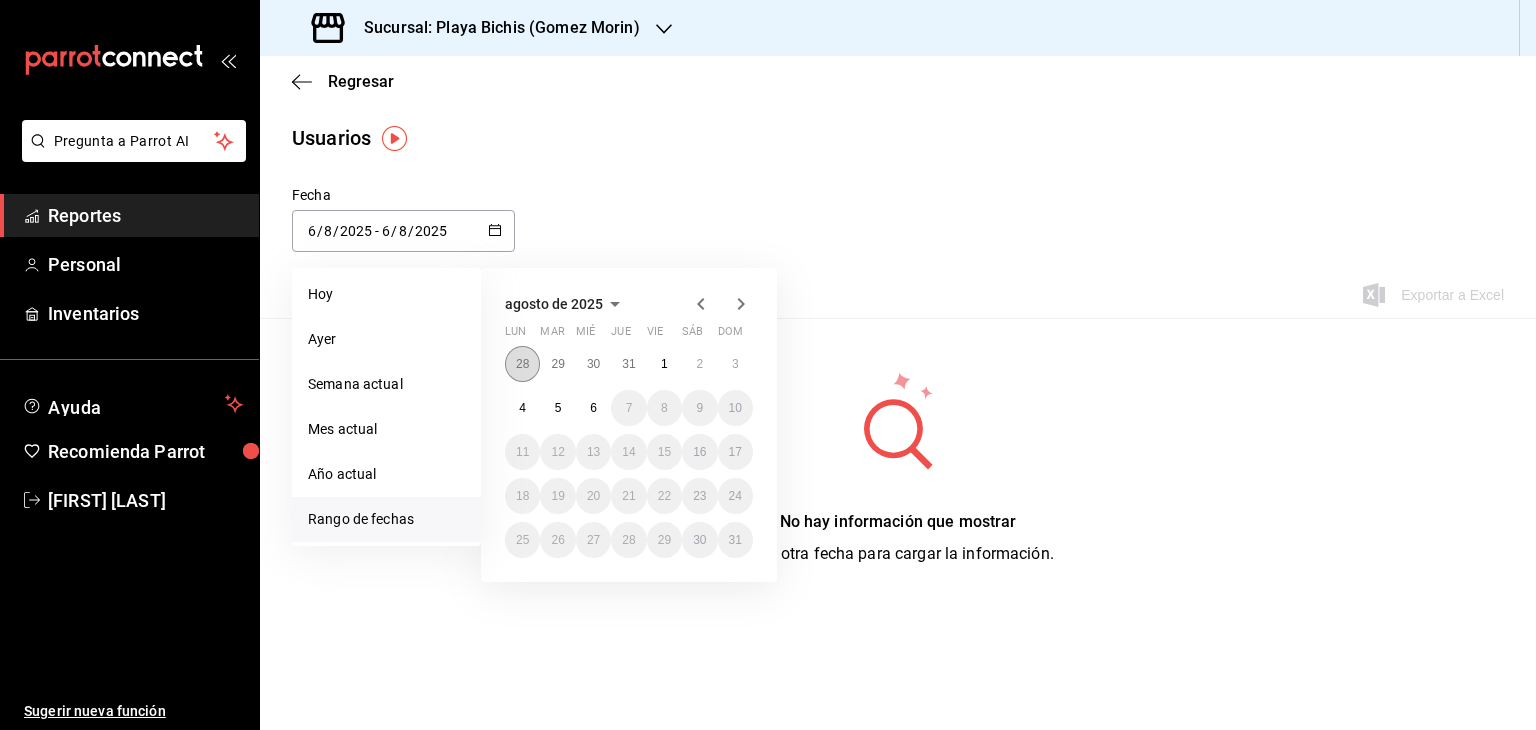 click on "28" at bounding box center [522, 364] 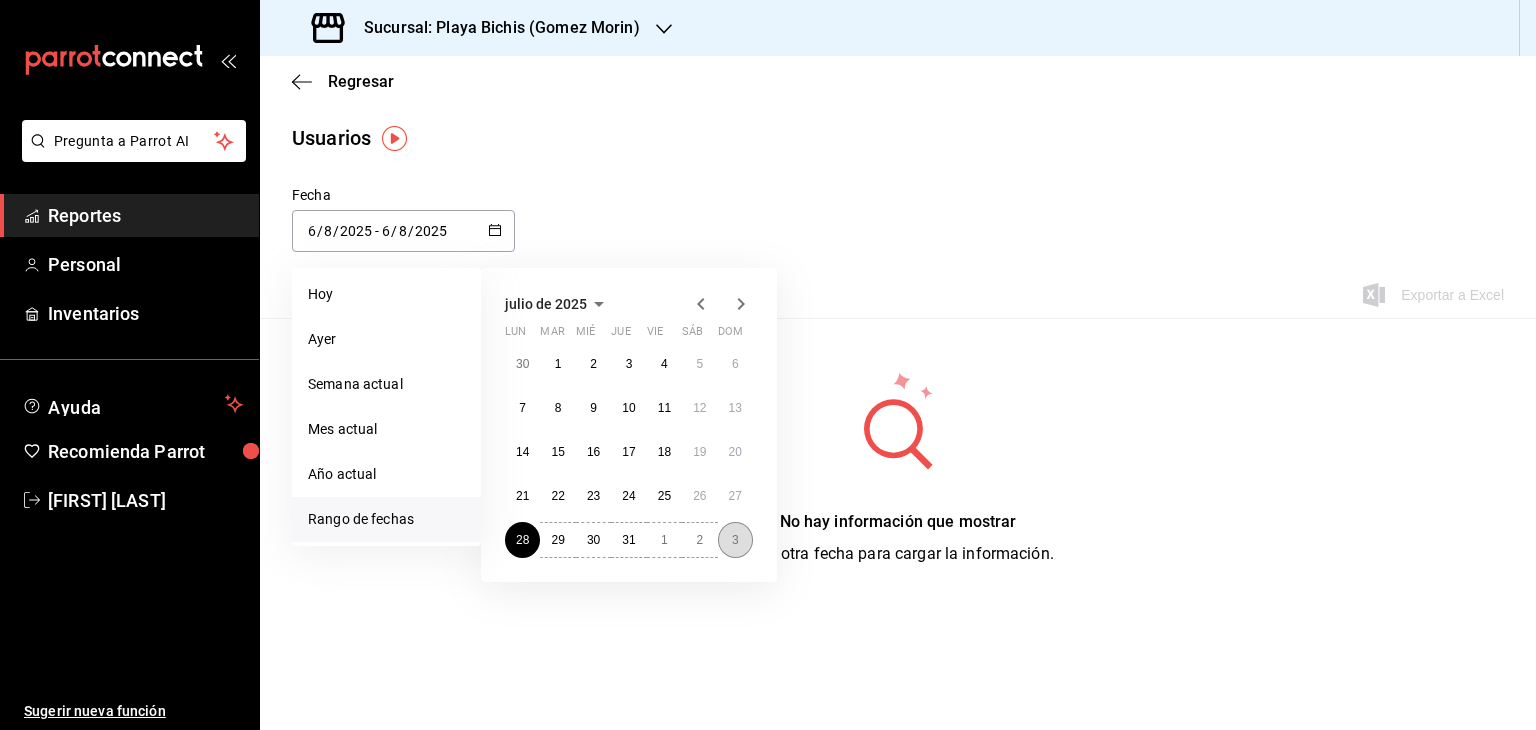 click on "3" at bounding box center (735, 540) 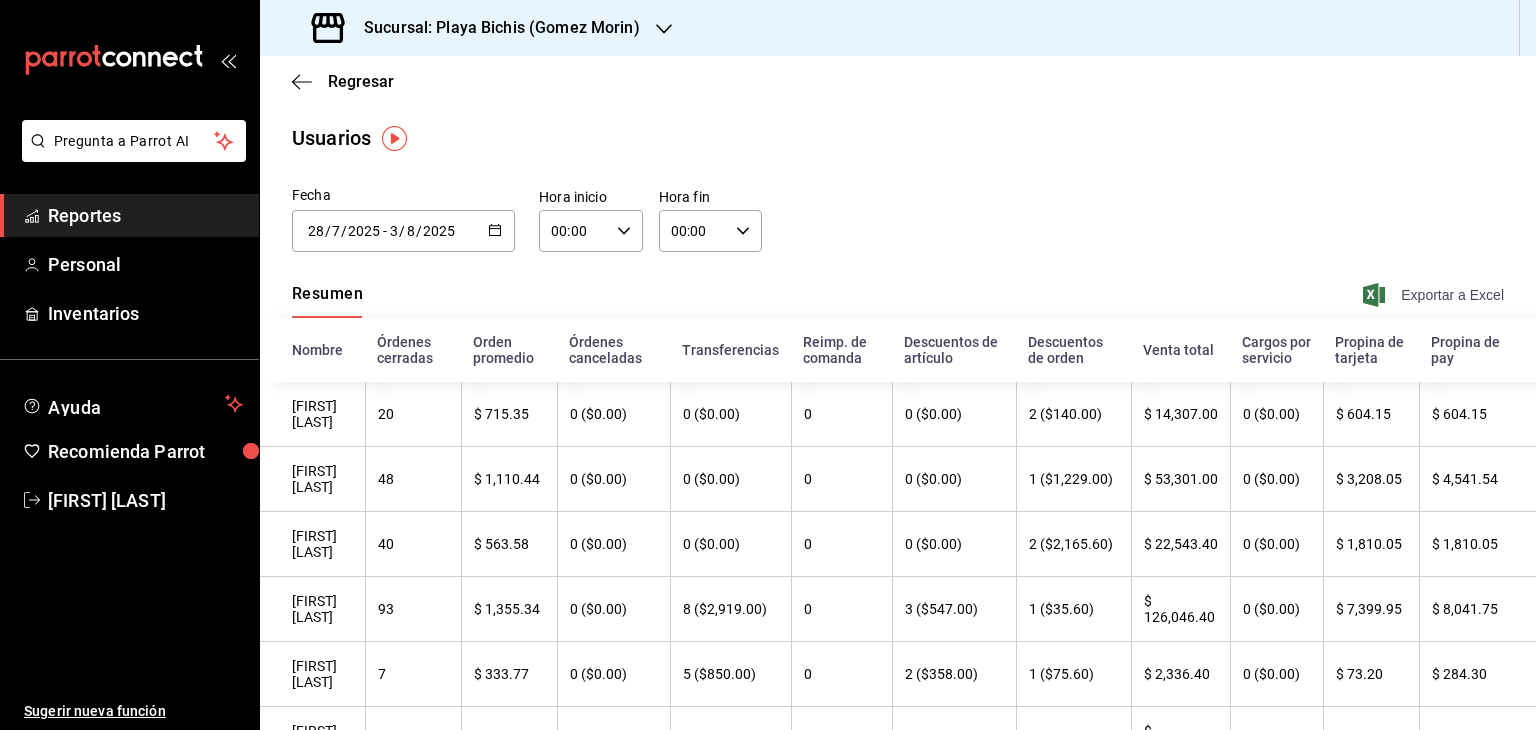 click on "Exportar a Excel" at bounding box center (1435, 295) 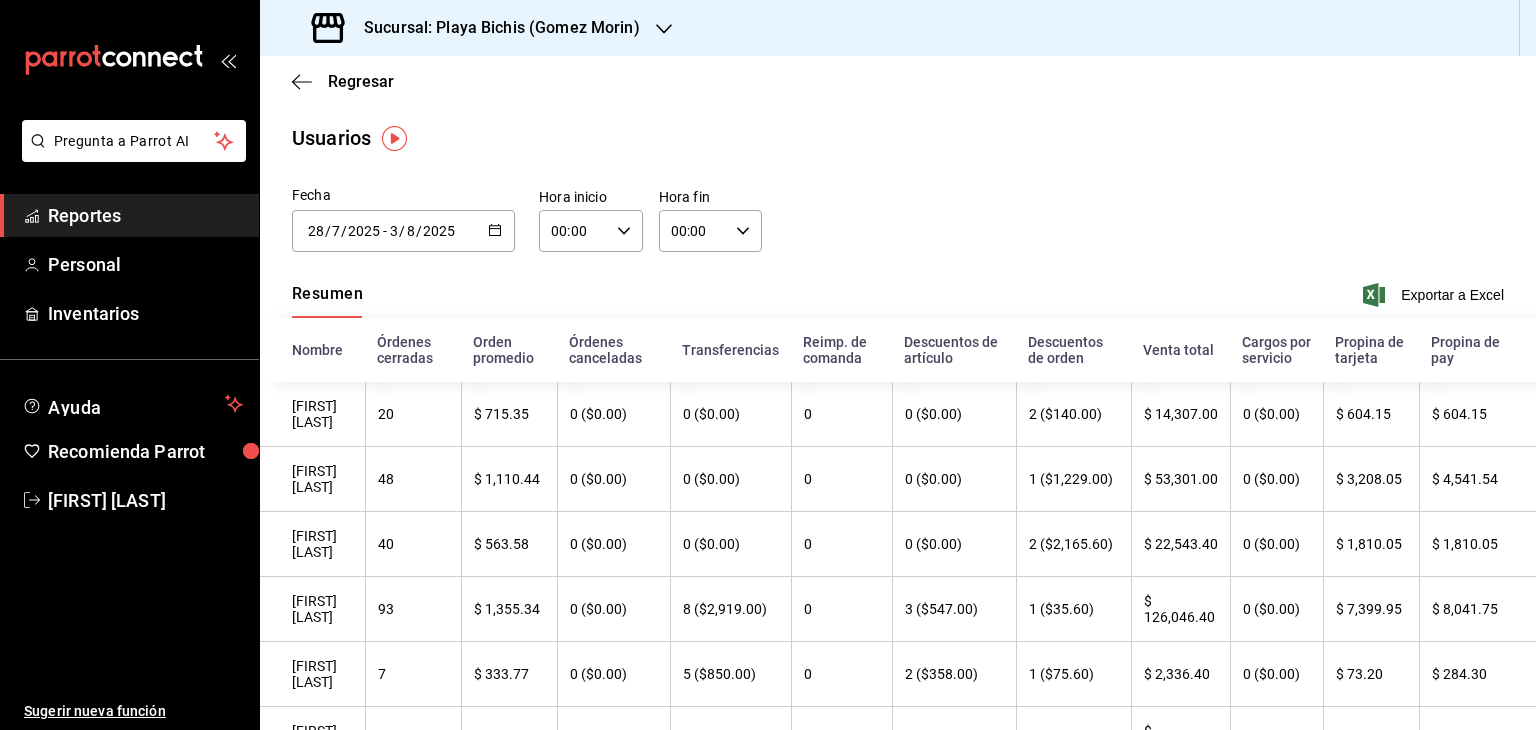 click on "Reportes" at bounding box center (145, 215) 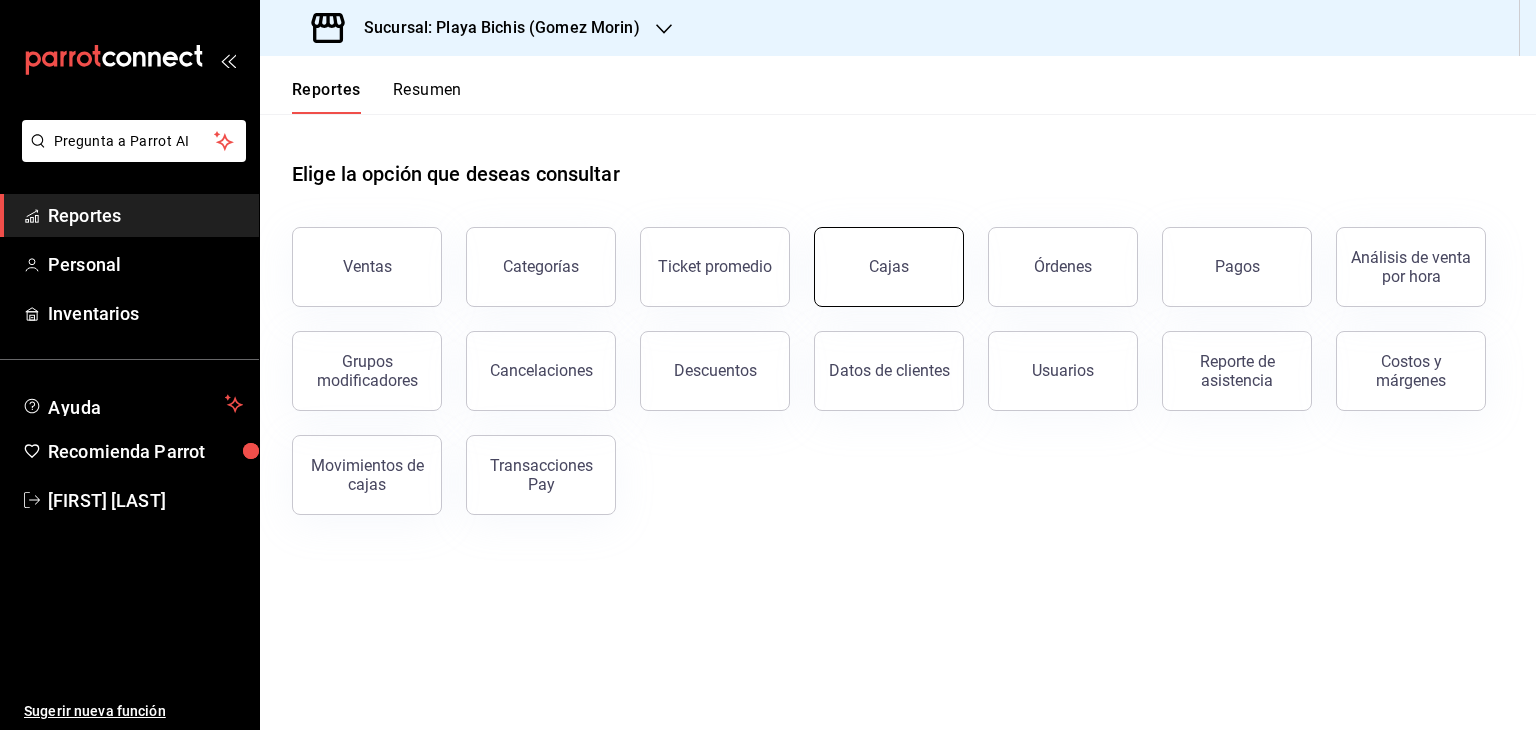 click on "Cajas" at bounding box center (889, 267) 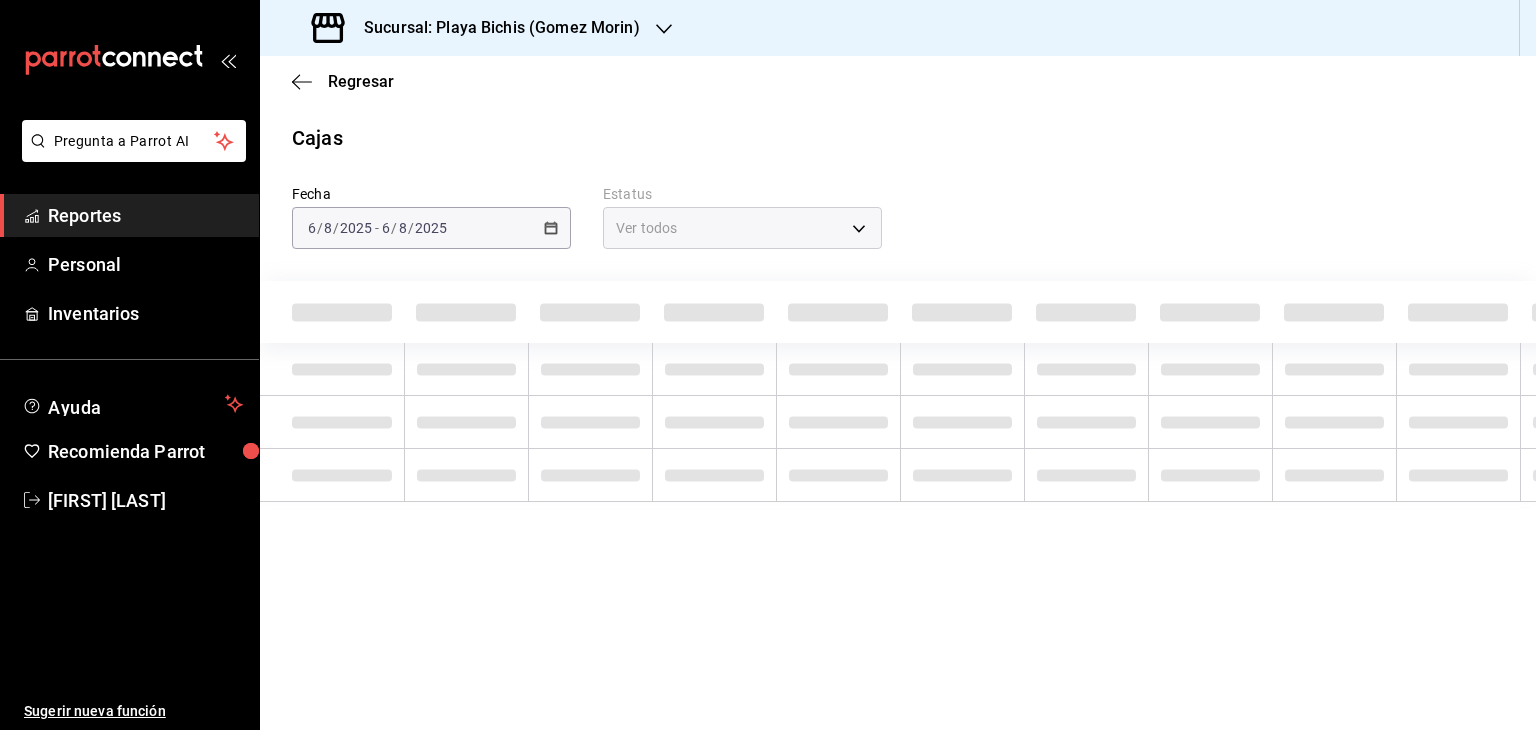 click on "2025-08-06 6 / 8 / 2025 - 2025-08-06 6 / 8 / 2025" at bounding box center (431, 228) 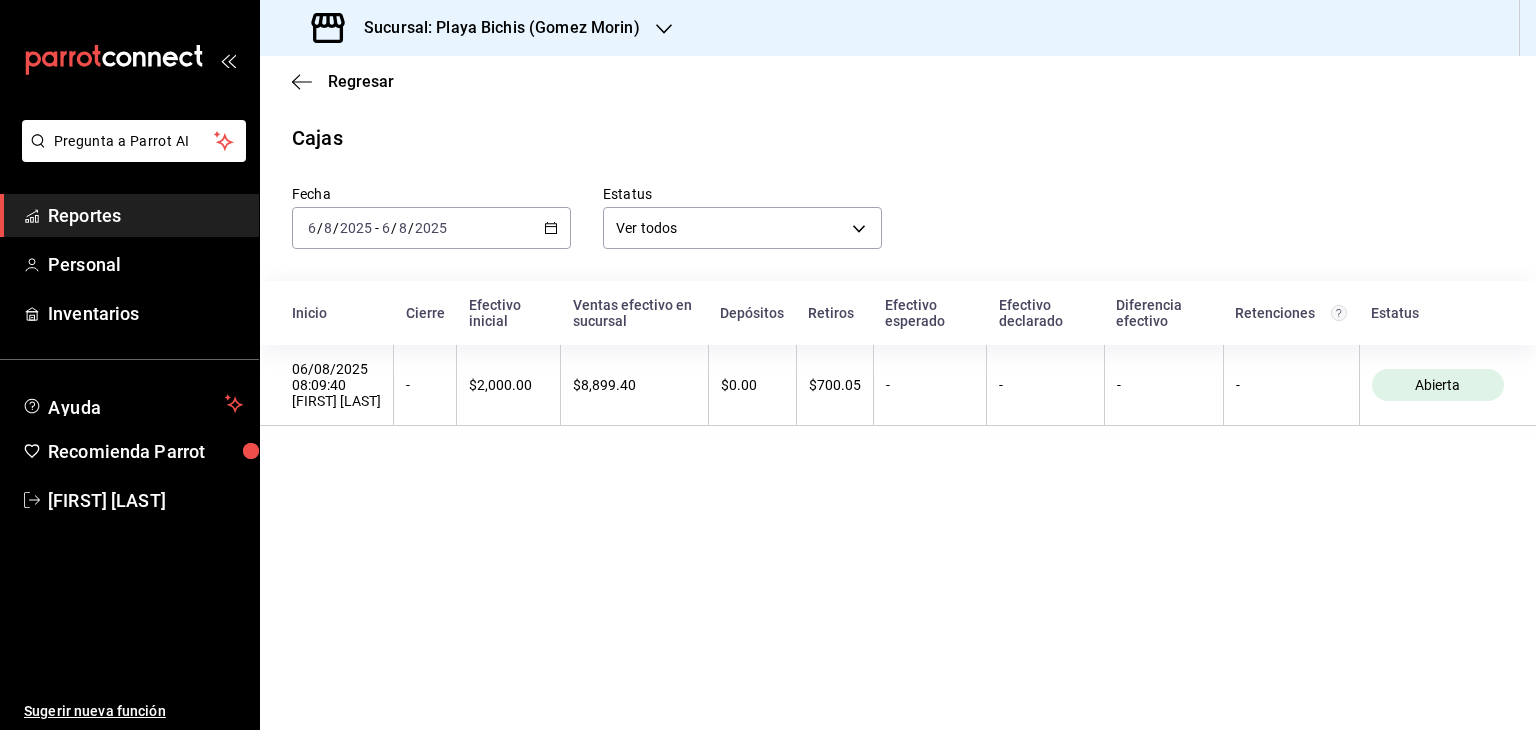 click 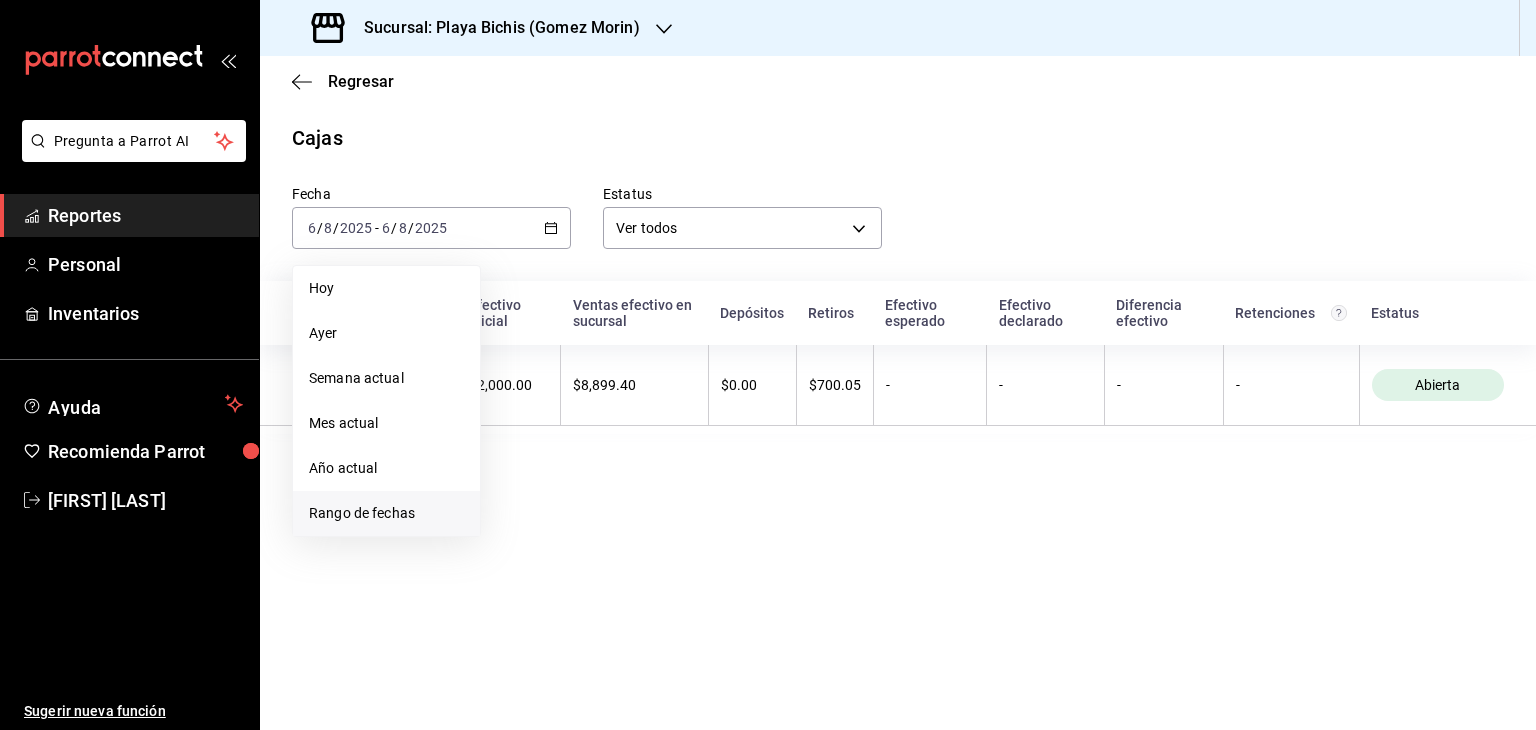click on "Rango de fechas" at bounding box center (386, 513) 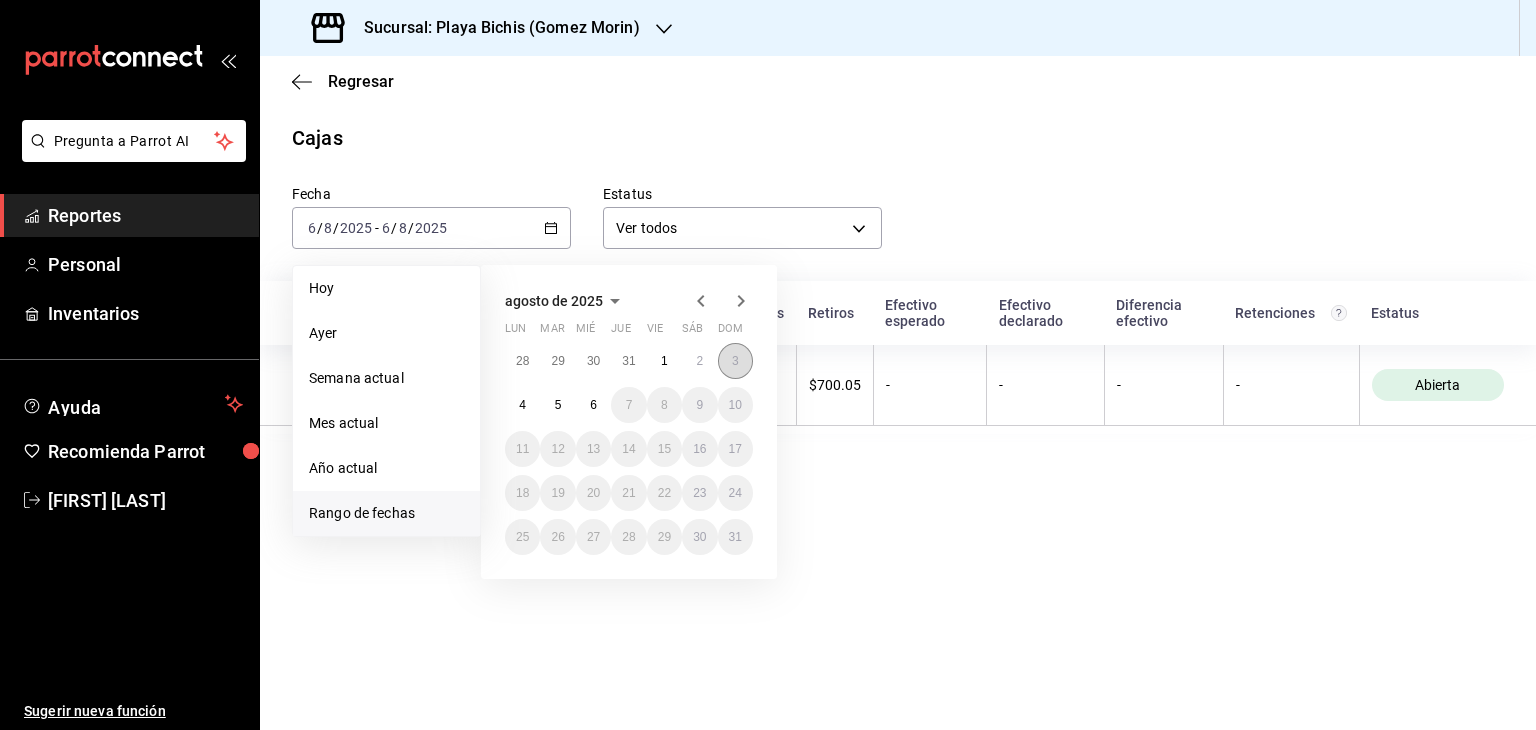 click on "3" at bounding box center (735, 361) 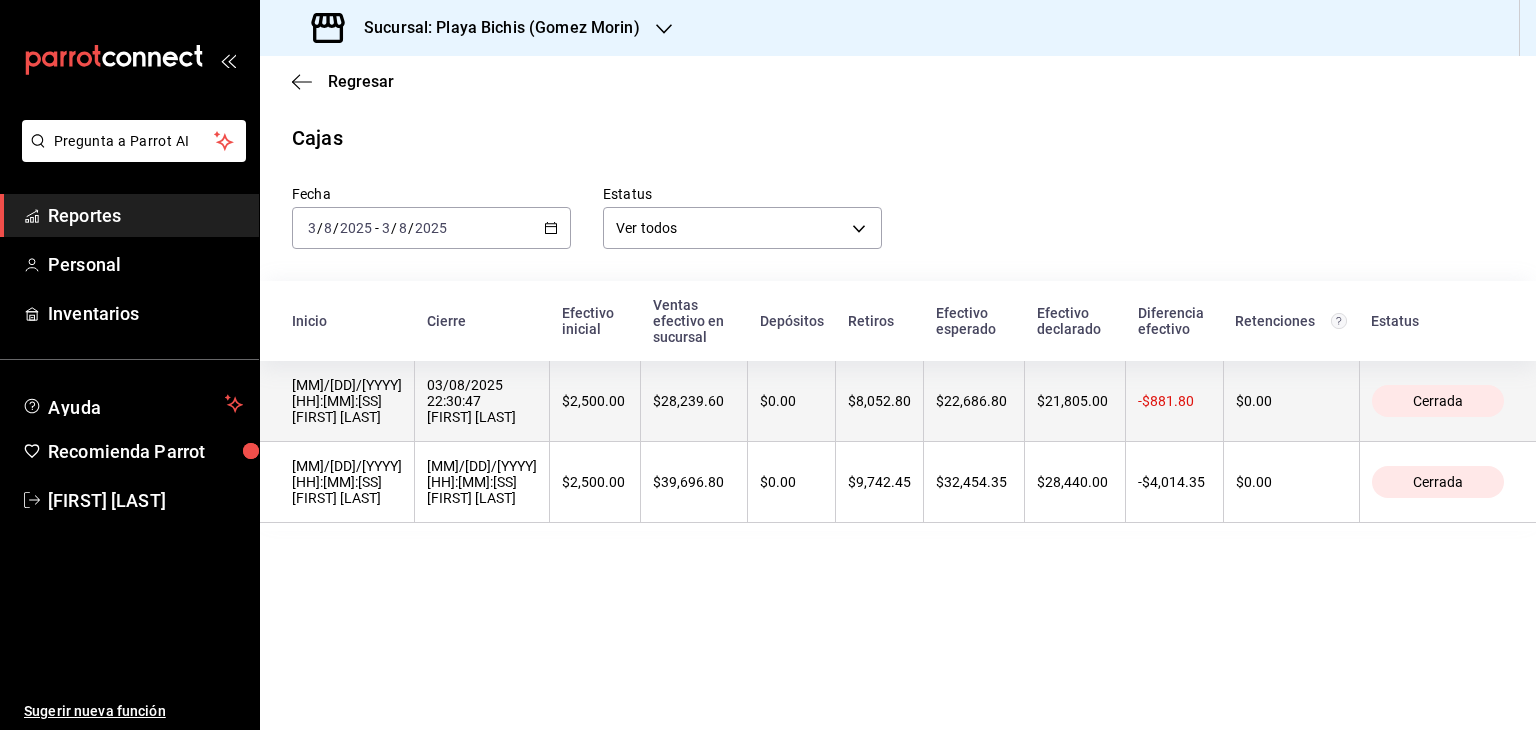 click on "[MM]/[DD]/[YYYY]
[HH]:[MM]:[SS]
[FIRST] [LAST]" at bounding box center (347, 401) 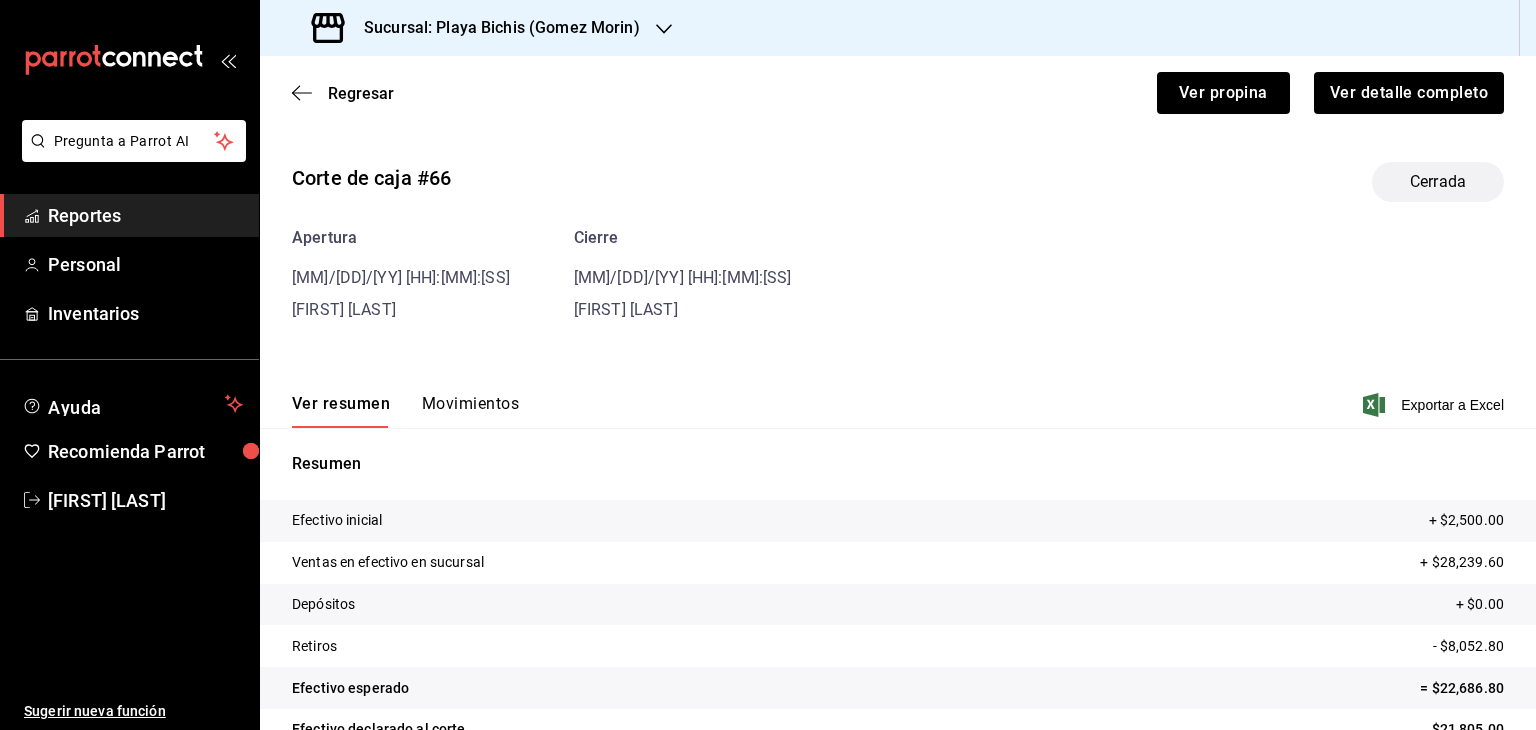 scroll, scrollTop: 87, scrollLeft: 0, axis: vertical 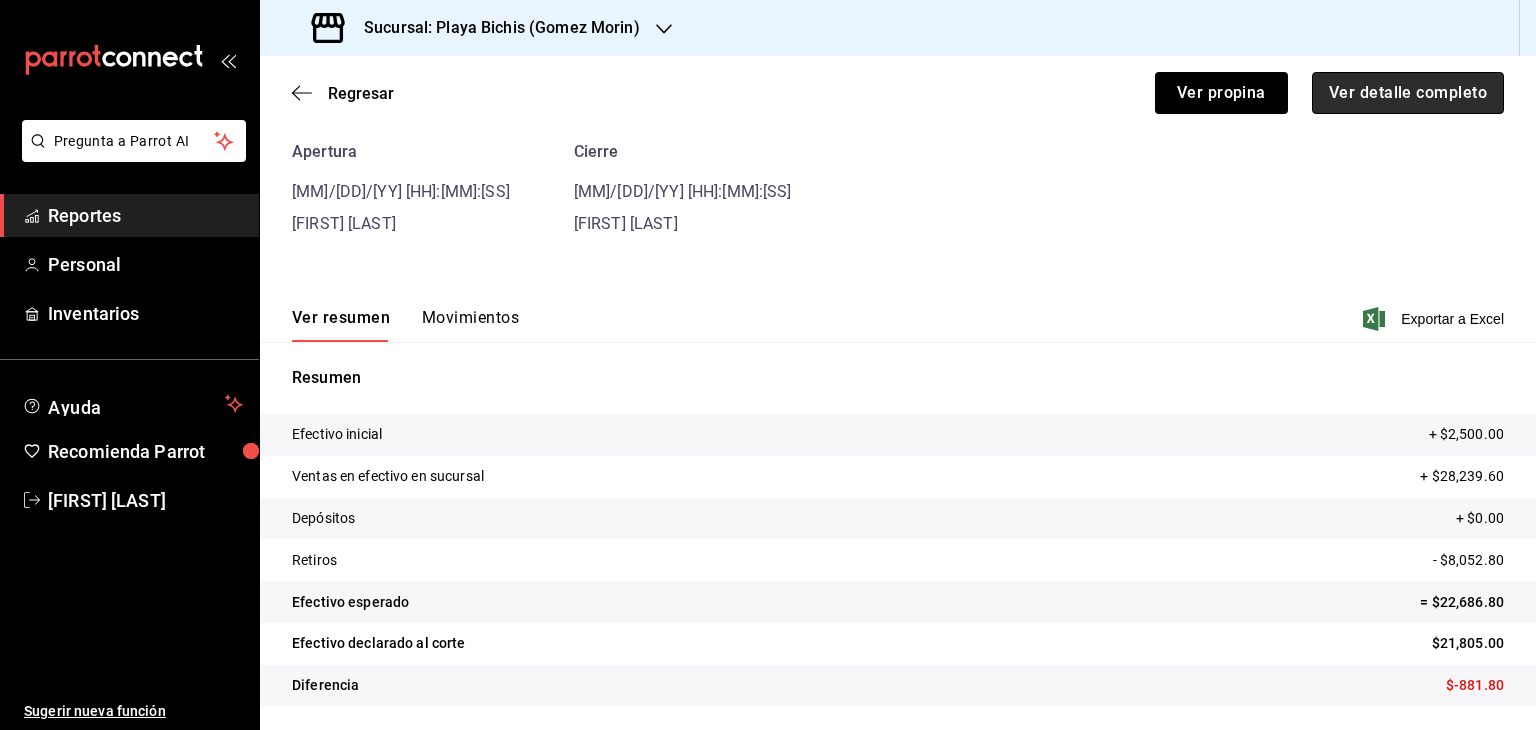 click on "Ver detalle completo" at bounding box center (1408, 93) 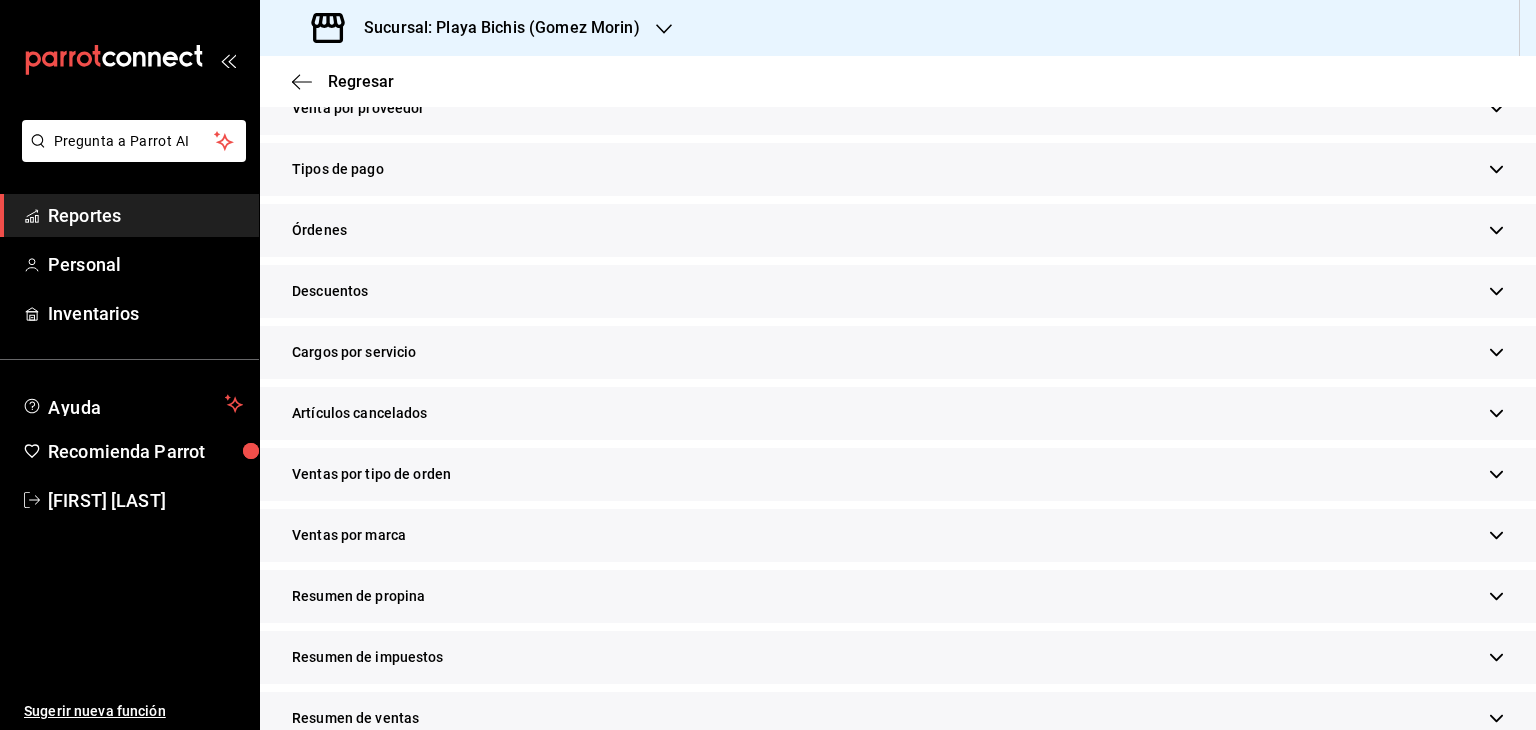 scroll, scrollTop: 575, scrollLeft: 0, axis: vertical 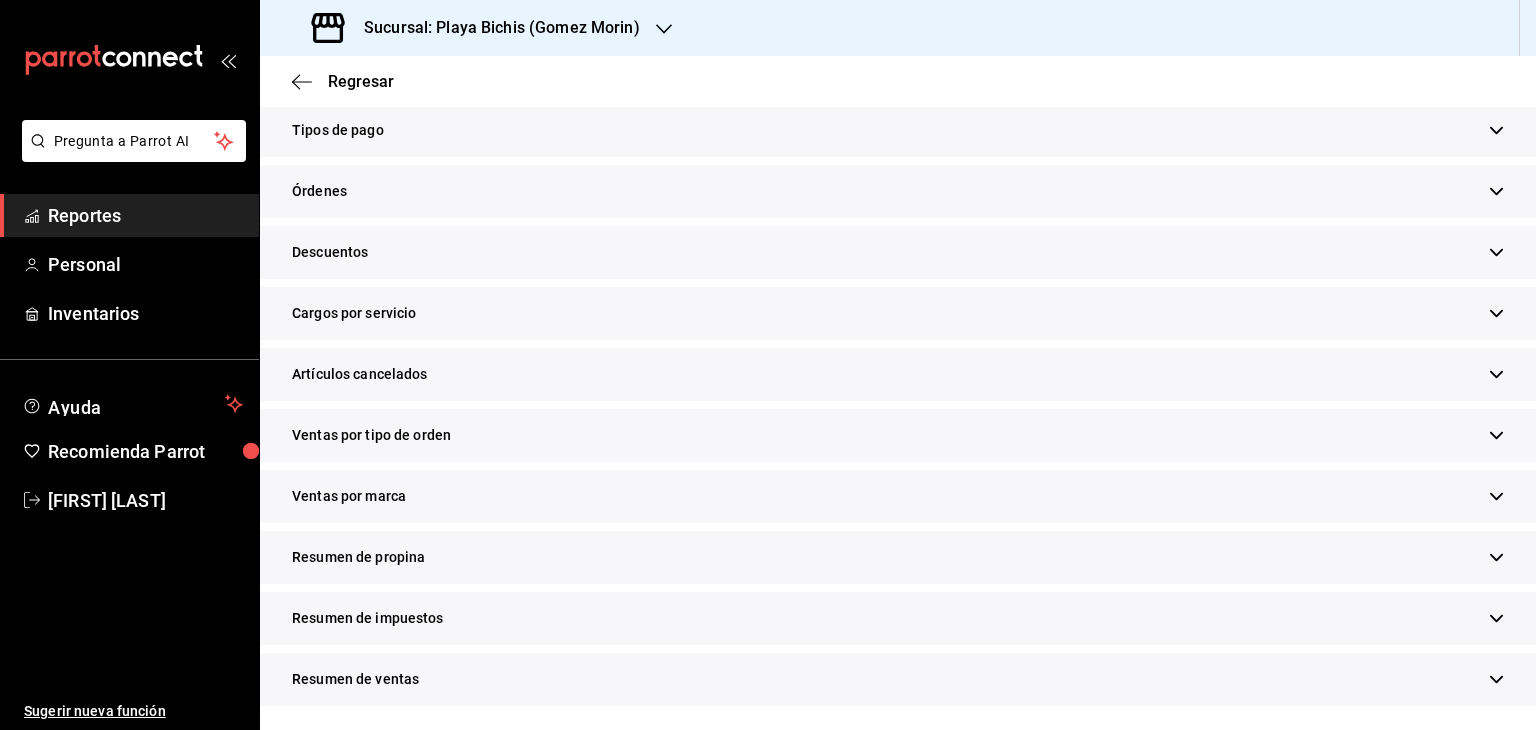 click 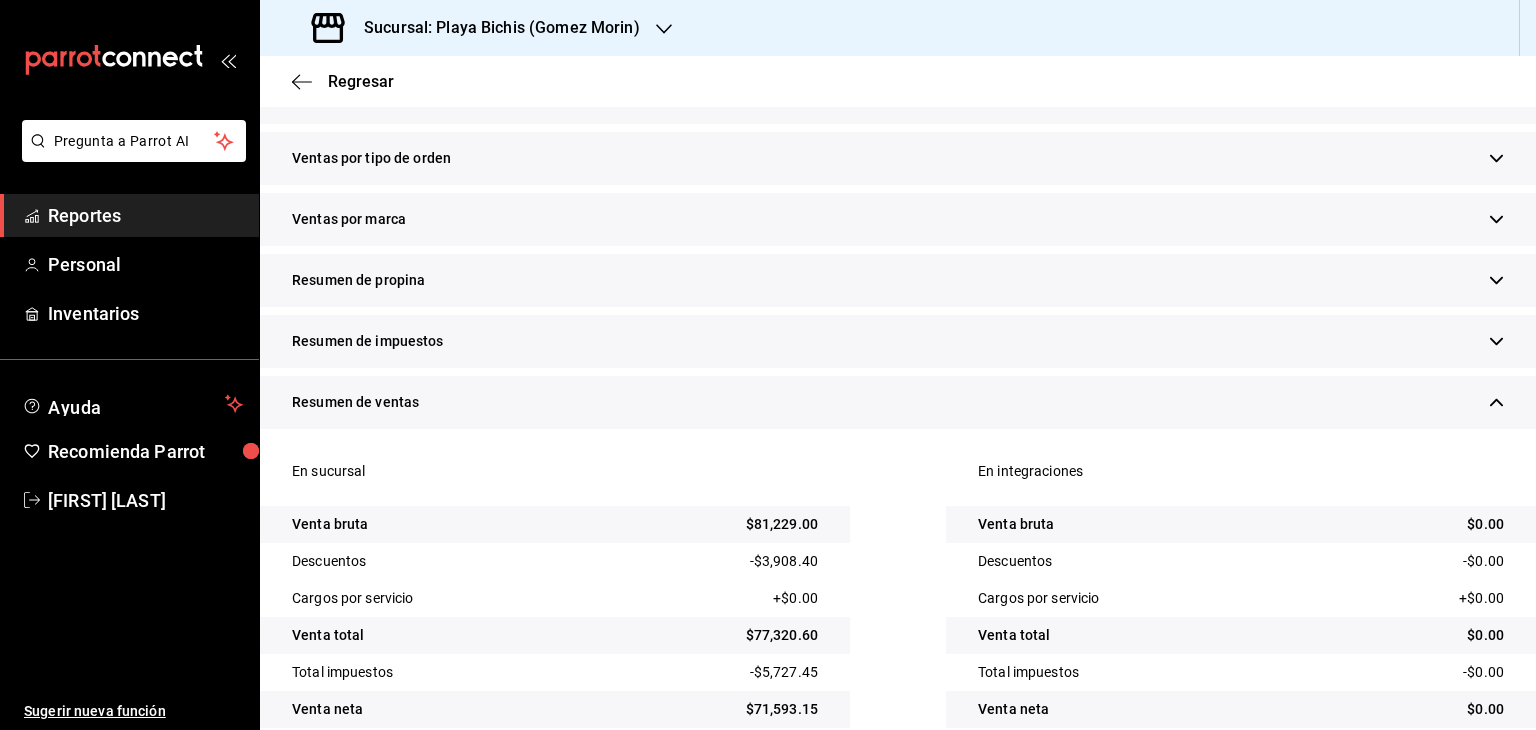 scroll, scrollTop: 882, scrollLeft: 0, axis: vertical 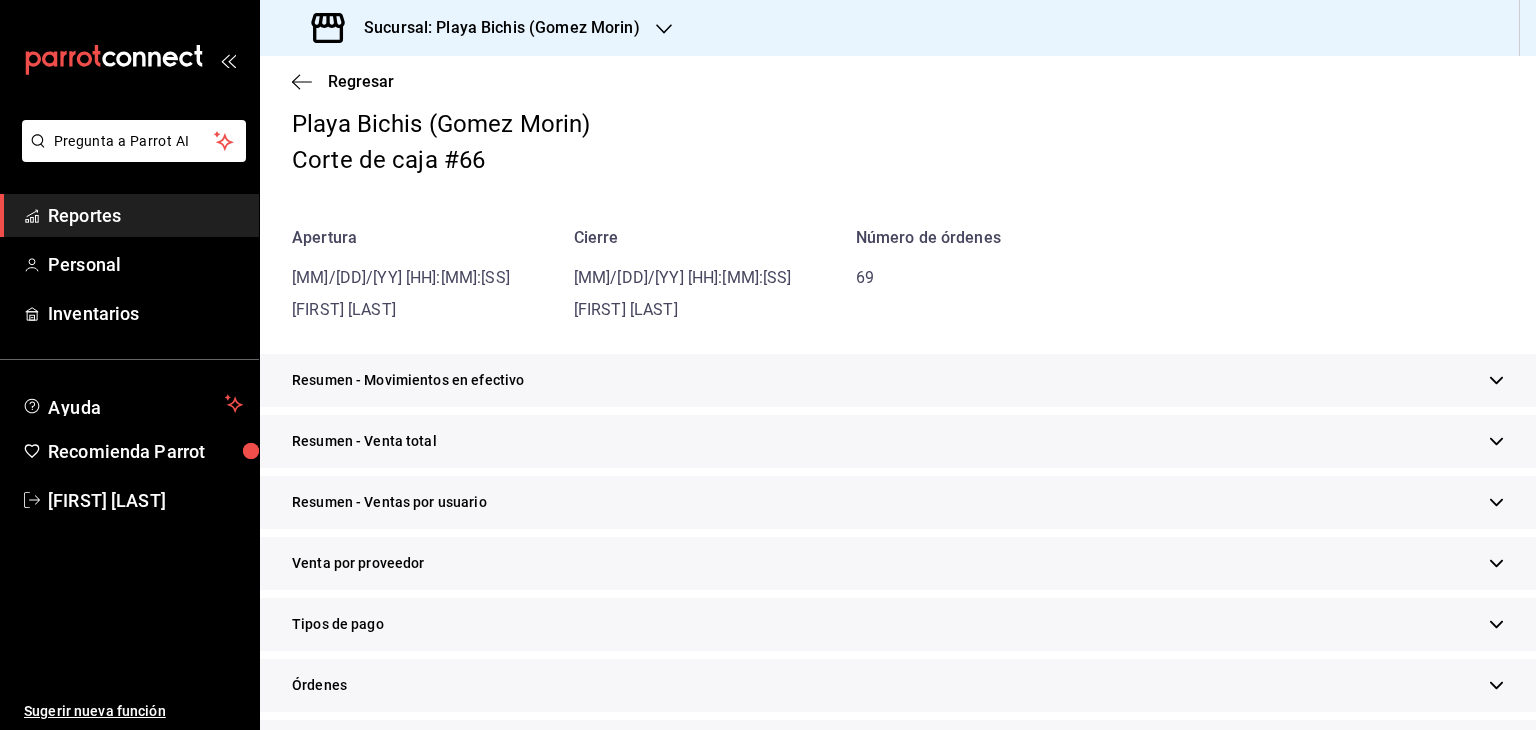 click on "Reportes" at bounding box center (145, 215) 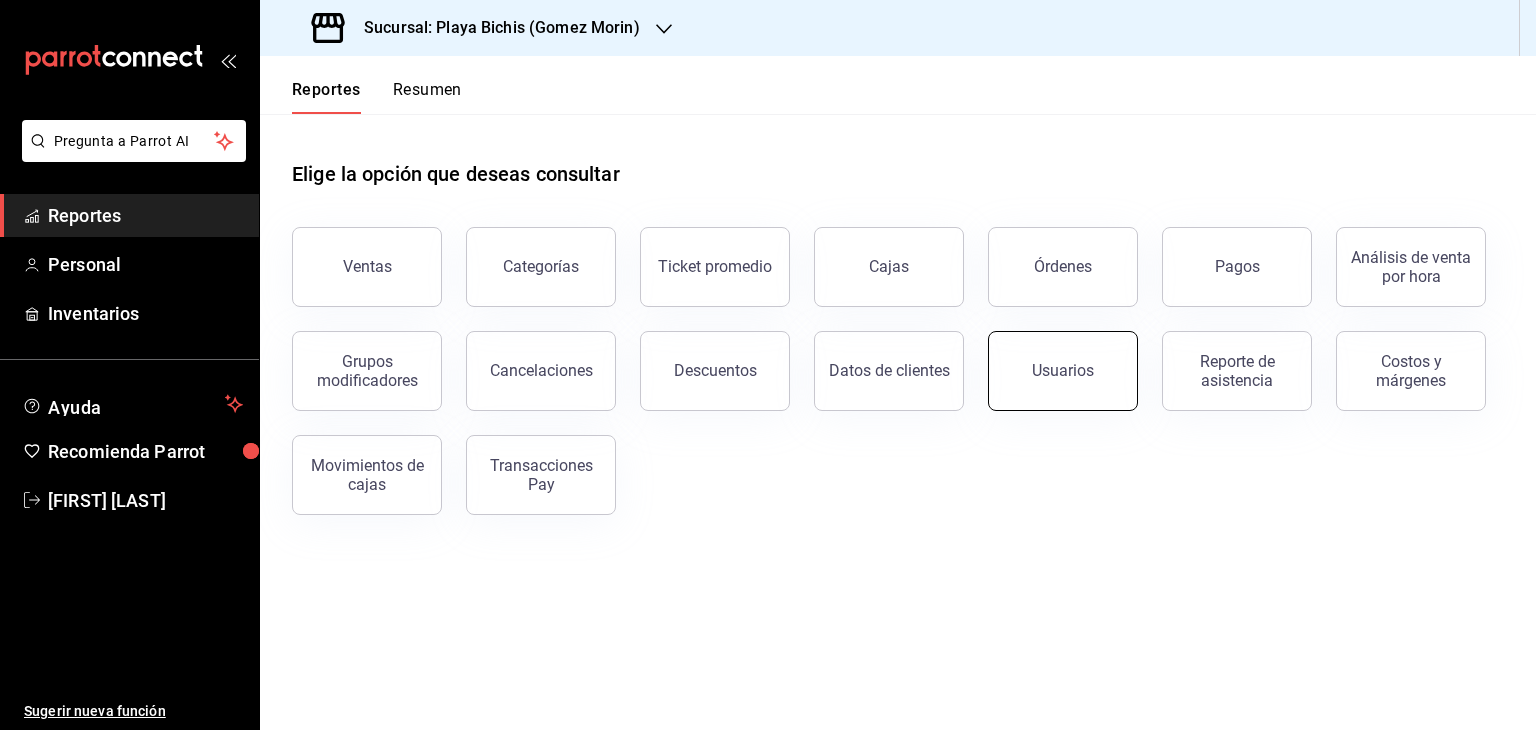 click on "Usuarios" at bounding box center [1063, 370] 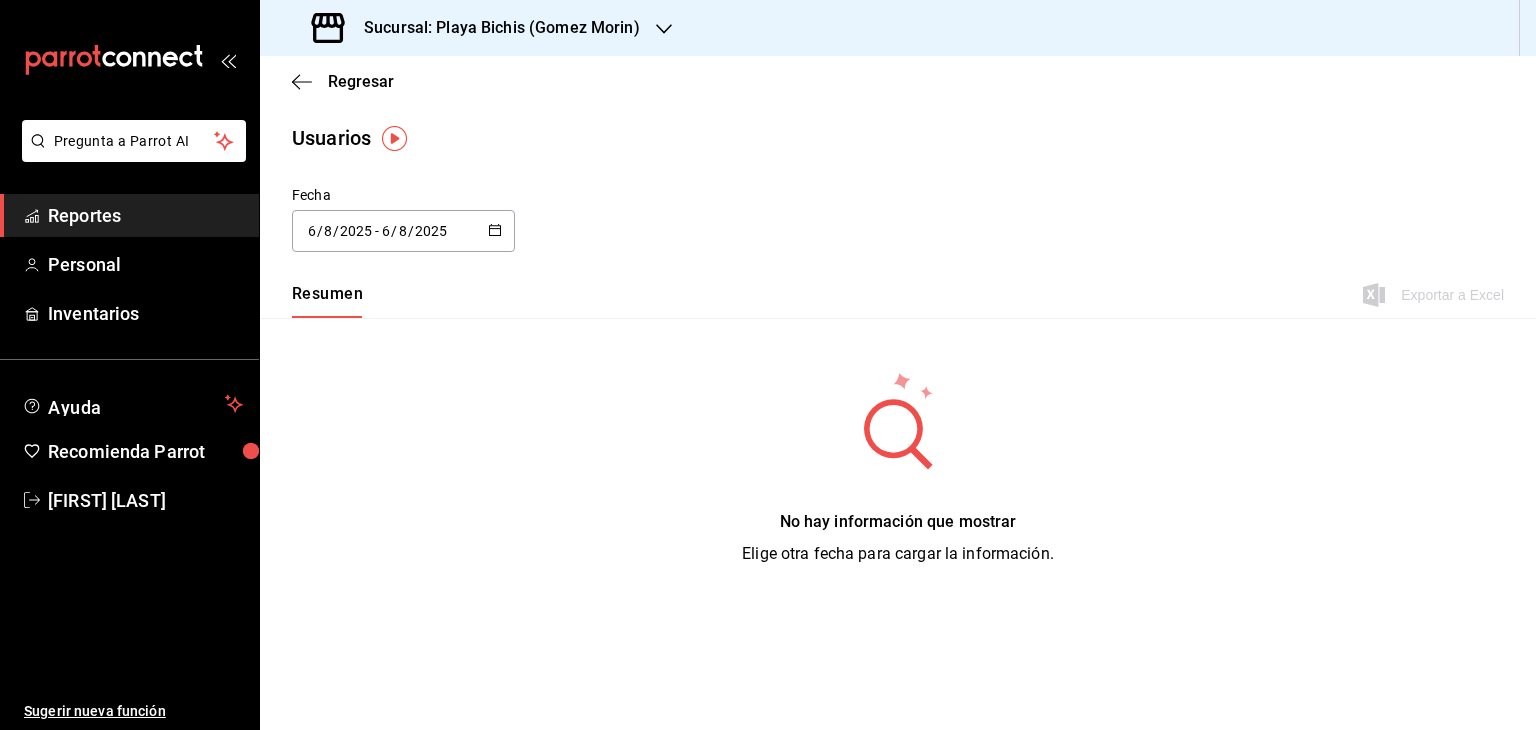 click 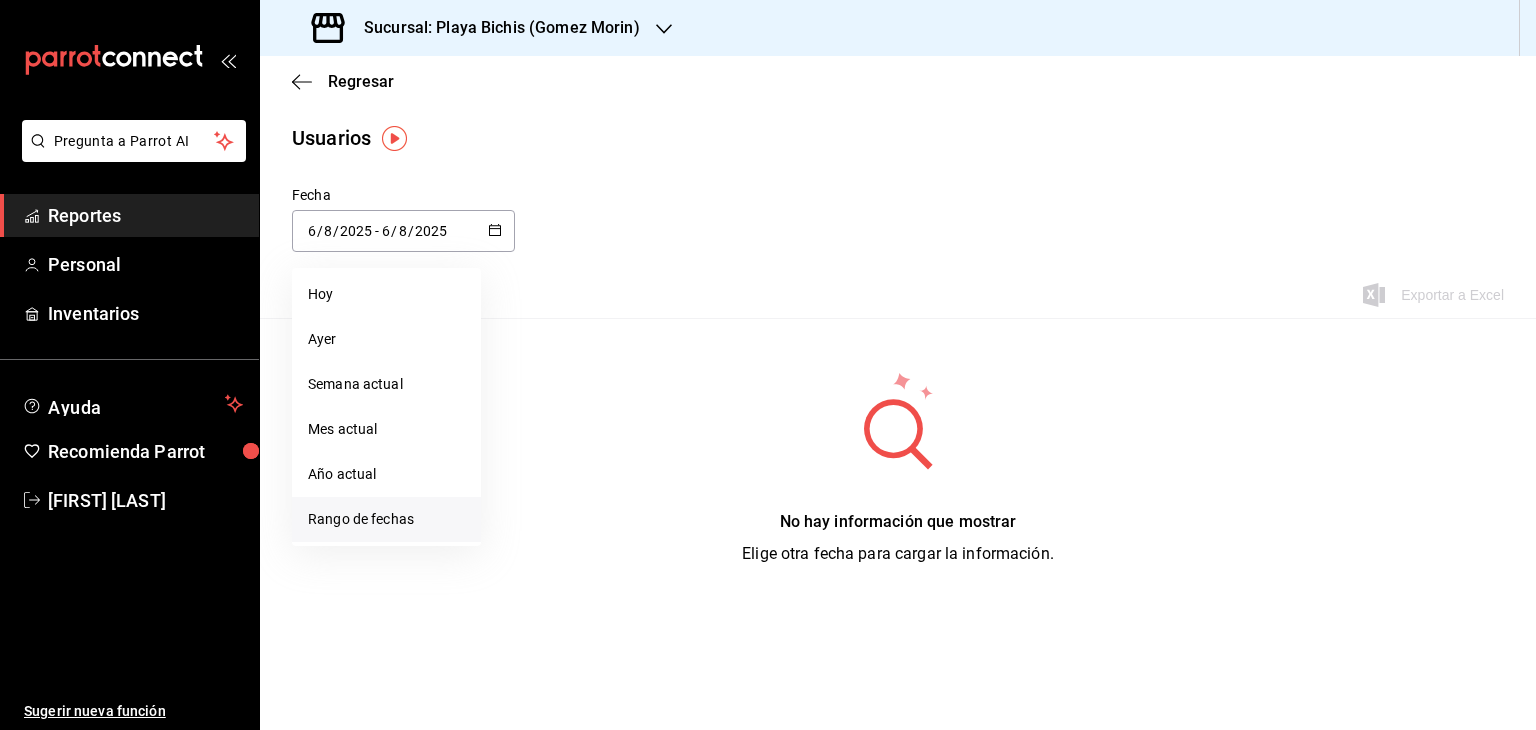 click on "Rango de fechas" at bounding box center (386, 519) 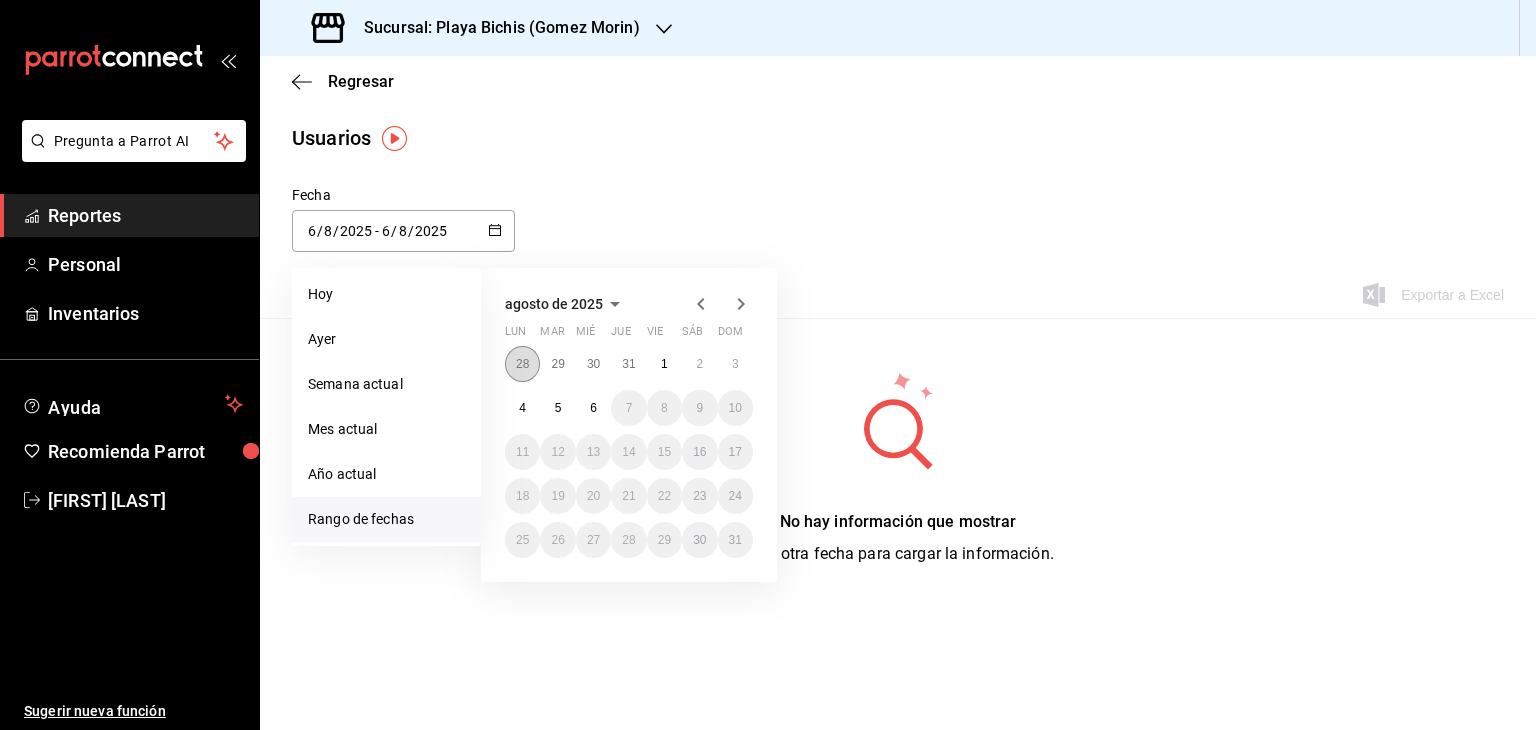 click on "28" at bounding box center [522, 364] 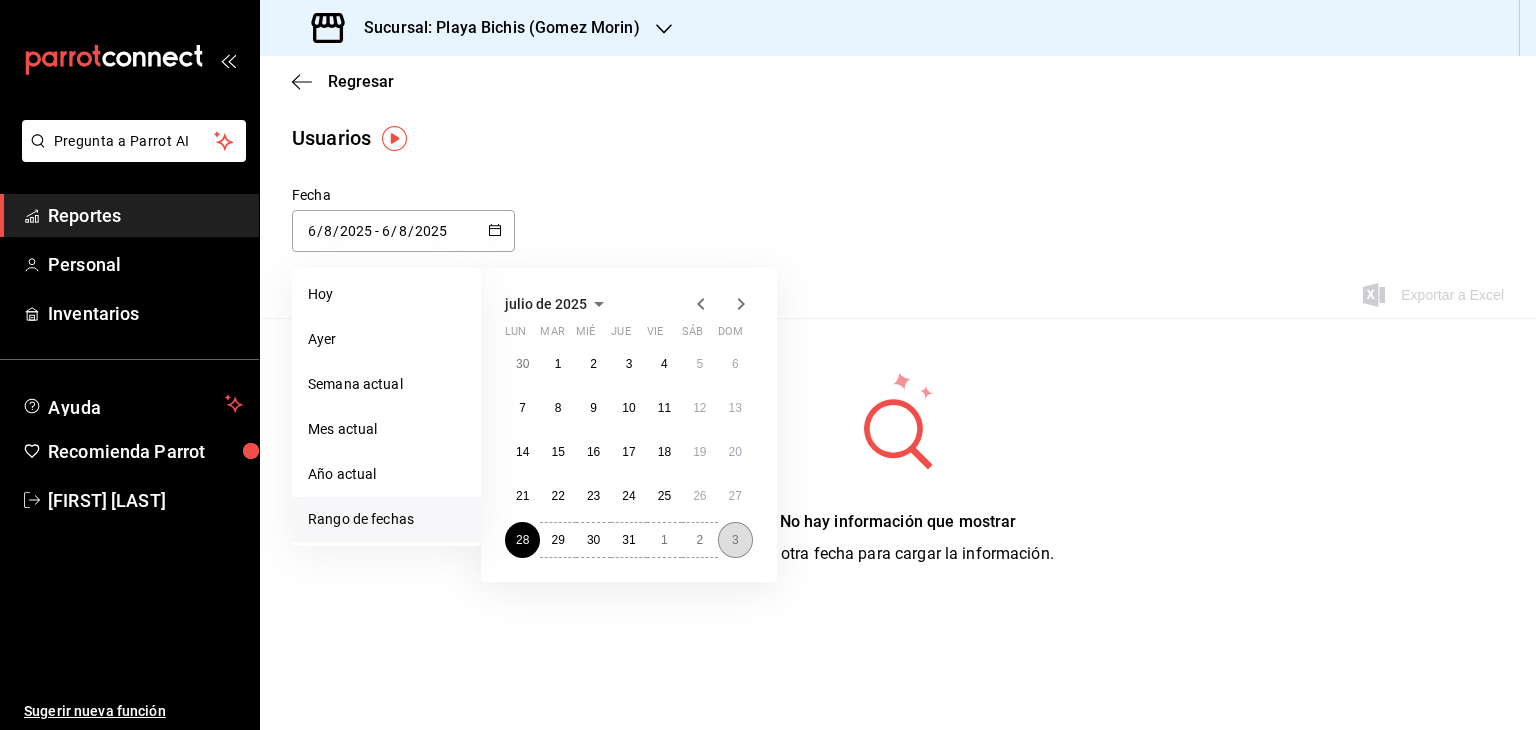 click on "3" at bounding box center (735, 540) 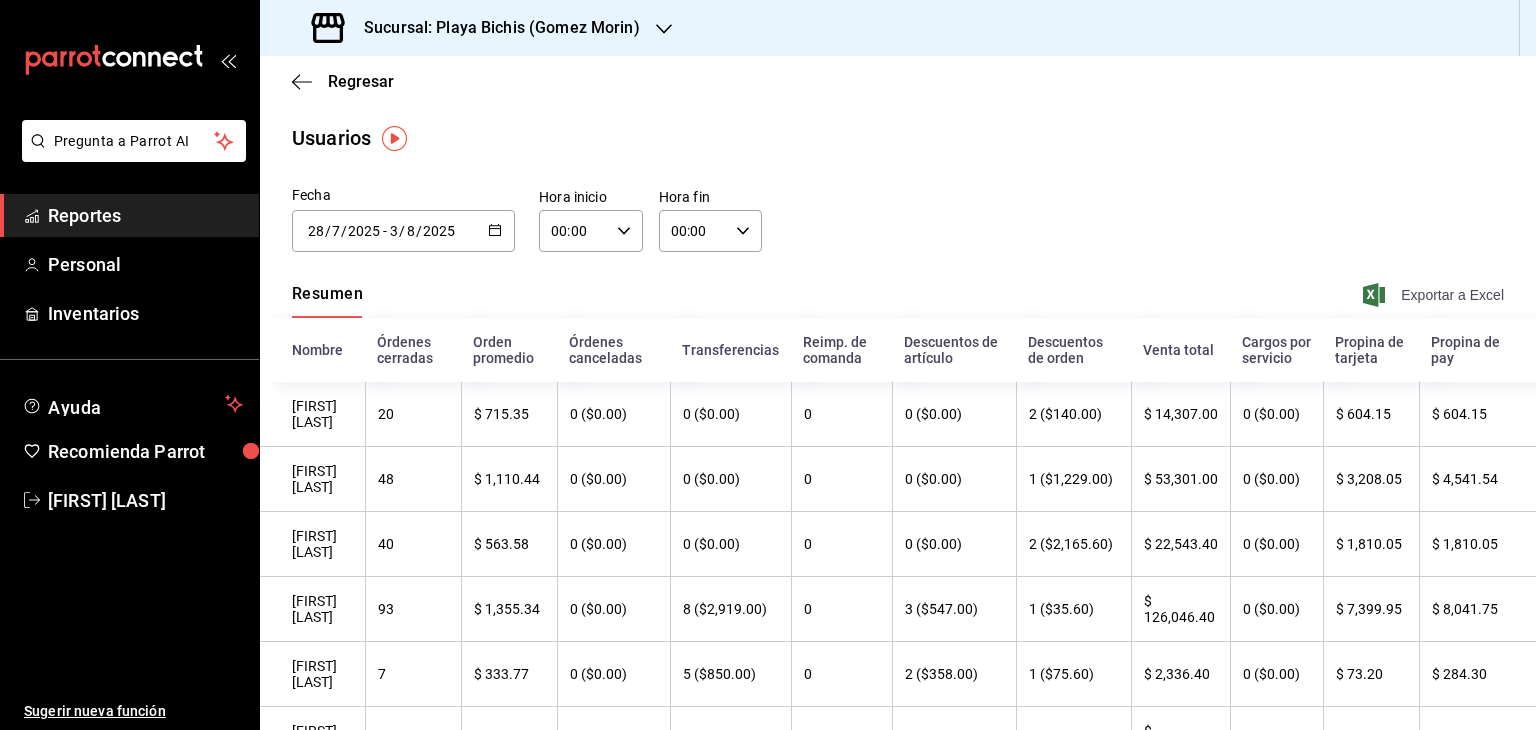 click on "Exportar a Excel" at bounding box center [1435, 295] 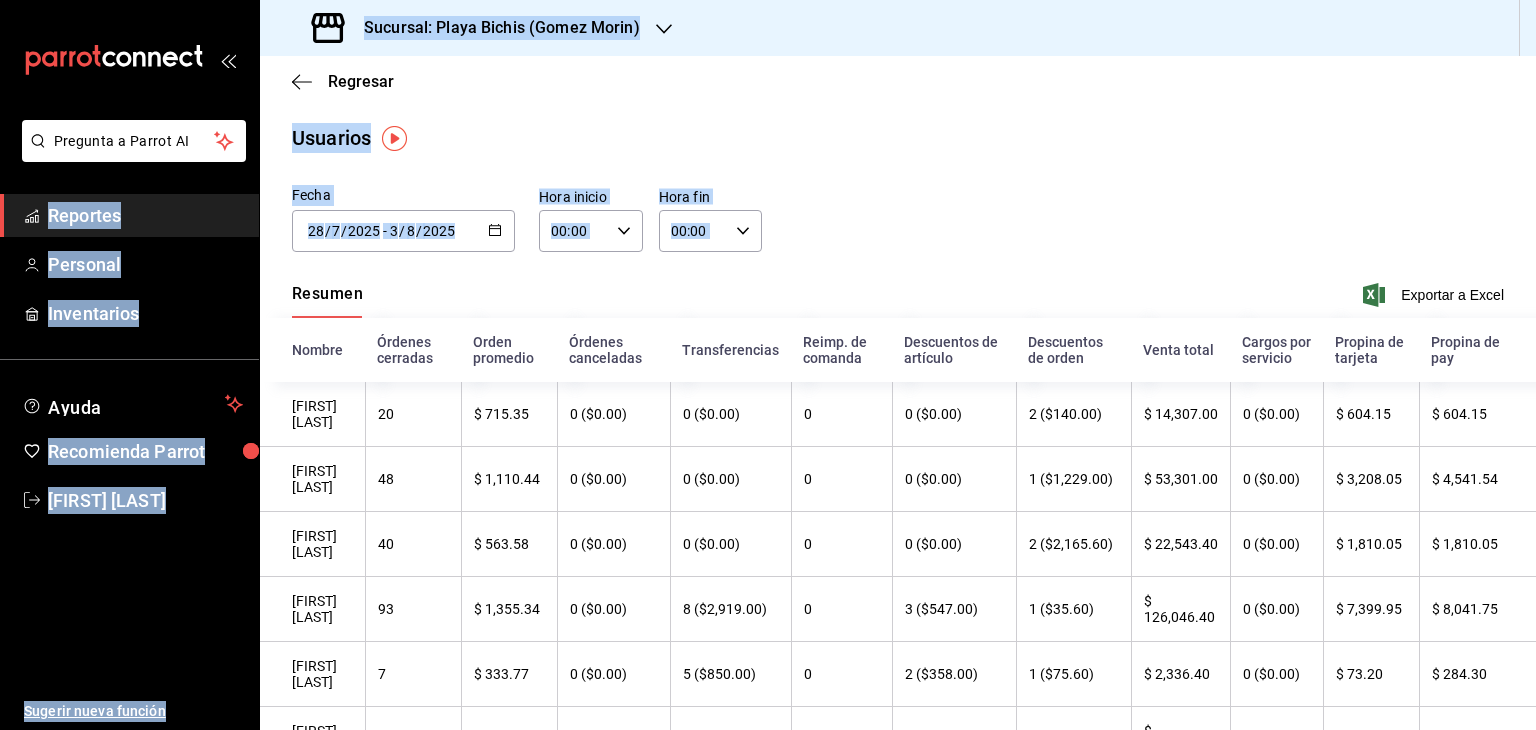 drag, startPoint x: 0, startPoint y: 359, endPoint x: 895, endPoint y: 385, distance: 895.37756 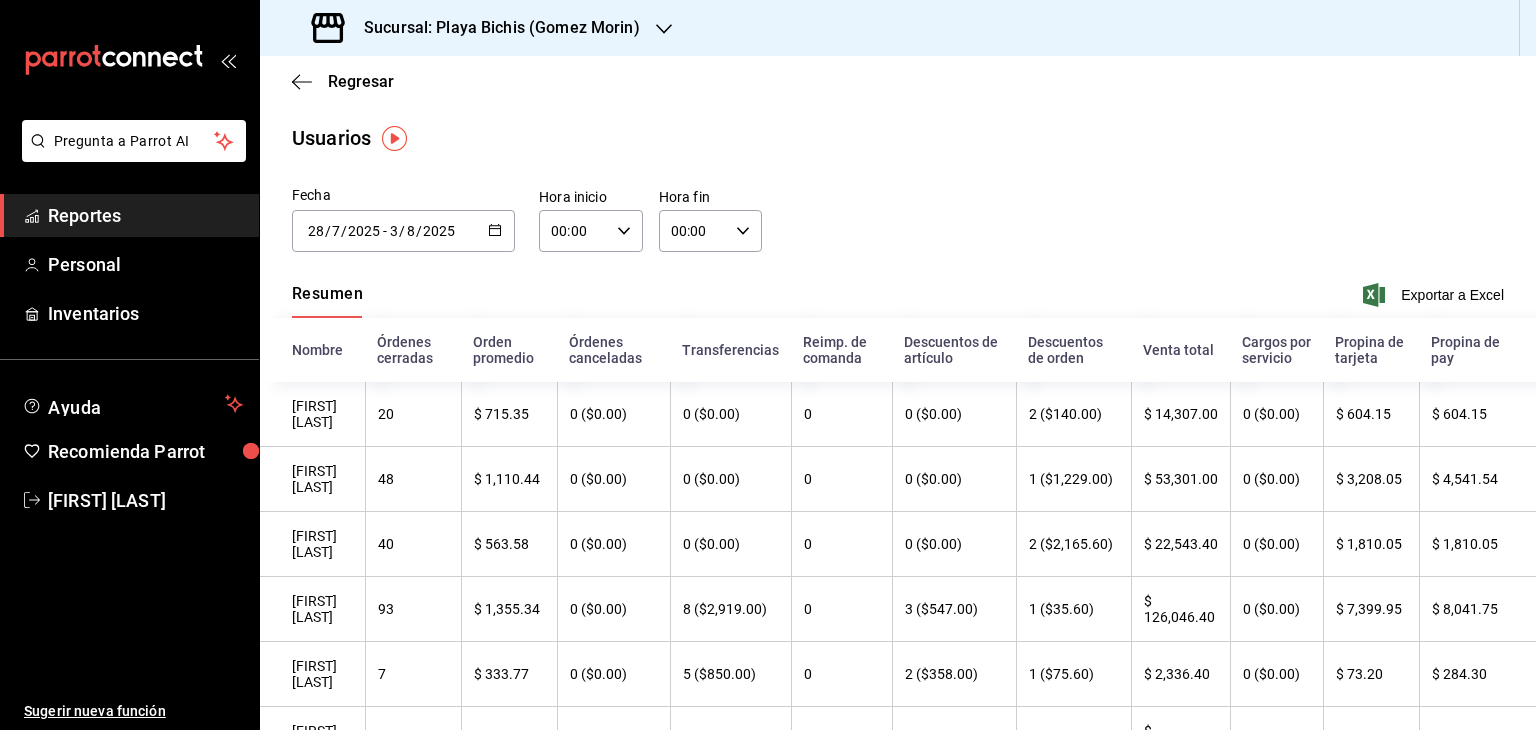 click on "1 ($35.60)" at bounding box center (1073, 609) 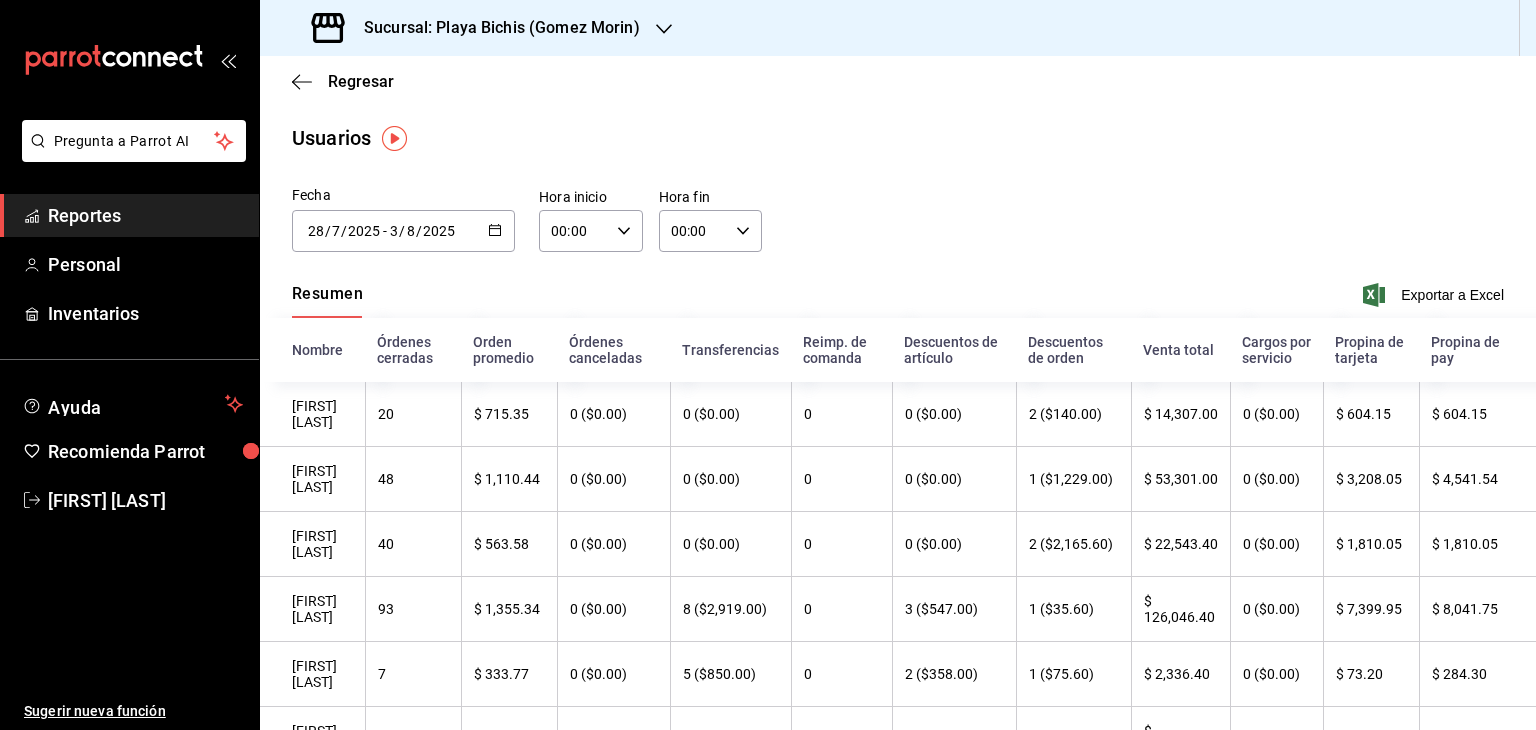 click on "Reportes" at bounding box center [145, 215] 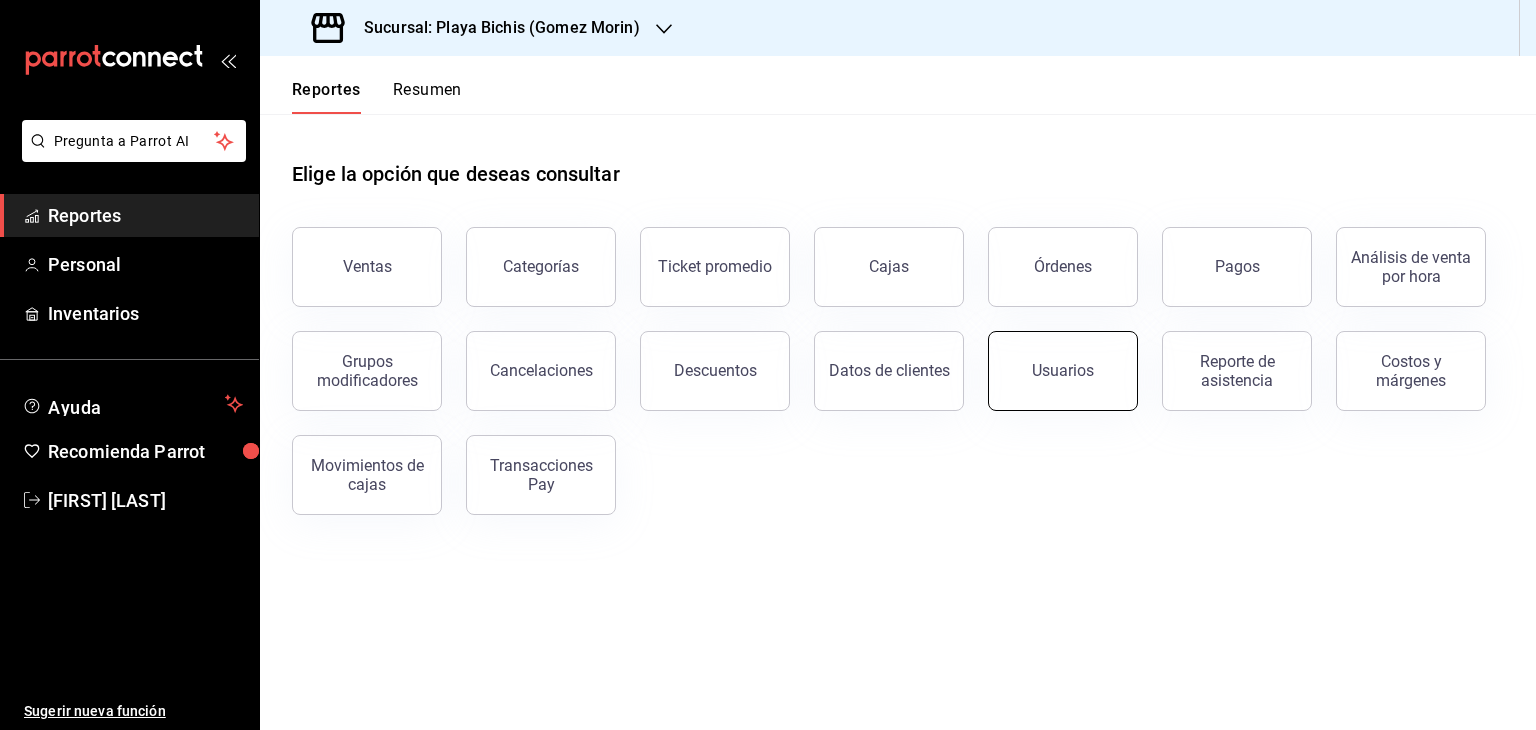 click on "Usuarios" at bounding box center [1063, 371] 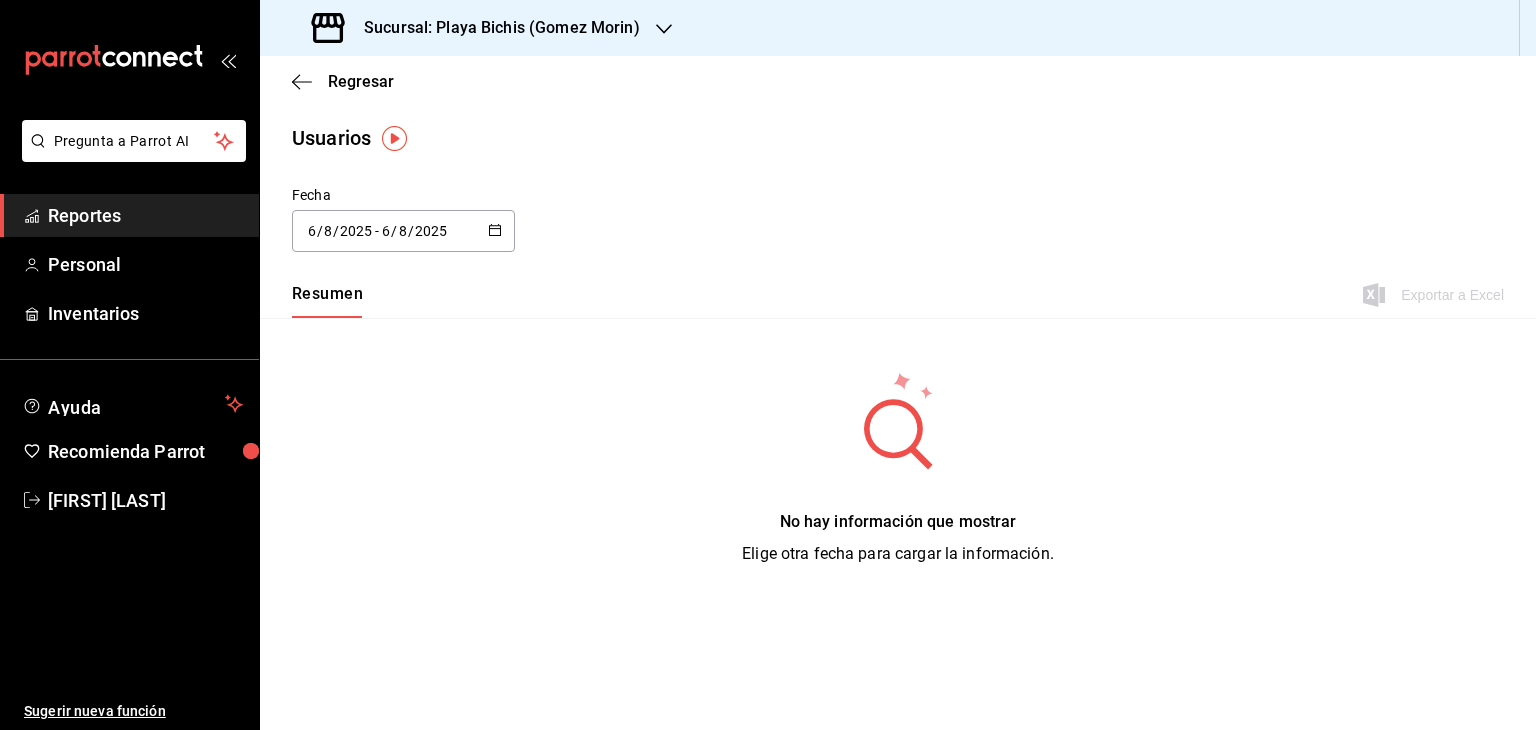 click 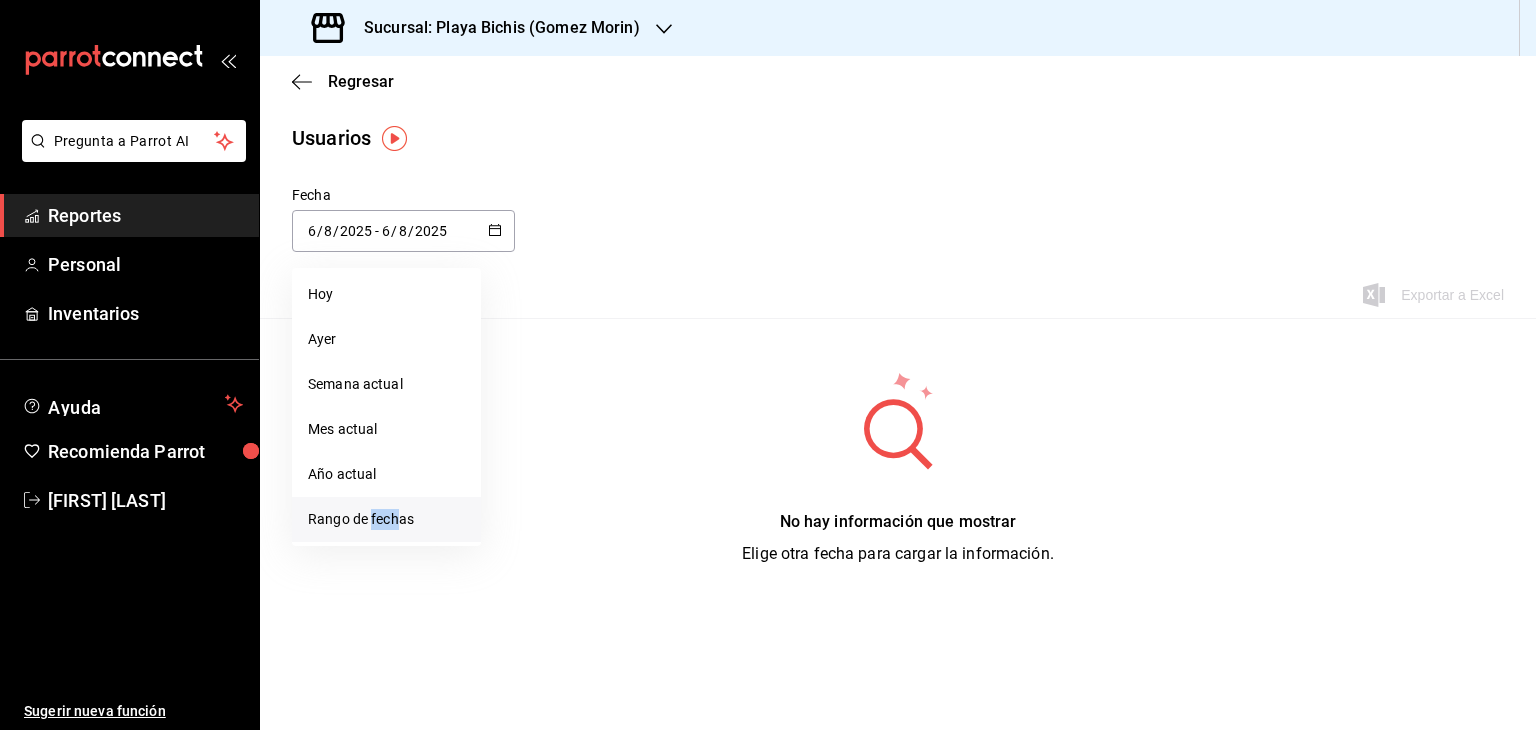 drag, startPoint x: 373, startPoint y: 540, endPoint x: 400, endPoint y: 521, distance: 33.01515 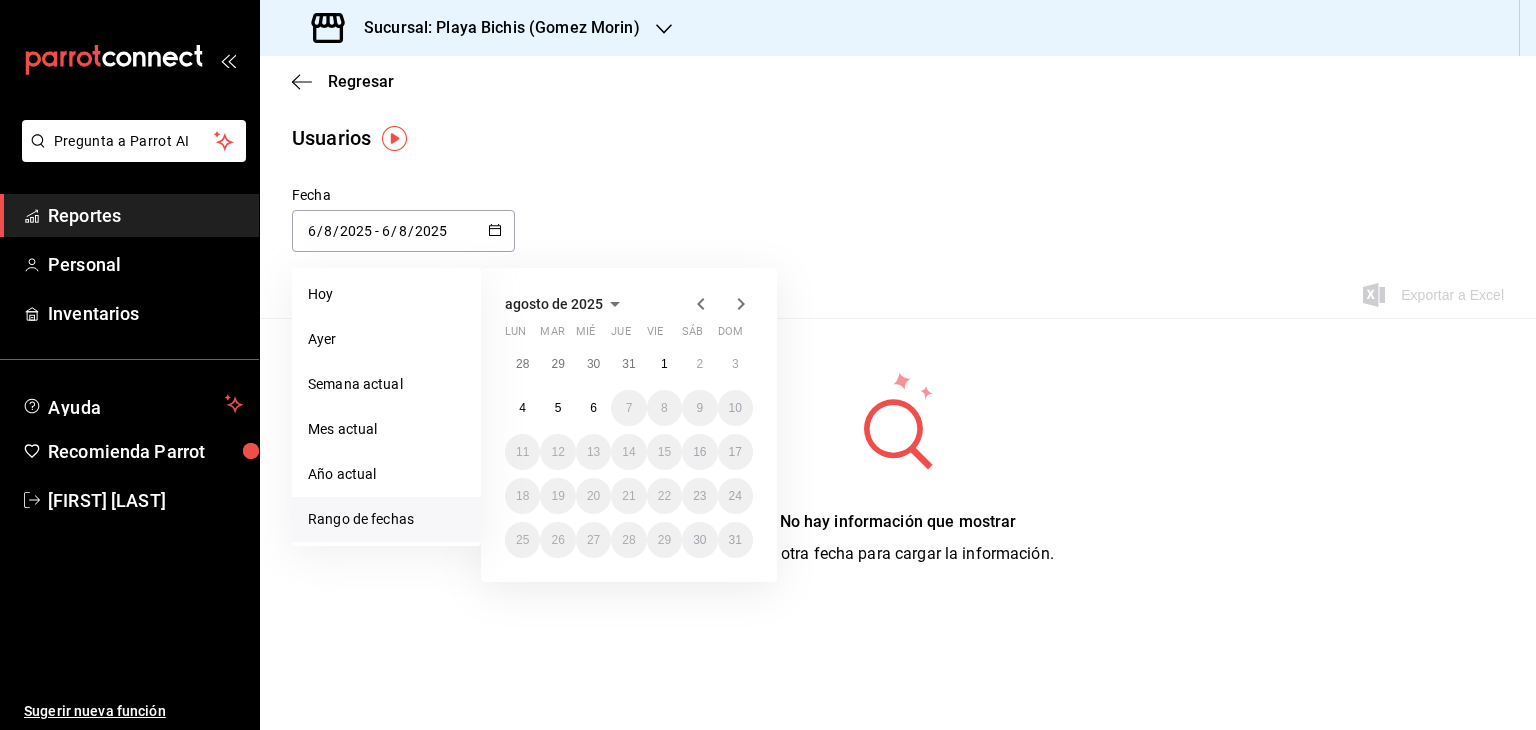 click on "Rango de fechas" at bounding box center [386, 519] 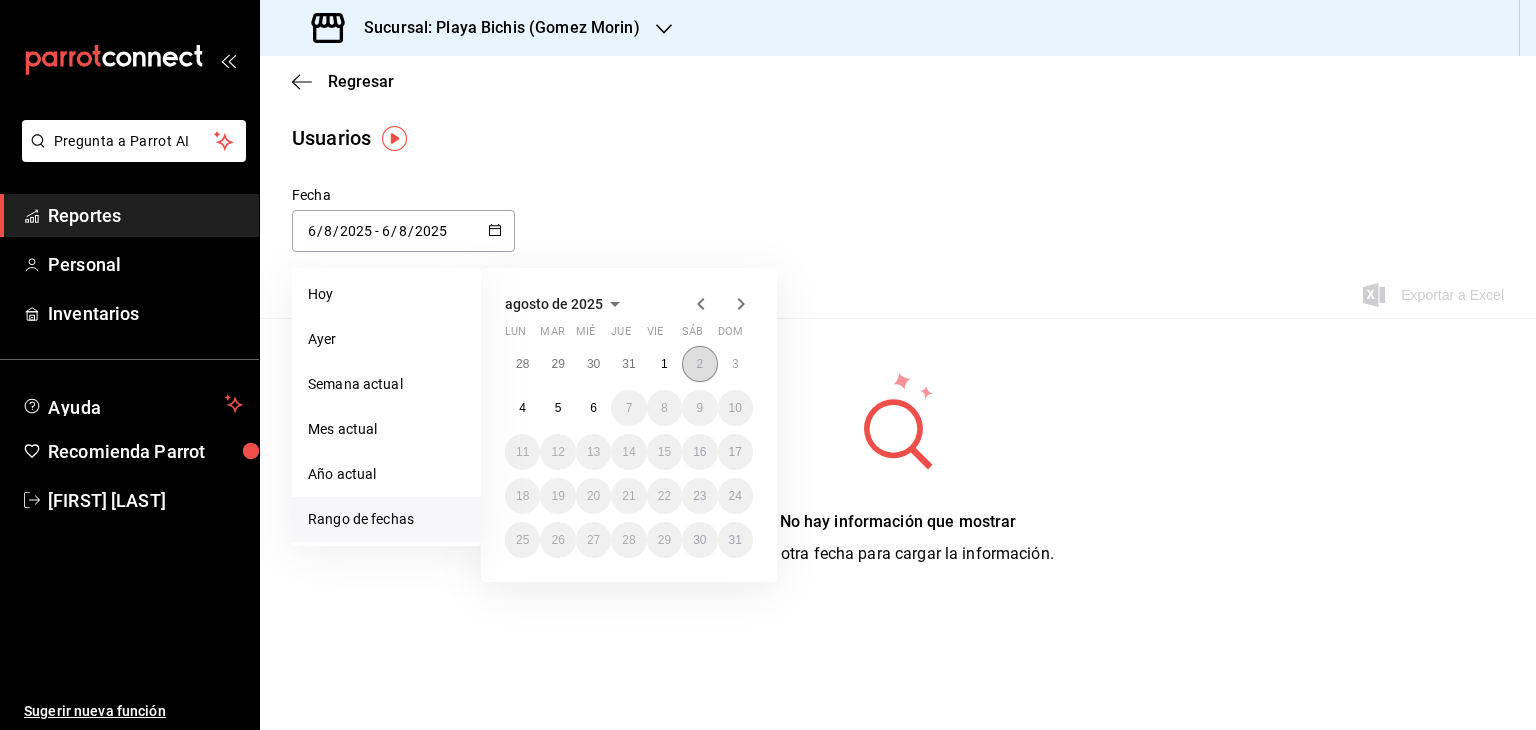click on "2" at bounding box center (699, 364) 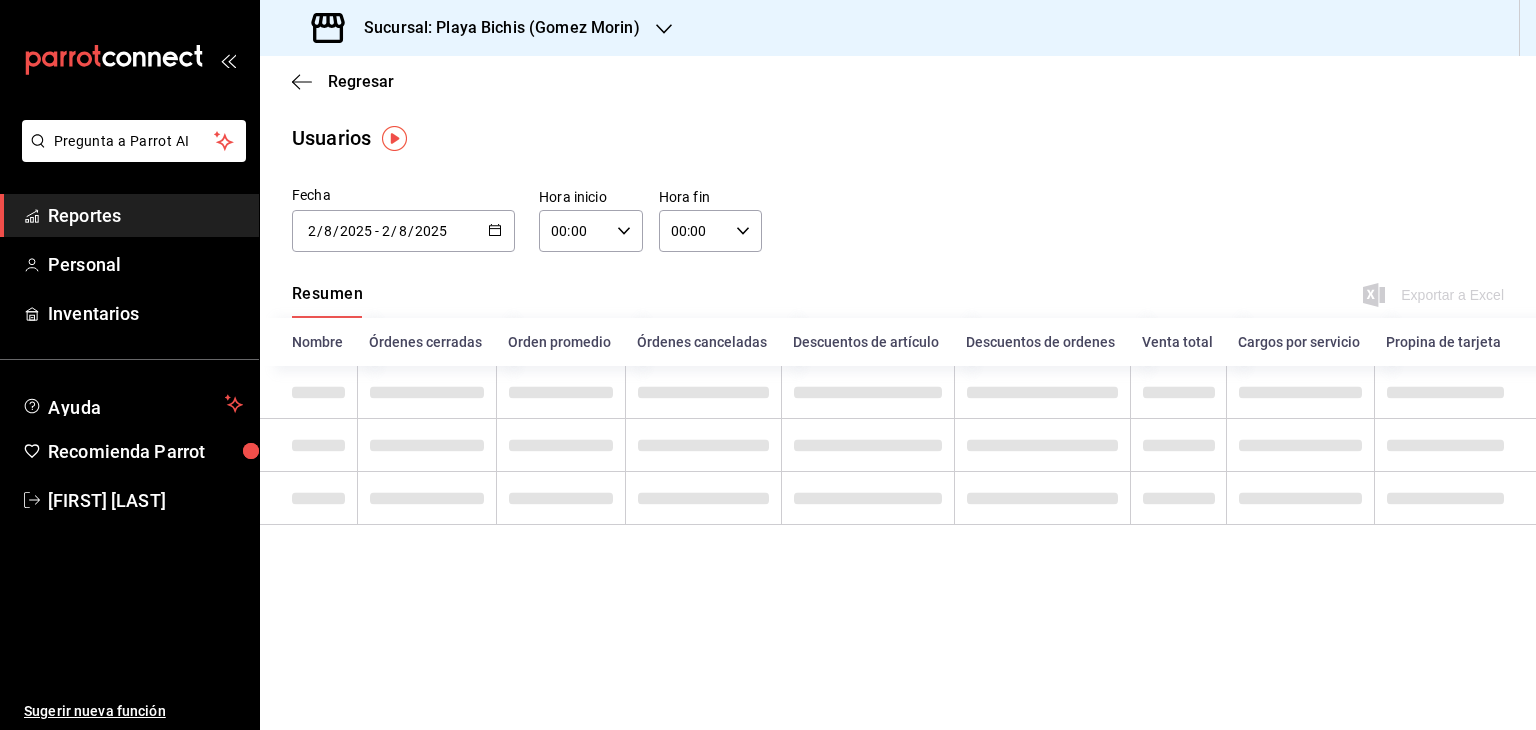 type on "2025-08-02" 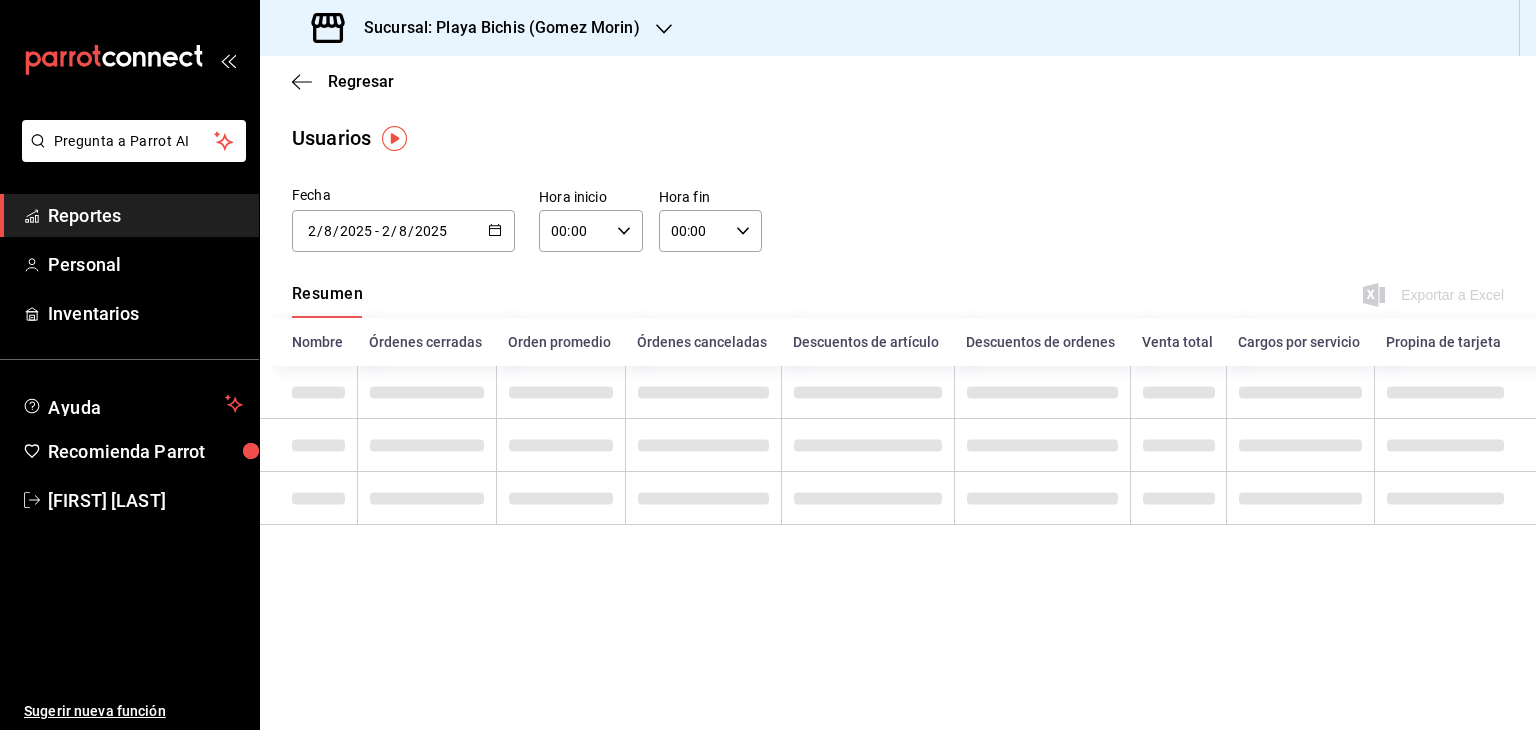 type on "2" 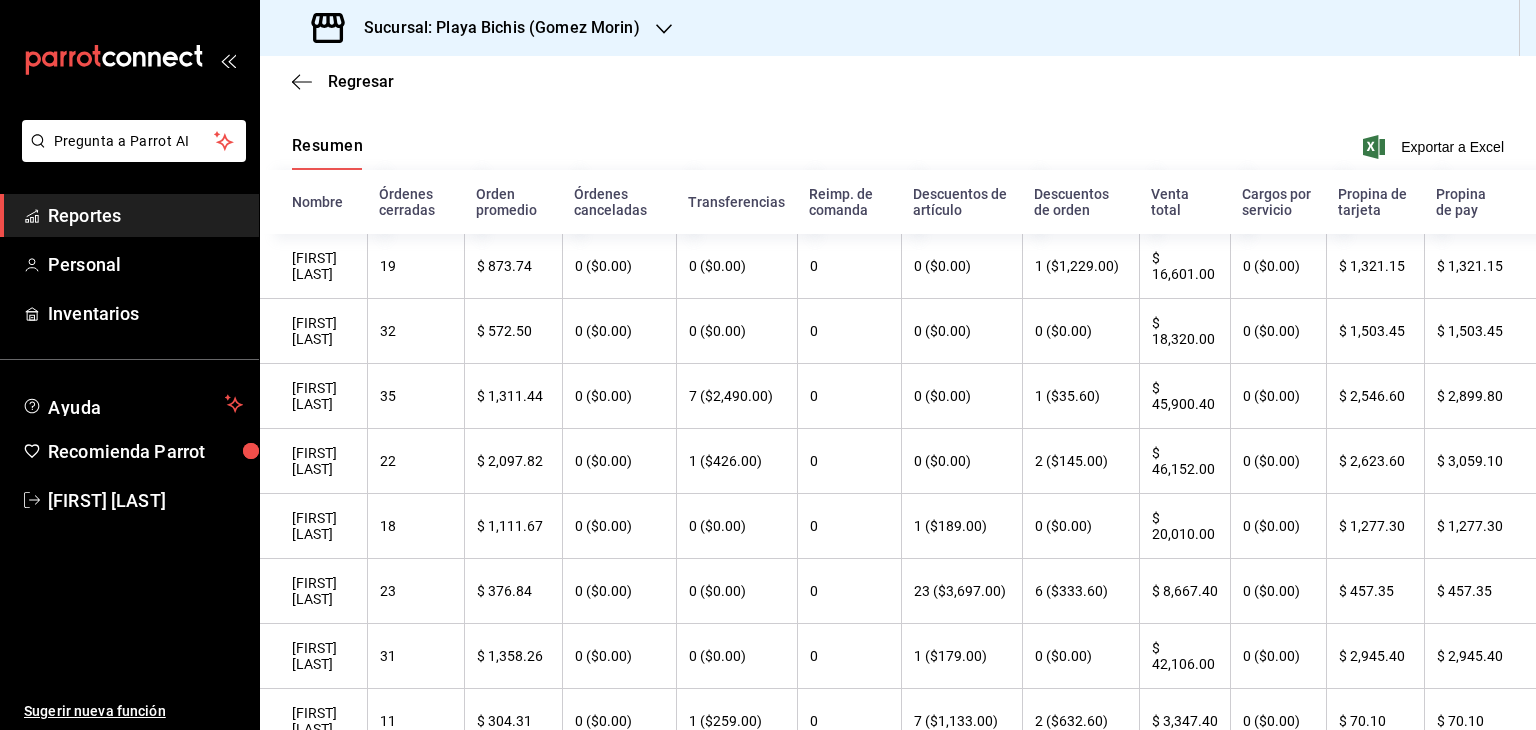 scroll, scrollTop: 149, scrollLeft: 0, axis: vertical 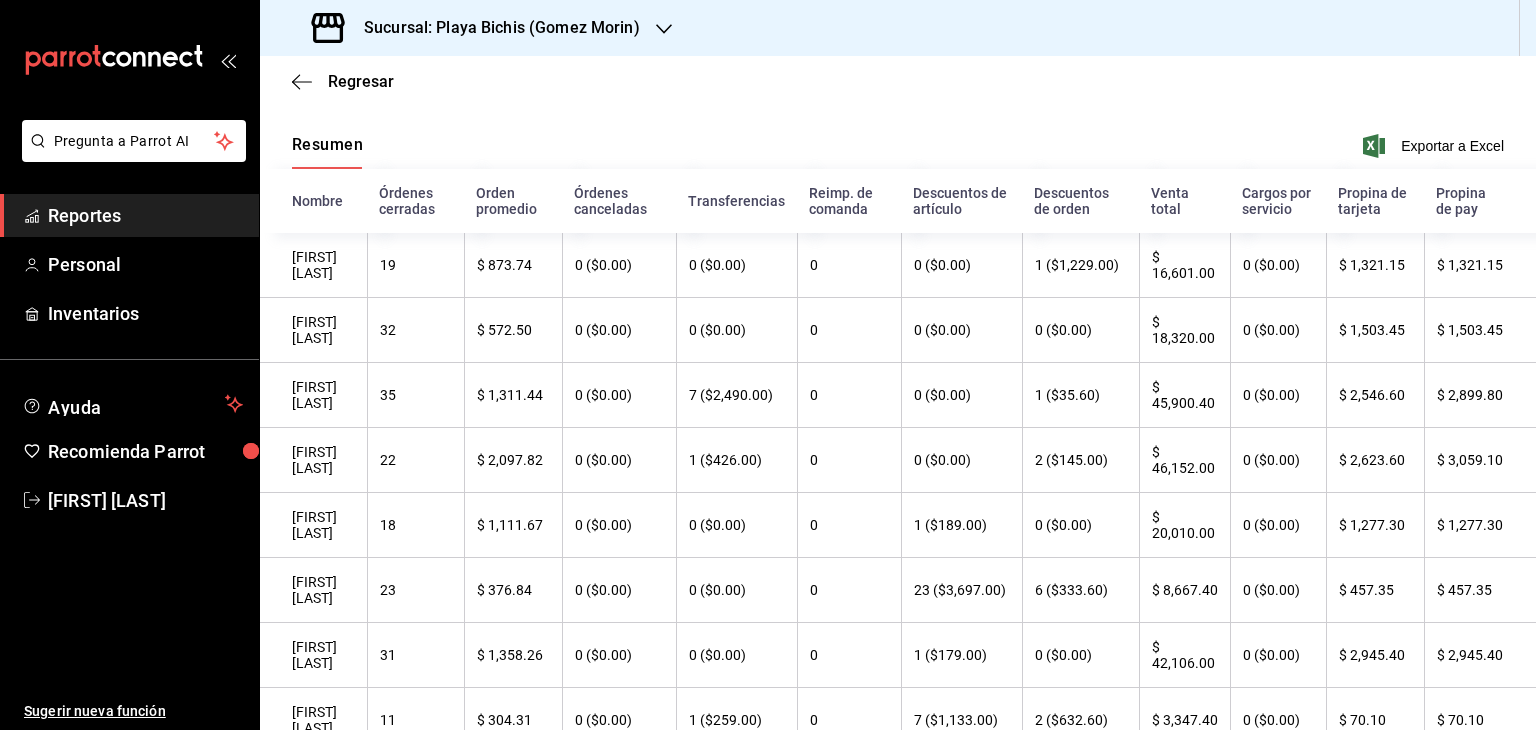 click on "Reportes" at bounding box center [145, 215] 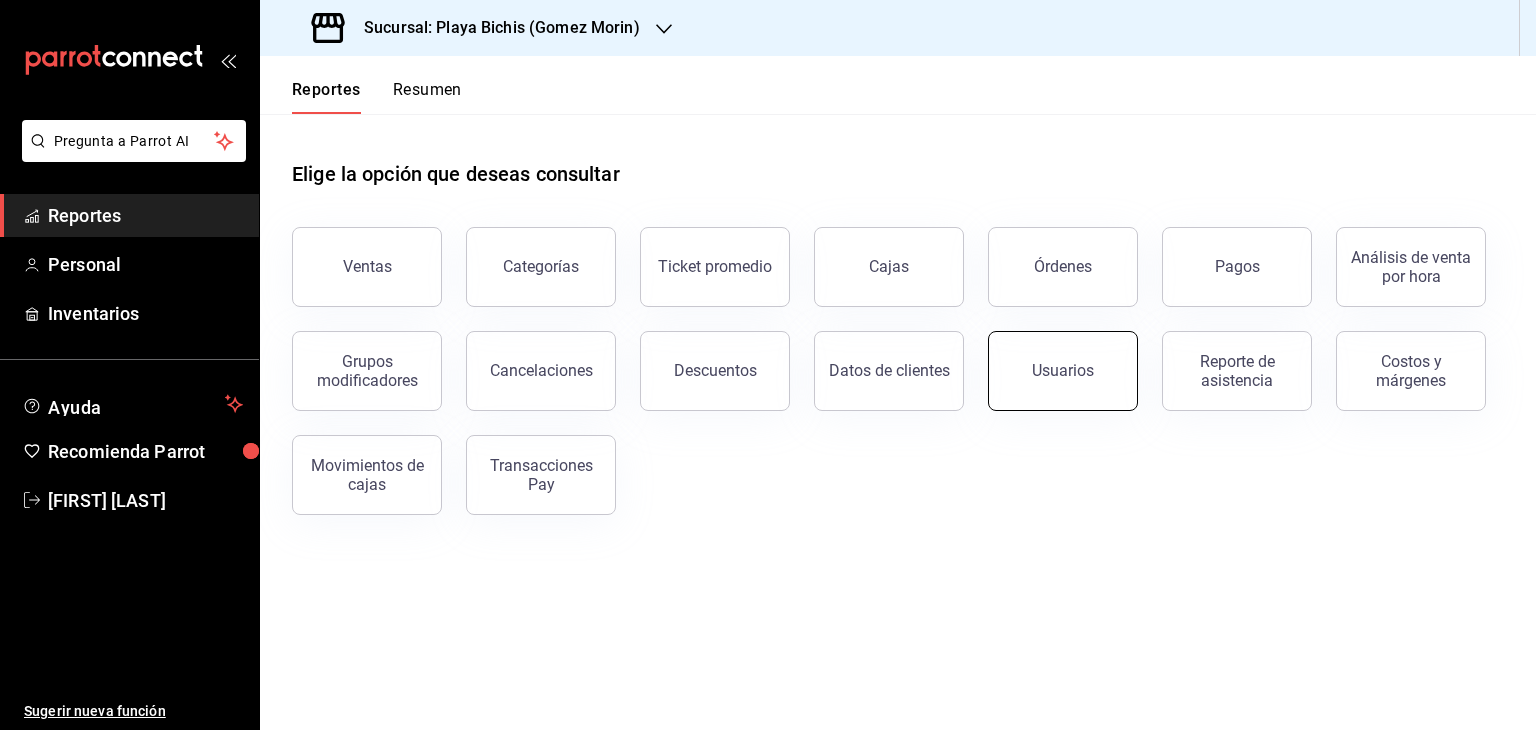 click on "Usuarios" at bounding box center [1063, 371] 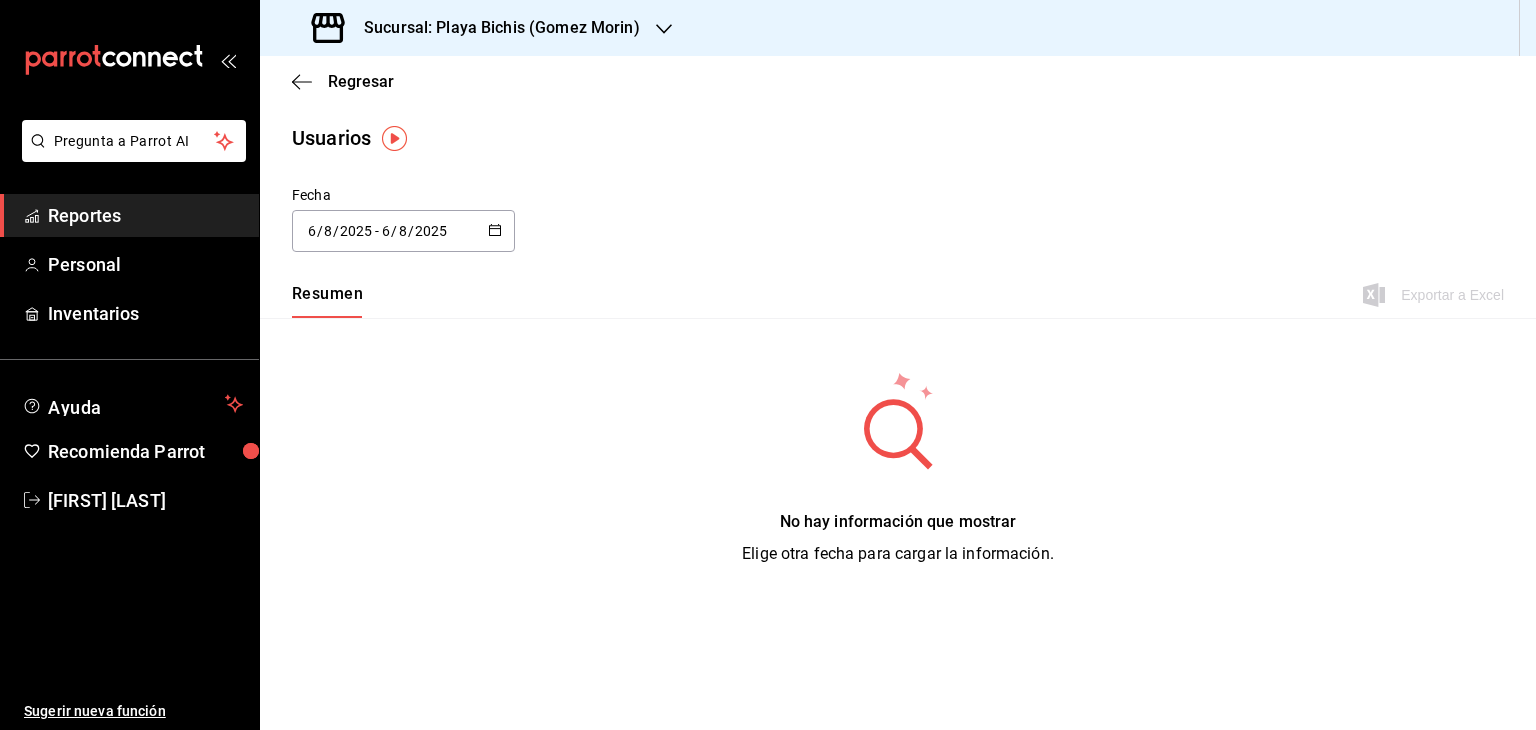 click at bounding box center [495, 231] 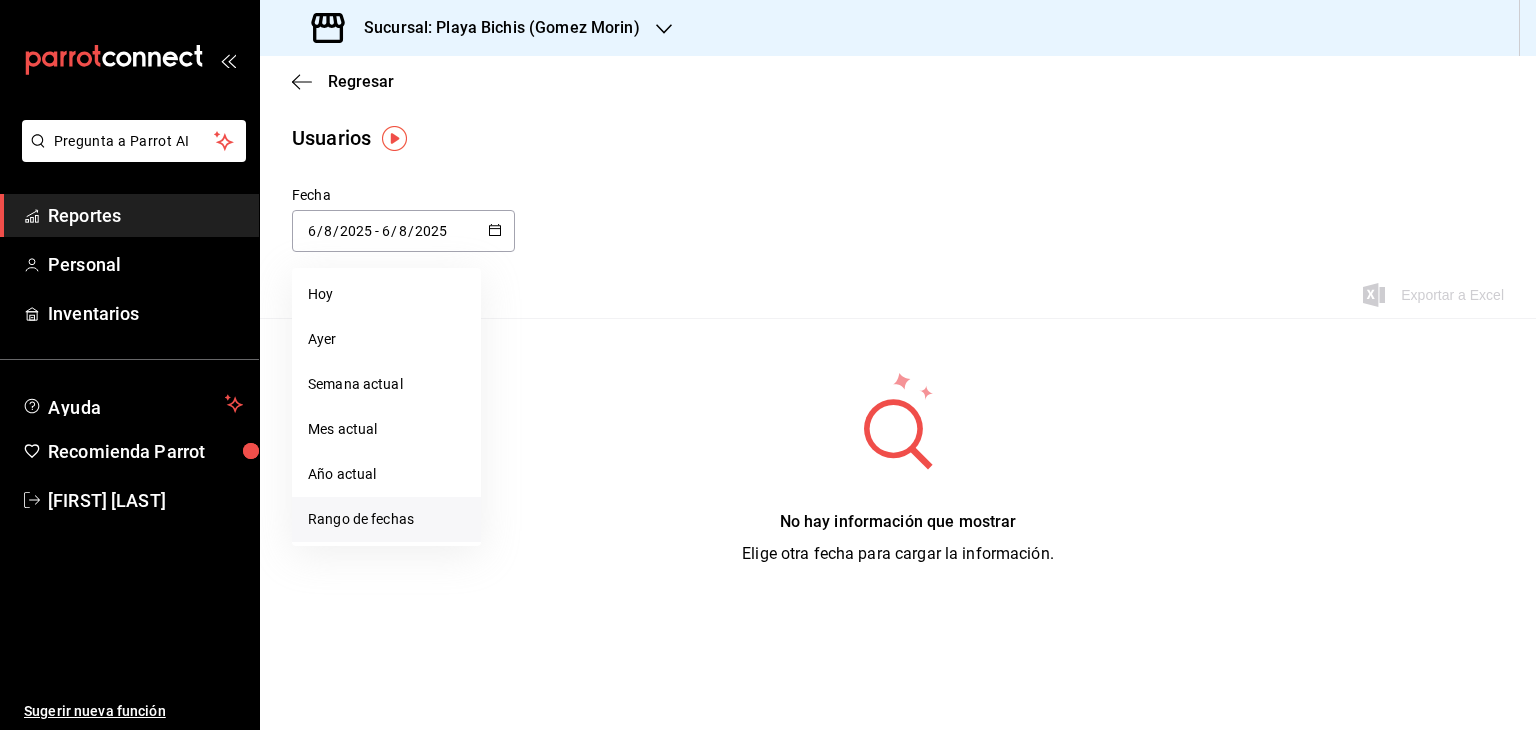 click on "Rango de fechas" at bounding box center (386, 519) 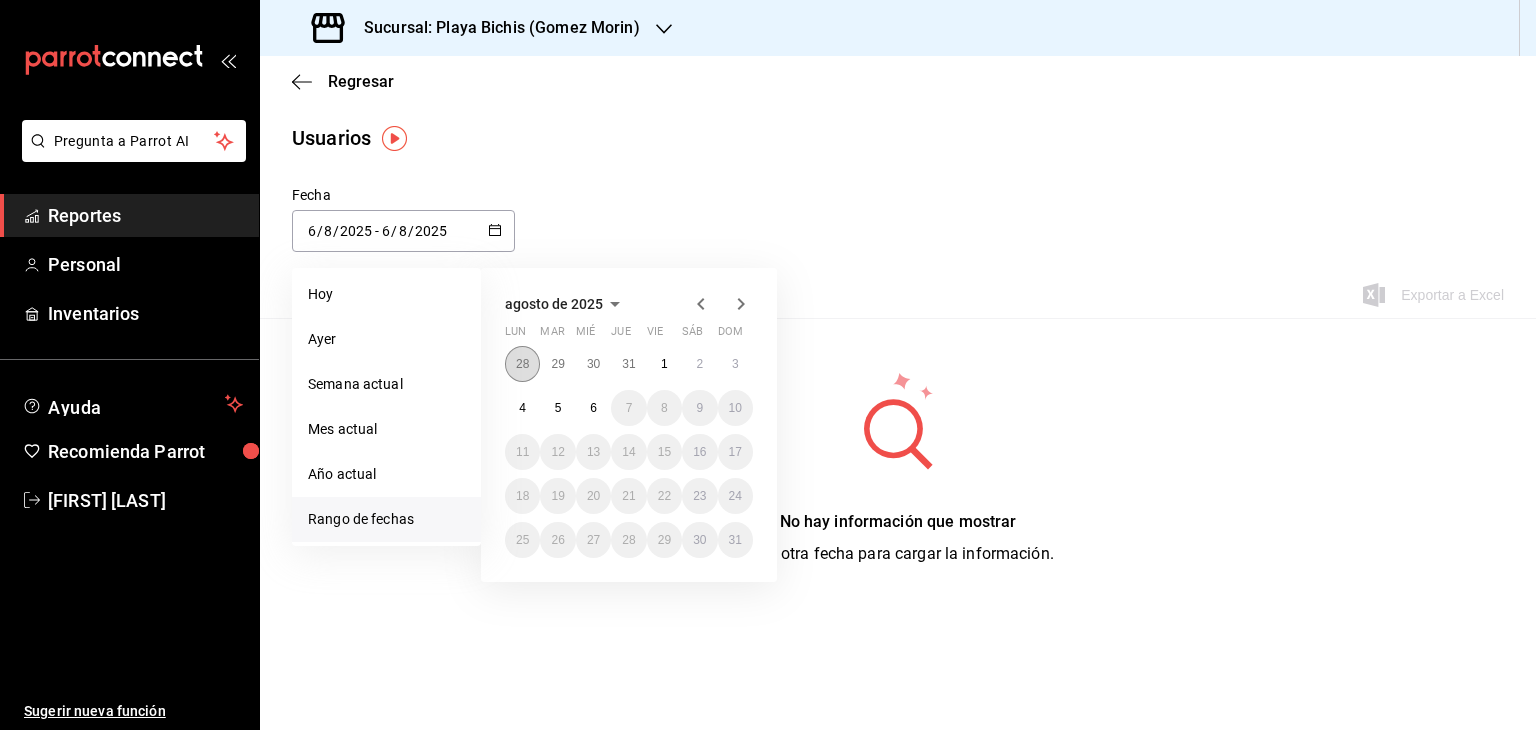 click on "28" at bounding box center [522, 364] 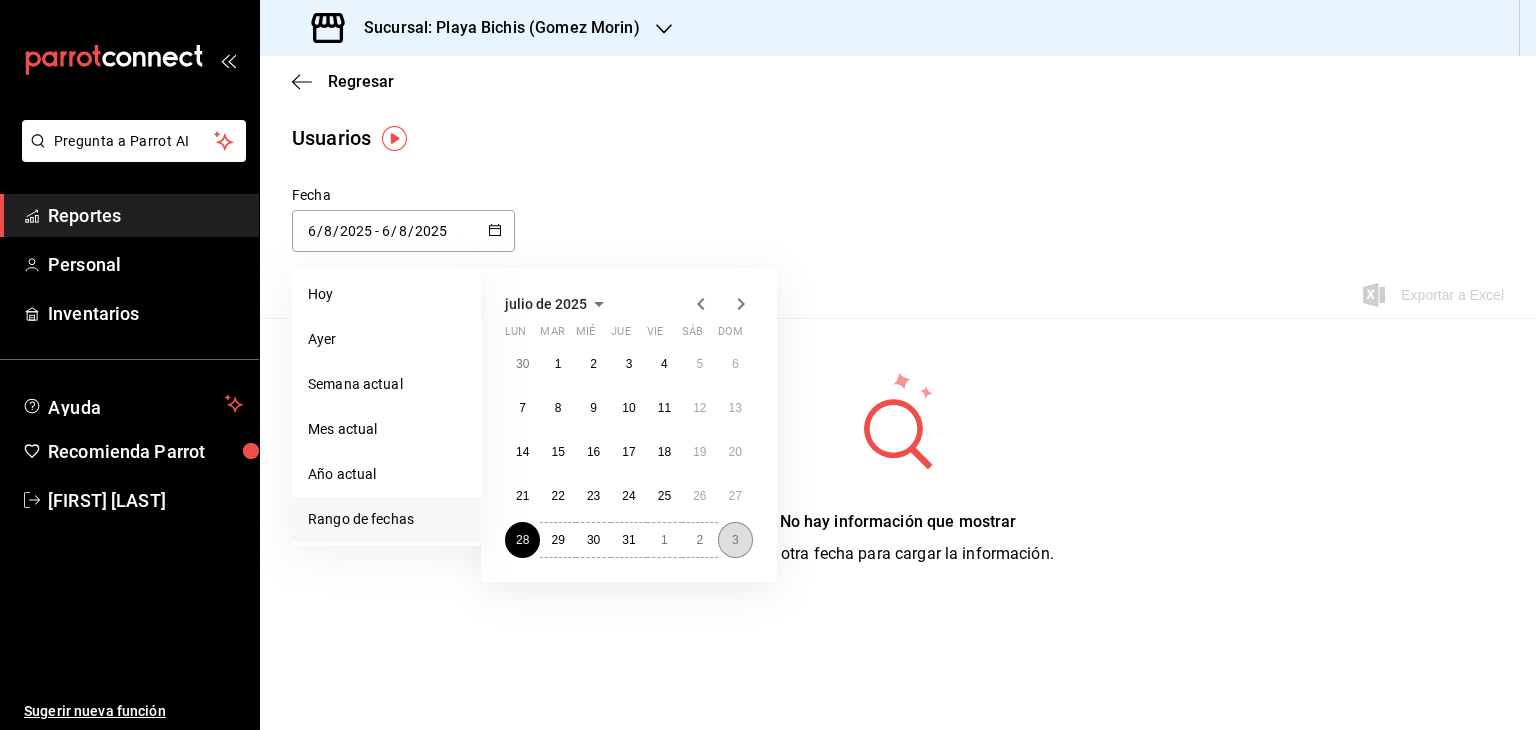 click on "3" at bounding box center [735, 540] 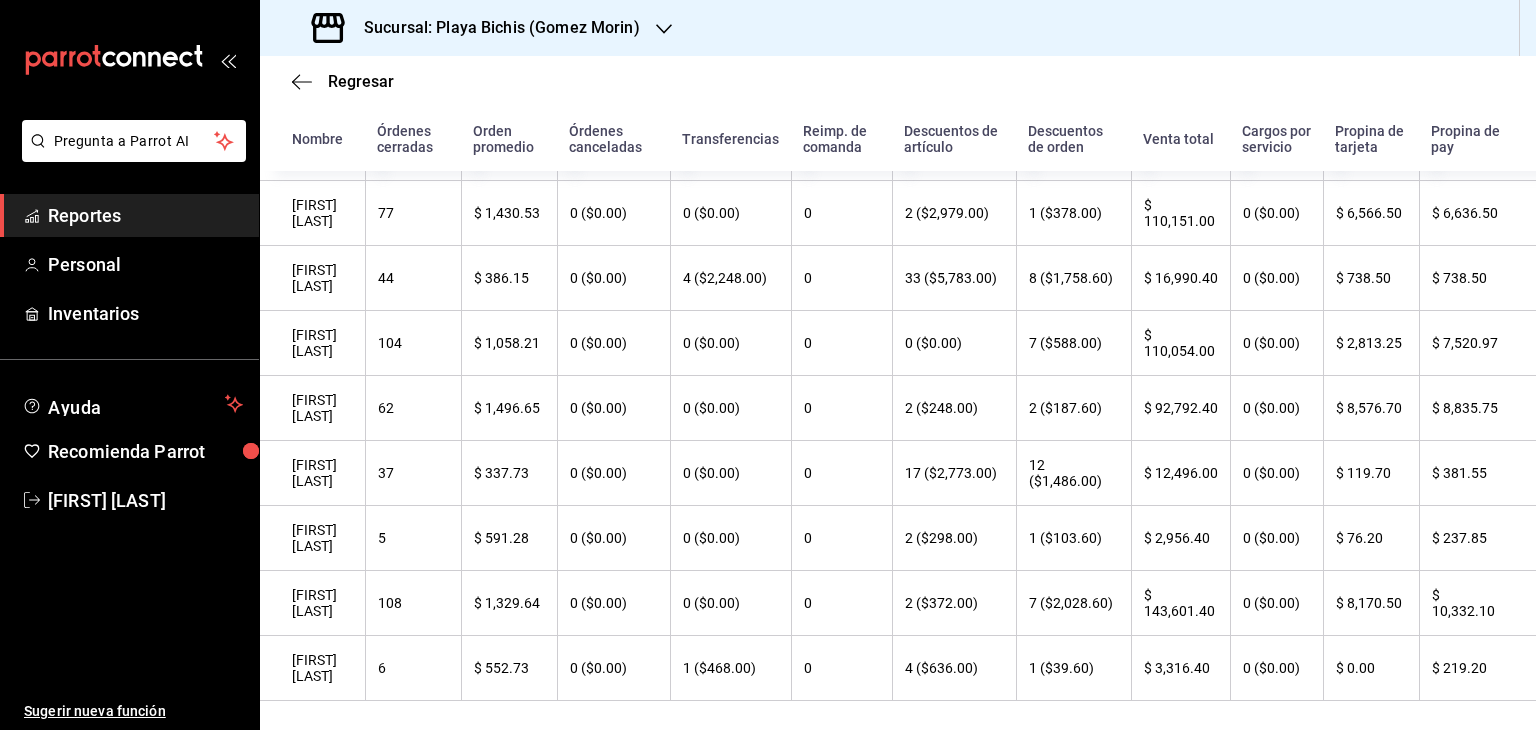 scroll, scrollTop: 725, scrollLeft: 0, axis: vertical 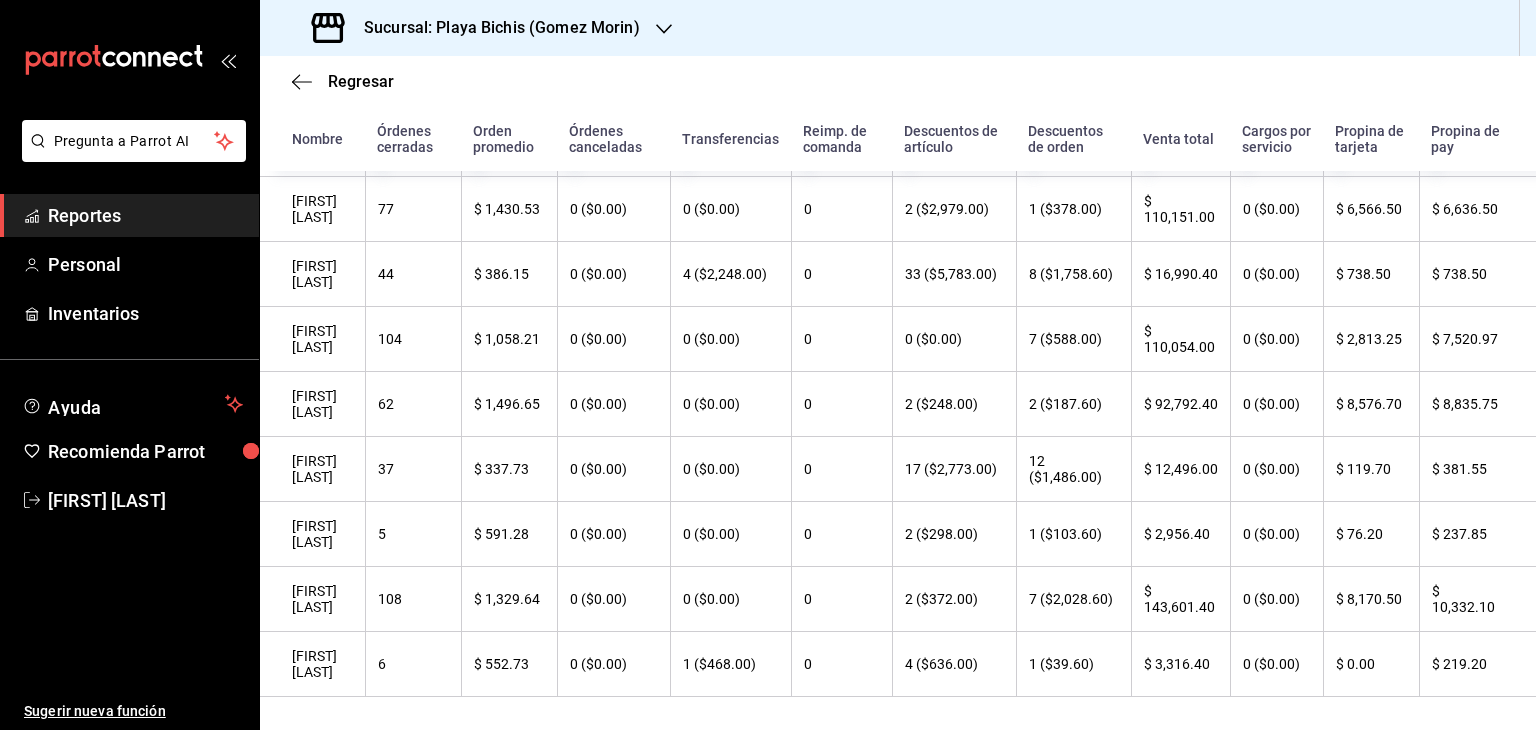 click on "Reportes" at bounding box center [145, 215] 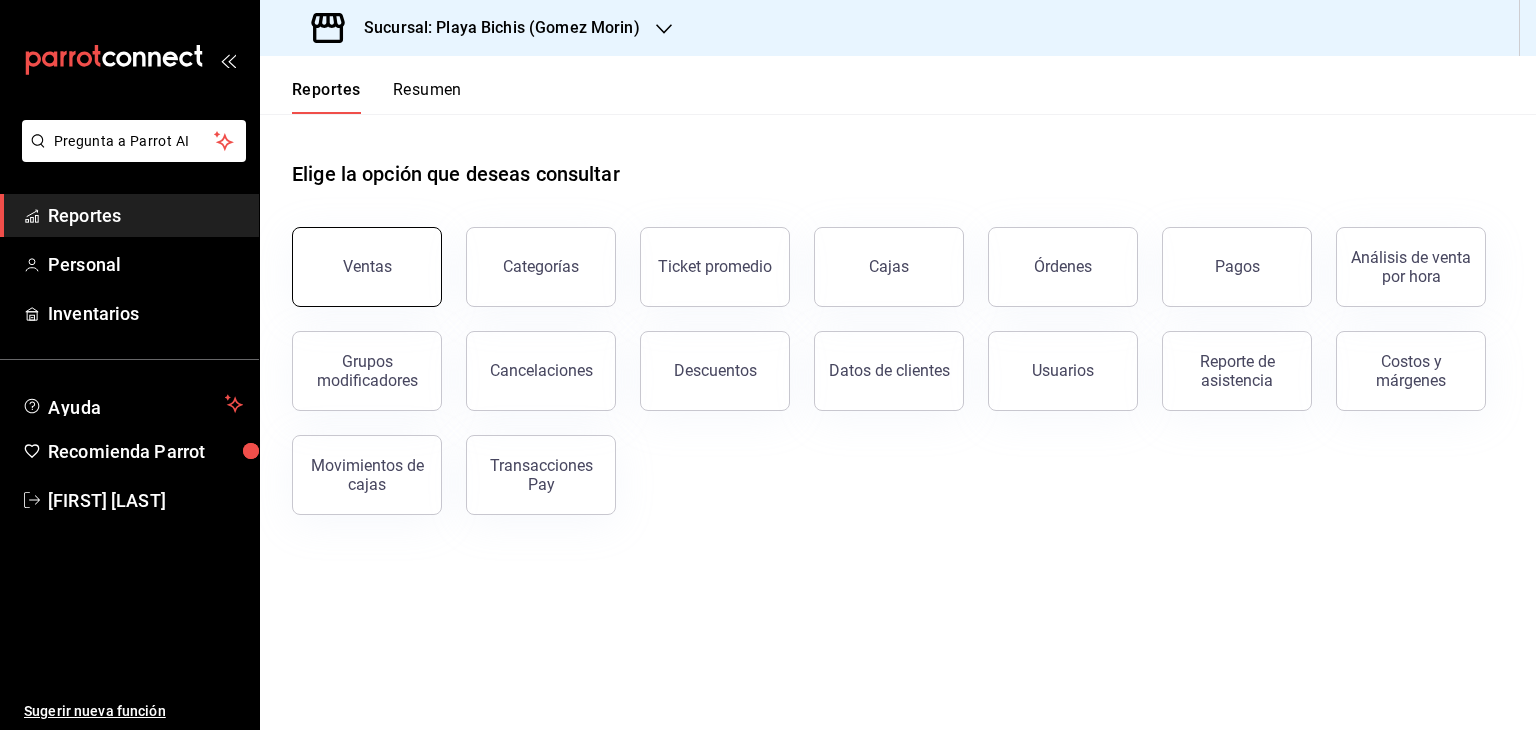 click on "Ventas" at bounding box center [367, 267] 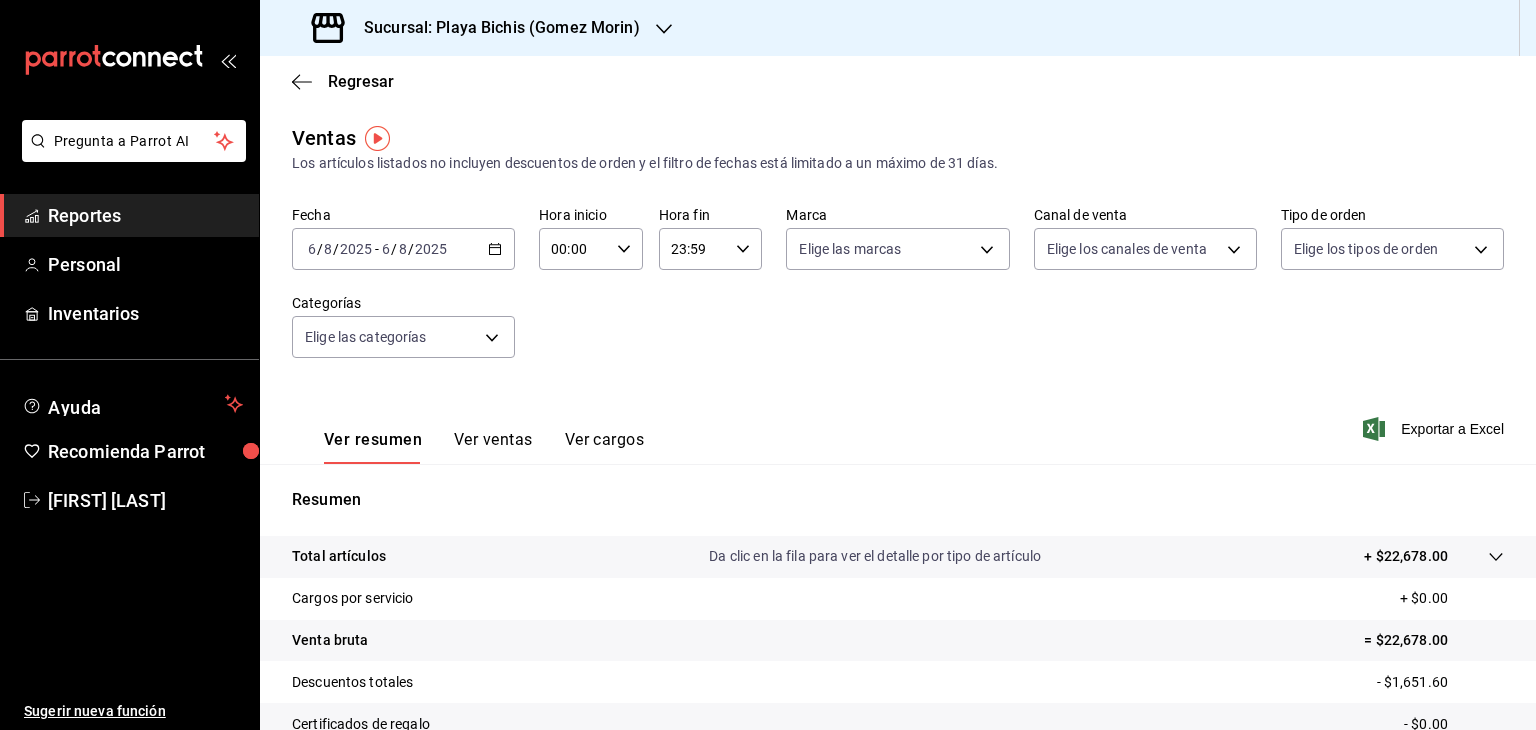 click 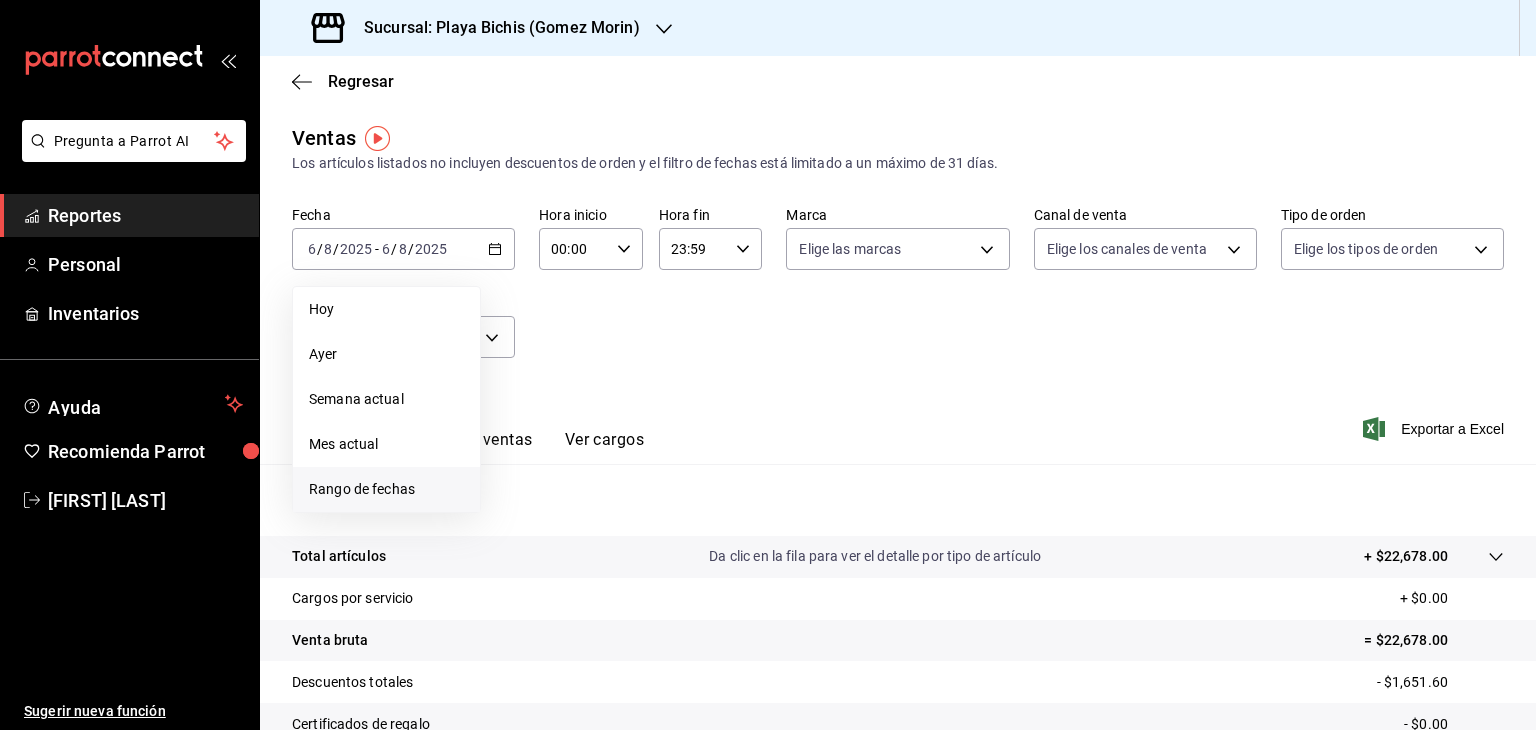 click on "Rango de fechas" at bounding box center [386, 489] 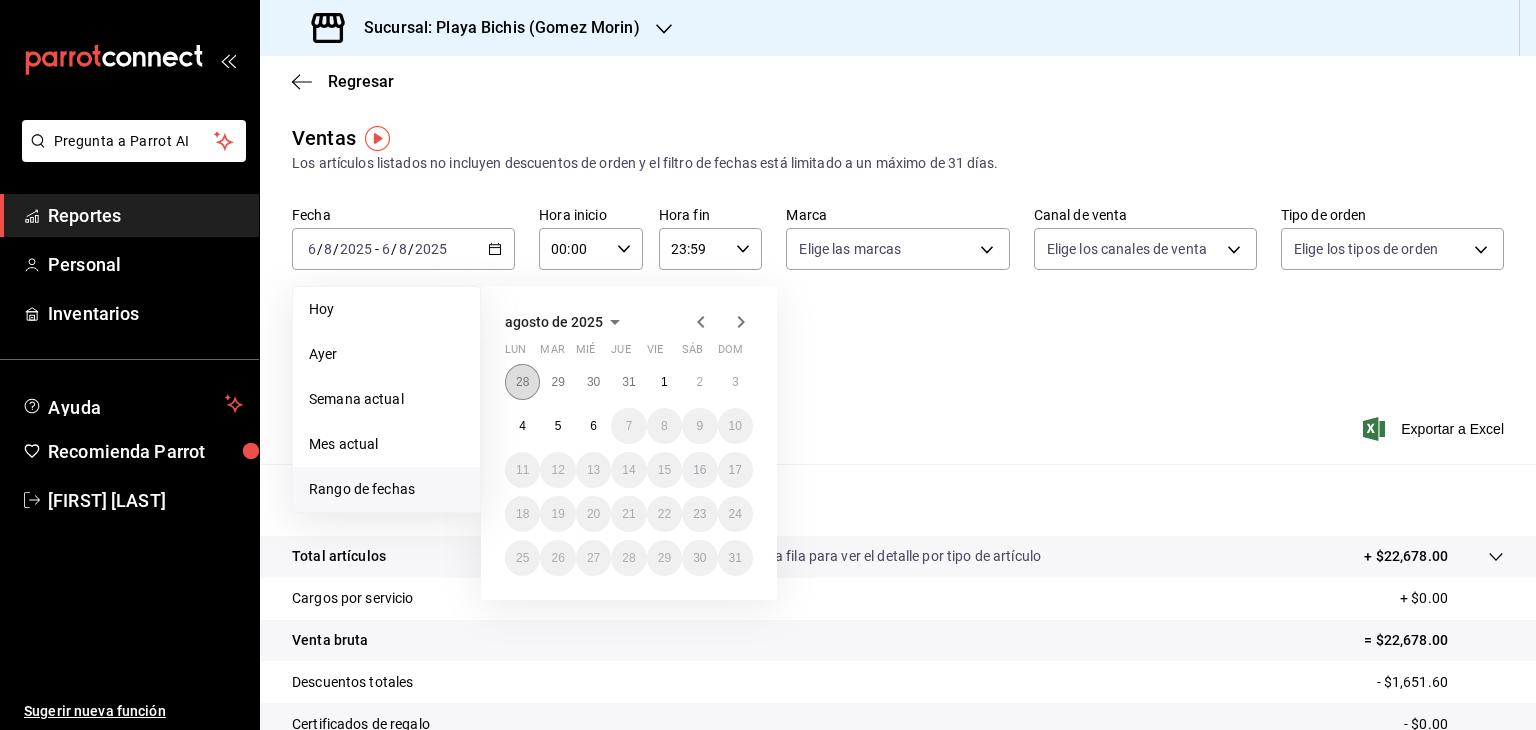 click on "28" at bounding box center (522, 382) 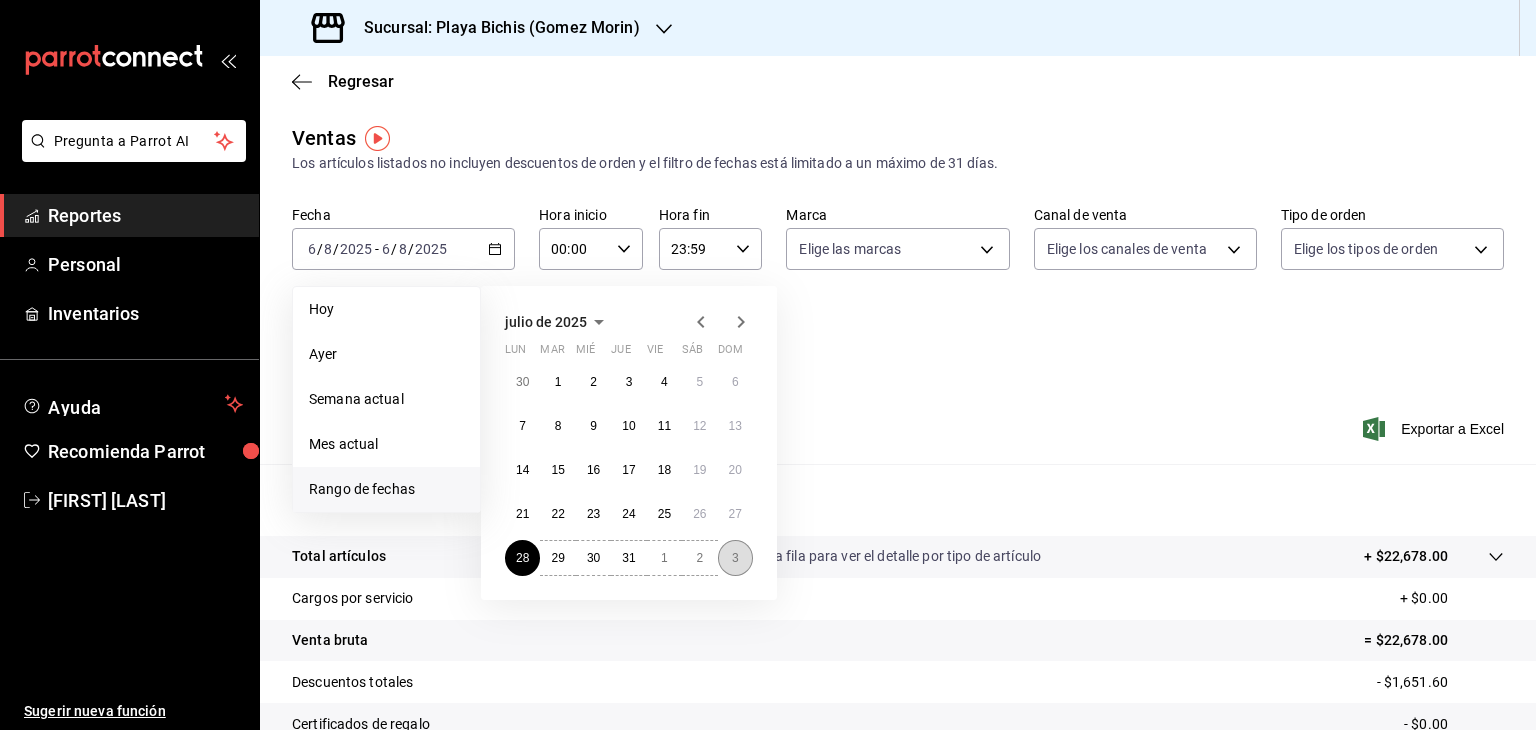 click on "3" at bounding box center (735, 558) 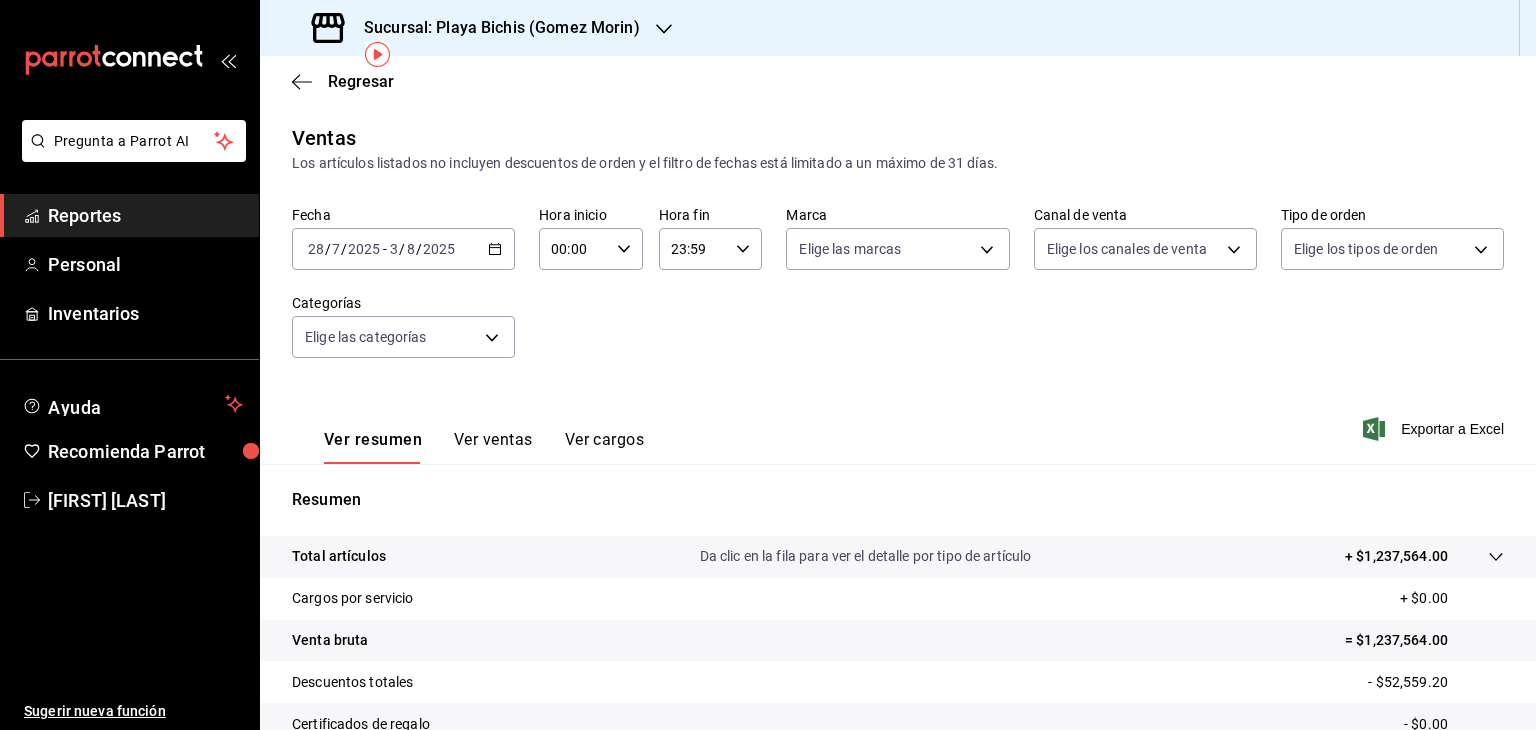 scroll, scrollTop: 228, scrollLeft: 0, axis: vertical 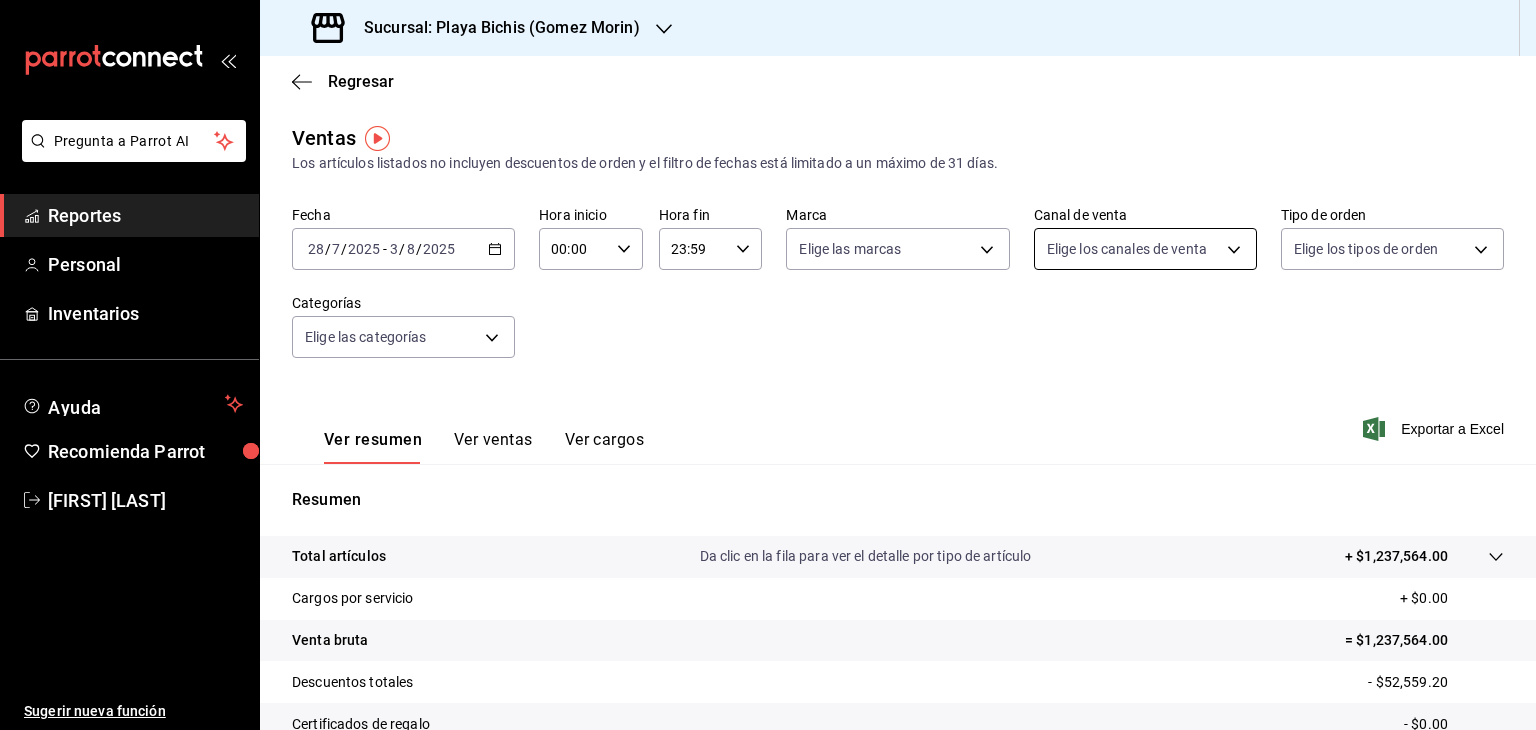click on "Pregunta a Parrot AI Reportes   Personal   Inventarios   Ayuda Recomienda Parrot   [FIRST] [LAST]   Sugerir nueva función   Sucursal: Playa Bichis (Gomez Morin) Regresar Ventas Los artículos listados no incluyen descuentos de orden y el filtro de fechas está limitado a un máximo de 31 días. Fecha [DATE] [DD] / [MM] / [YYYY] - [DATE] [DD] / [MM] / [YYYY] Hora inicio 00:00 Hora inicio Hora fin 23:59 Hora fin Marca Elige las marcas Canal de venta Elige los canales de venta Tipo de orden Elige los tipos de orden Categorías Elige las categorías Ver resumen Ver ventas Ver cargos Exportar a Excel Resumen Total artículos Da clic en la fila para ver el detalle por tipo de artículo + $1,237,564.00 Cargos por servicio + $0.00 Venta bruta = $1,237,564.00 Descuentos totales - $52,559.20 Certificados de regalo - $0.00 Venta total = $1,185,004.80 Impuestos - $87,816.07 Venta neta = $1,097,188.73 GANA 1 MES GRATIS EN TU SUSCRIPCIÓN AQUÍ Ver video tutorial Ir a video Ver video tutorial Ir a video Reportes" at bounding box center [768, 365] 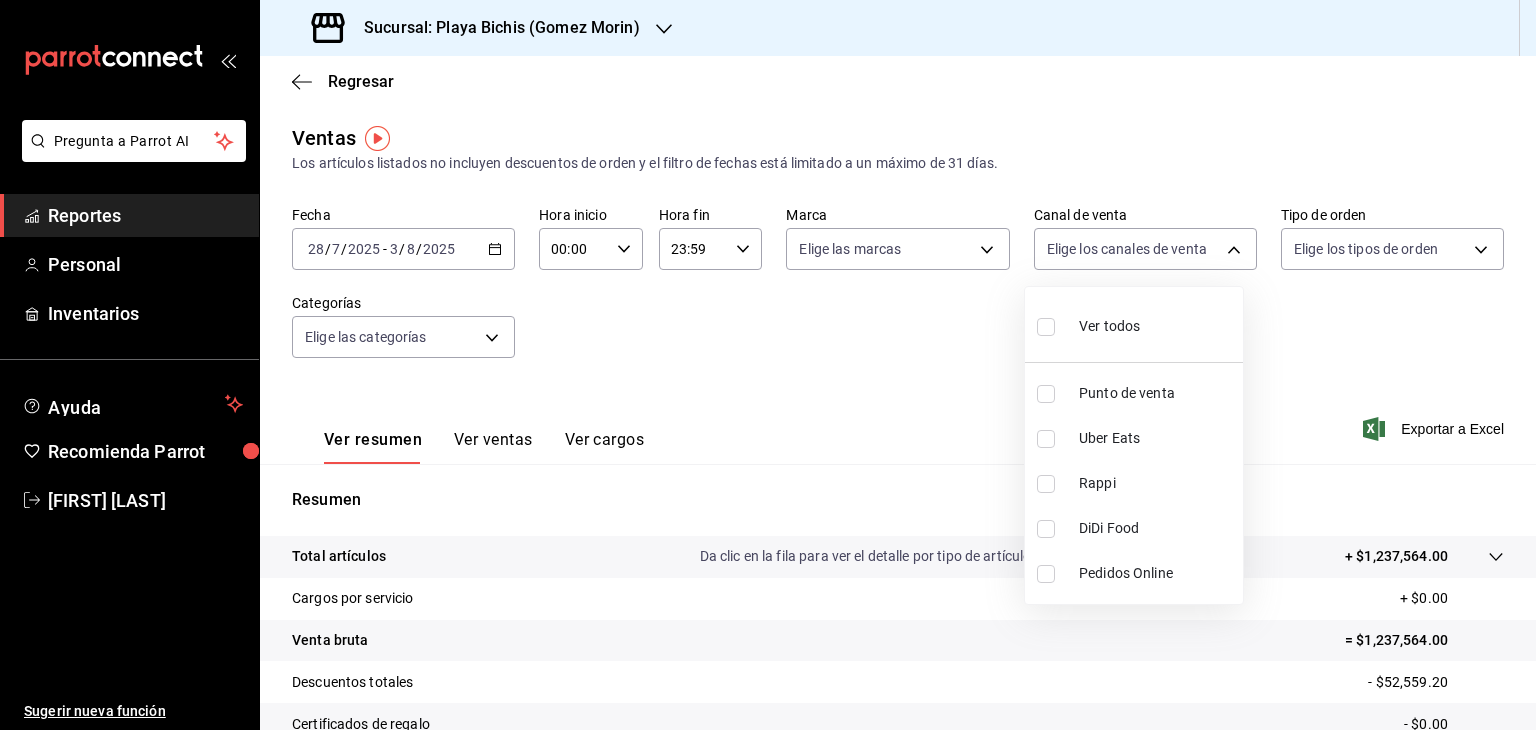 click on "Uber Eats" at bounding box center [1157, 438] 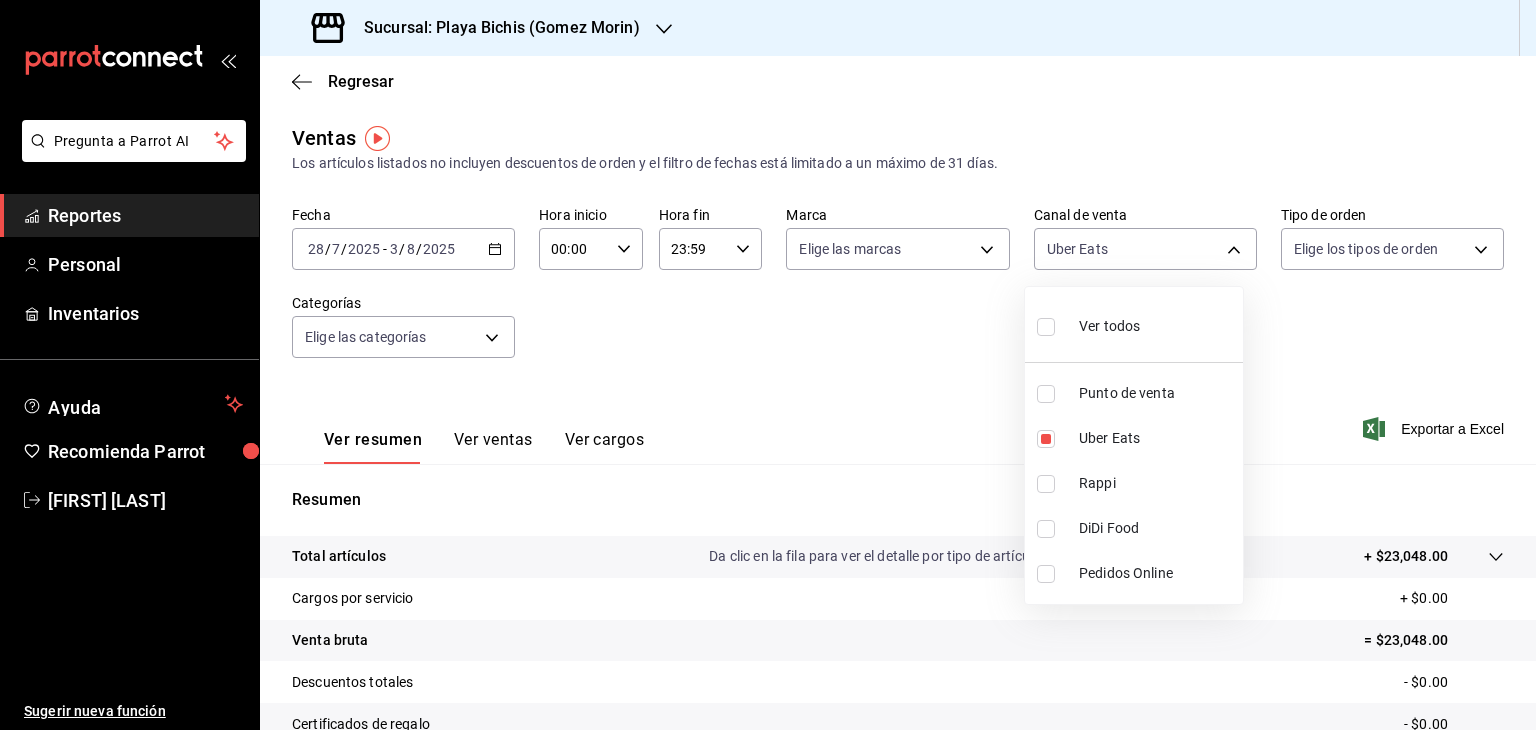 click at bounding box center (1046, 484) 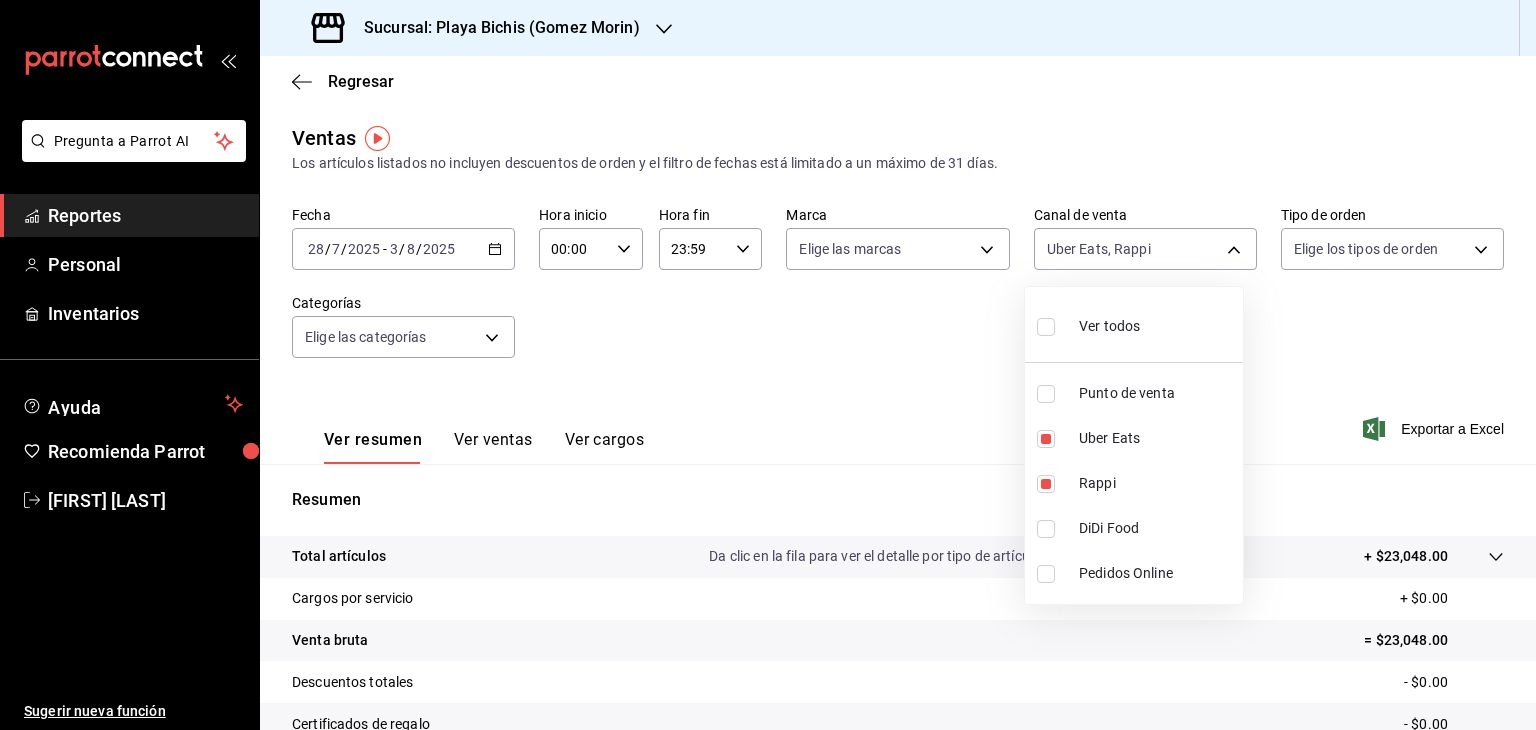 click at bounding box center (1046, 529) 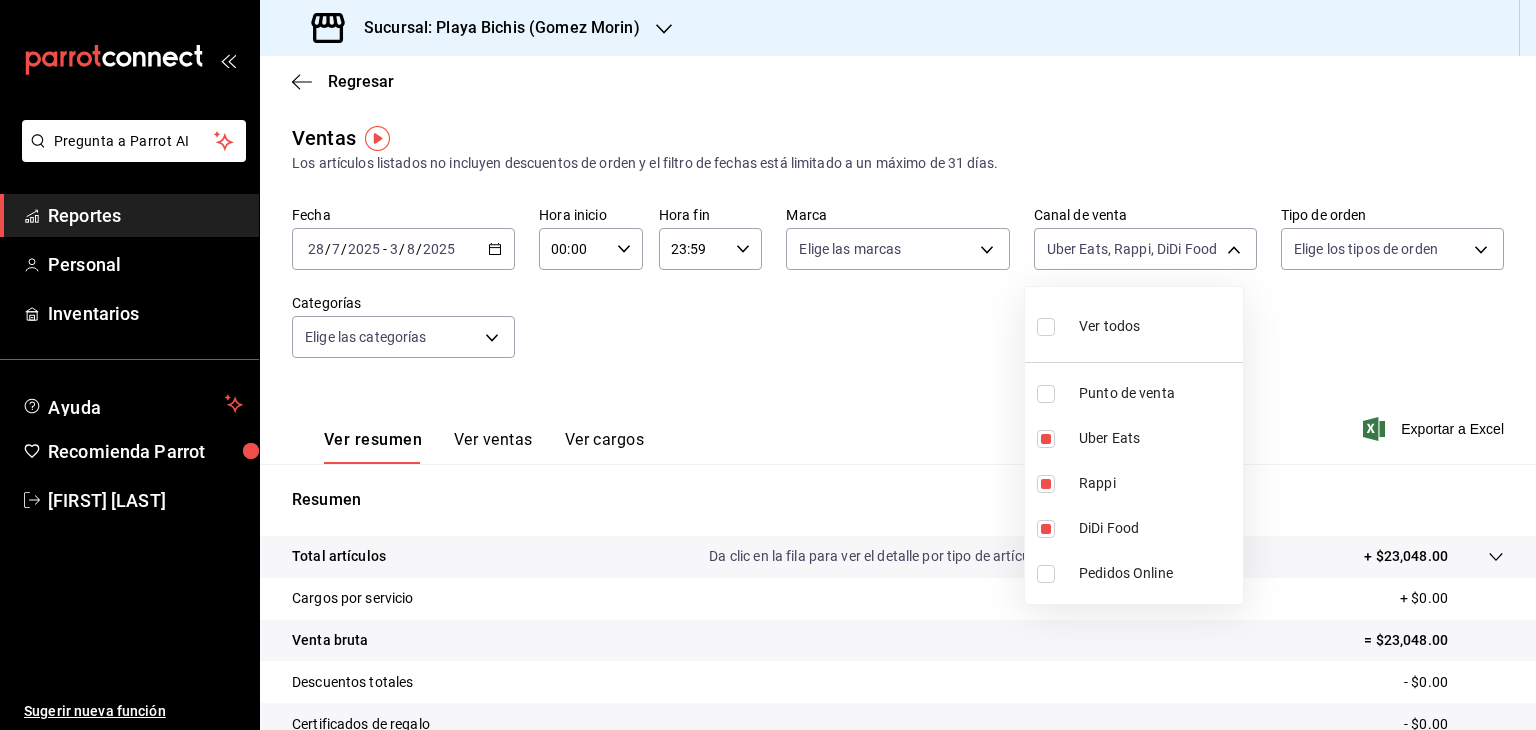 click at bounding box center (768, 365) 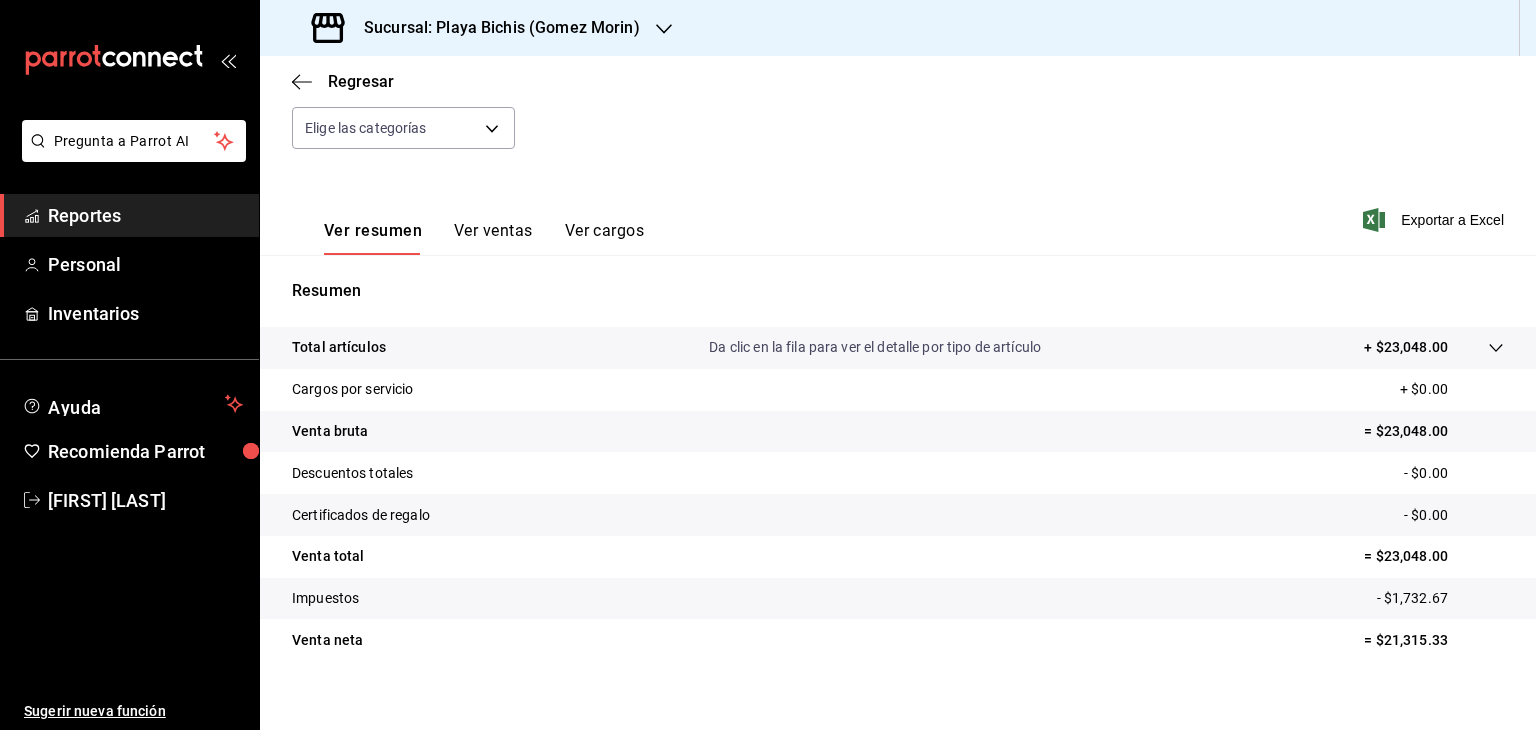 scroll, scrollTop: 228, scrollLeft: 0, axis: vertical 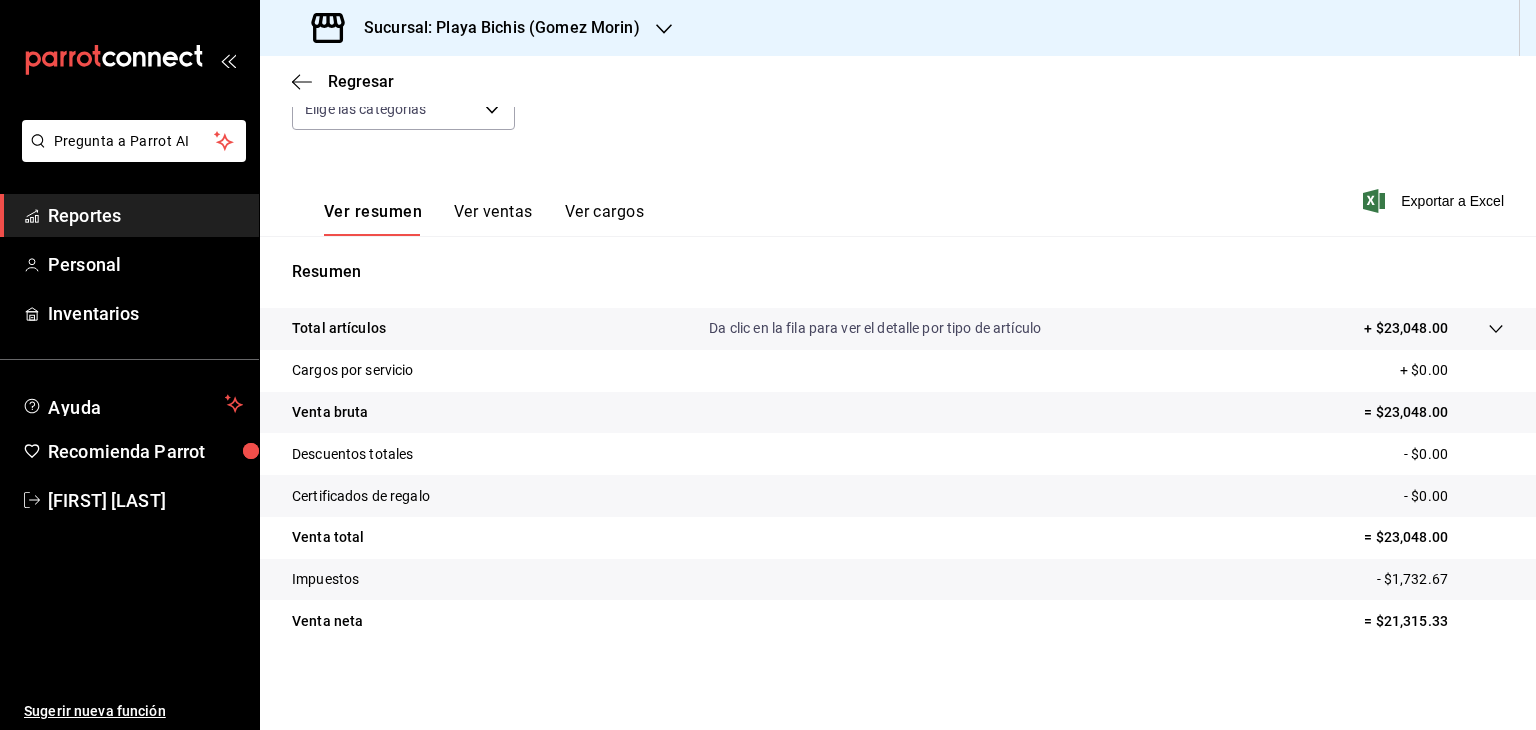 click on "Reportes" at bounding box center [145, 215] 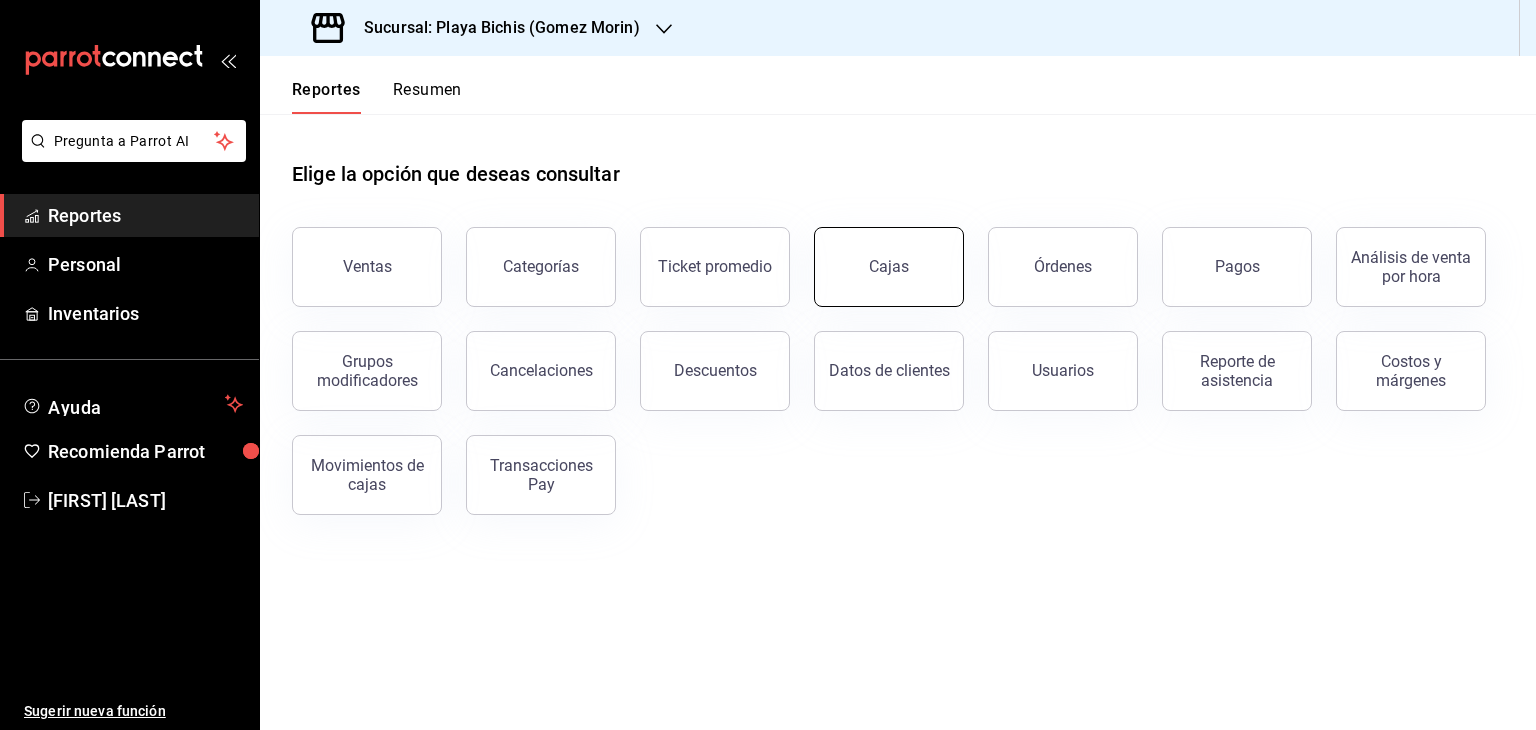 click on "Cajas" at bounding box center [889, 267] 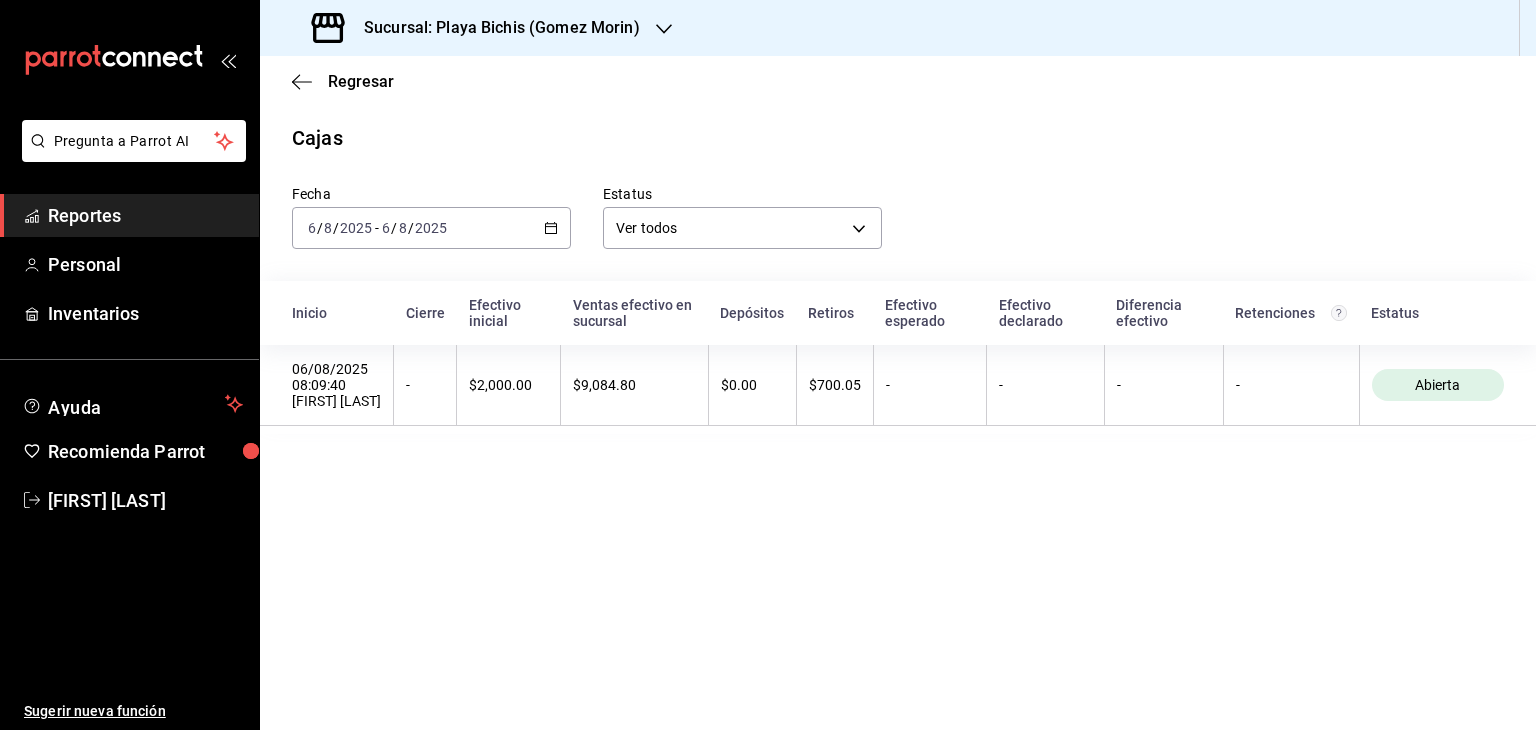 click on "Reportes" at bounding box center [145, 215] 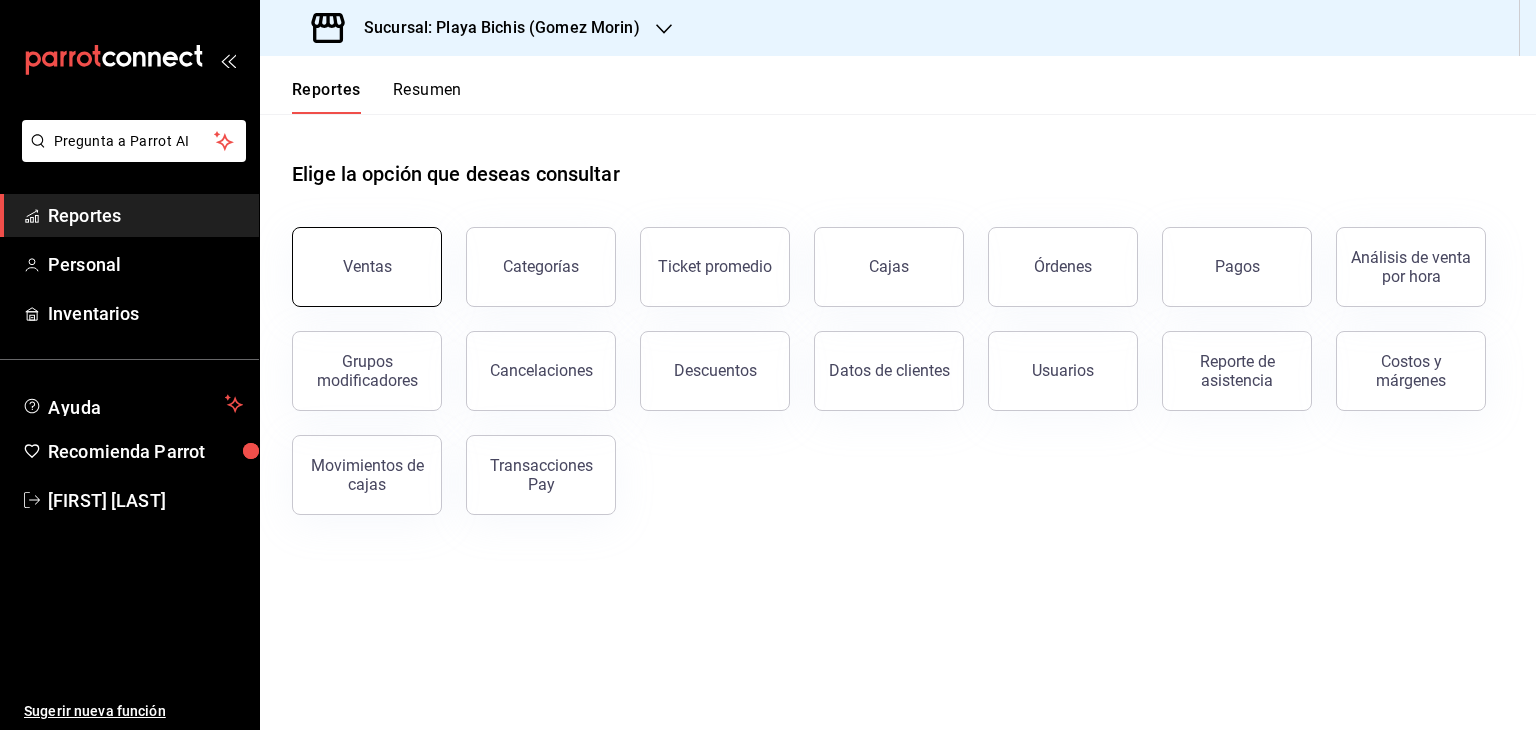 click on "Ventas" at bounding box center [367, 266] 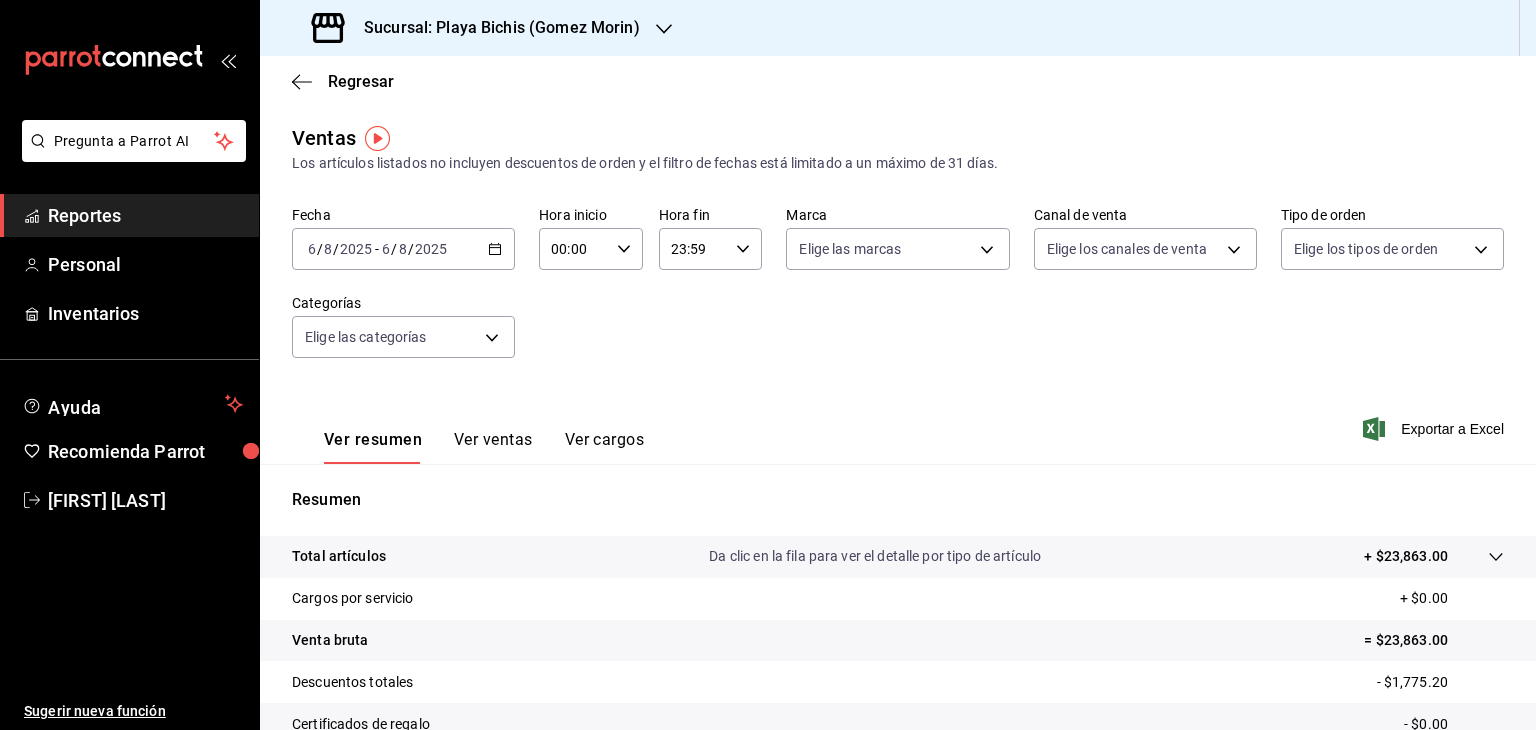 click 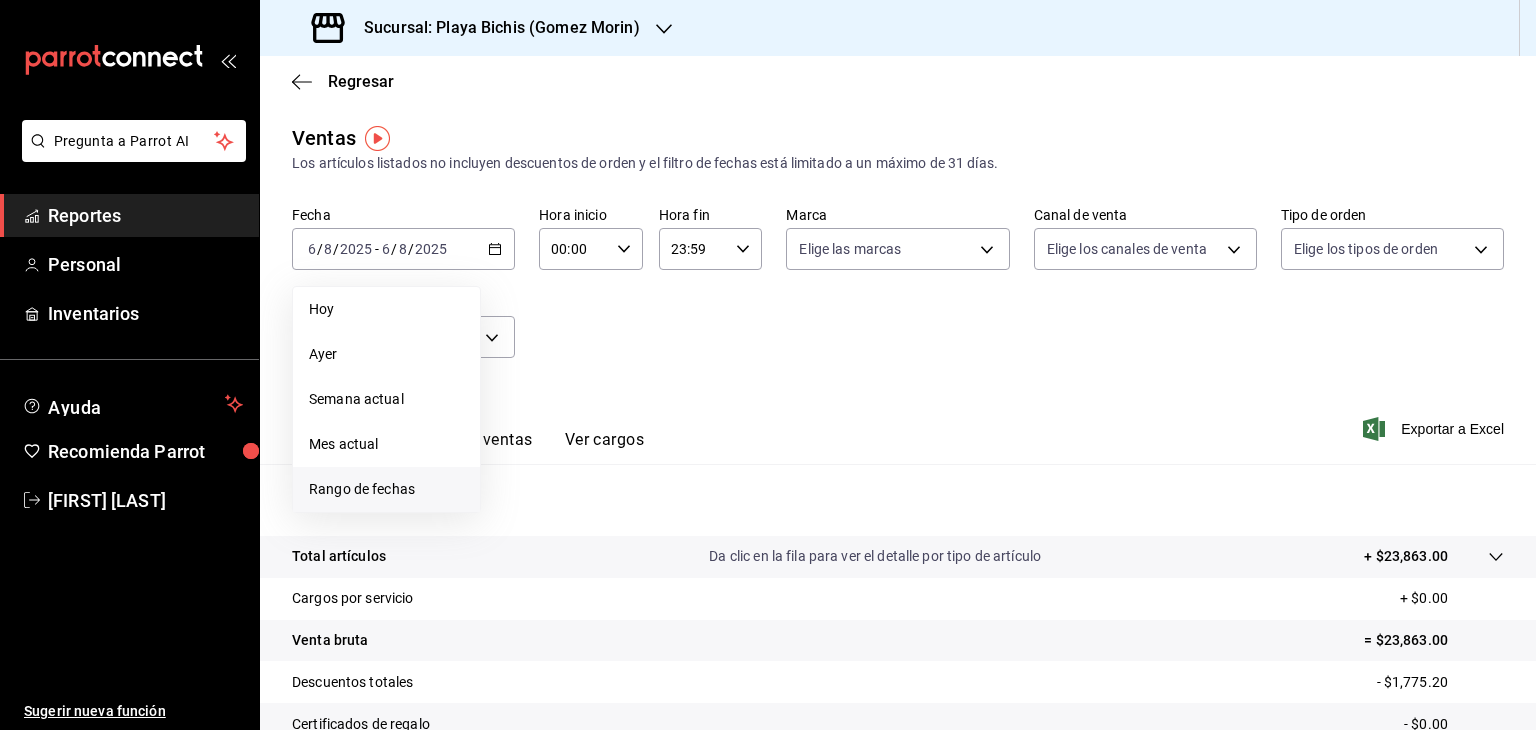 click on "Rango de fechas" at bounding box center (386, 489) 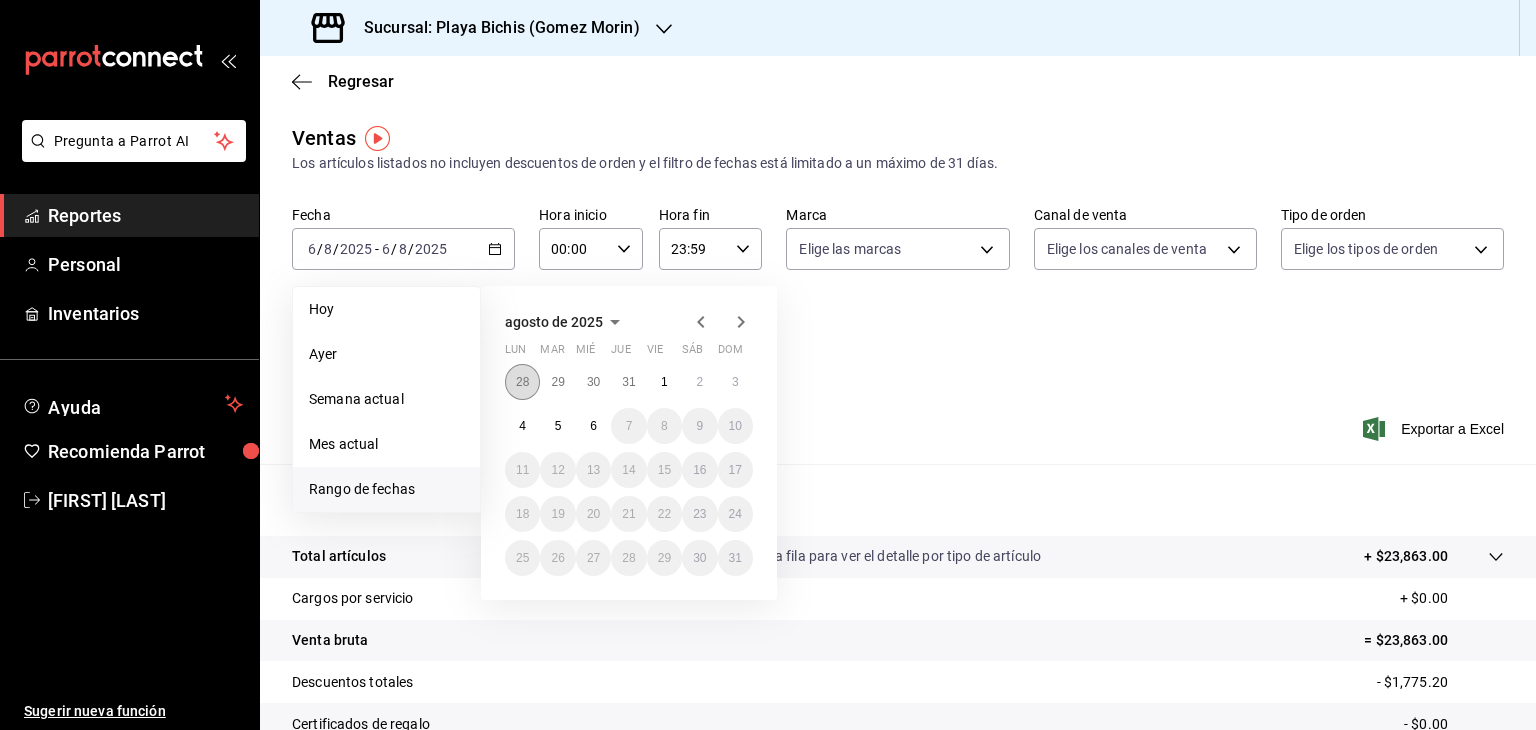 click on "28" at bounding box center [522, 382] 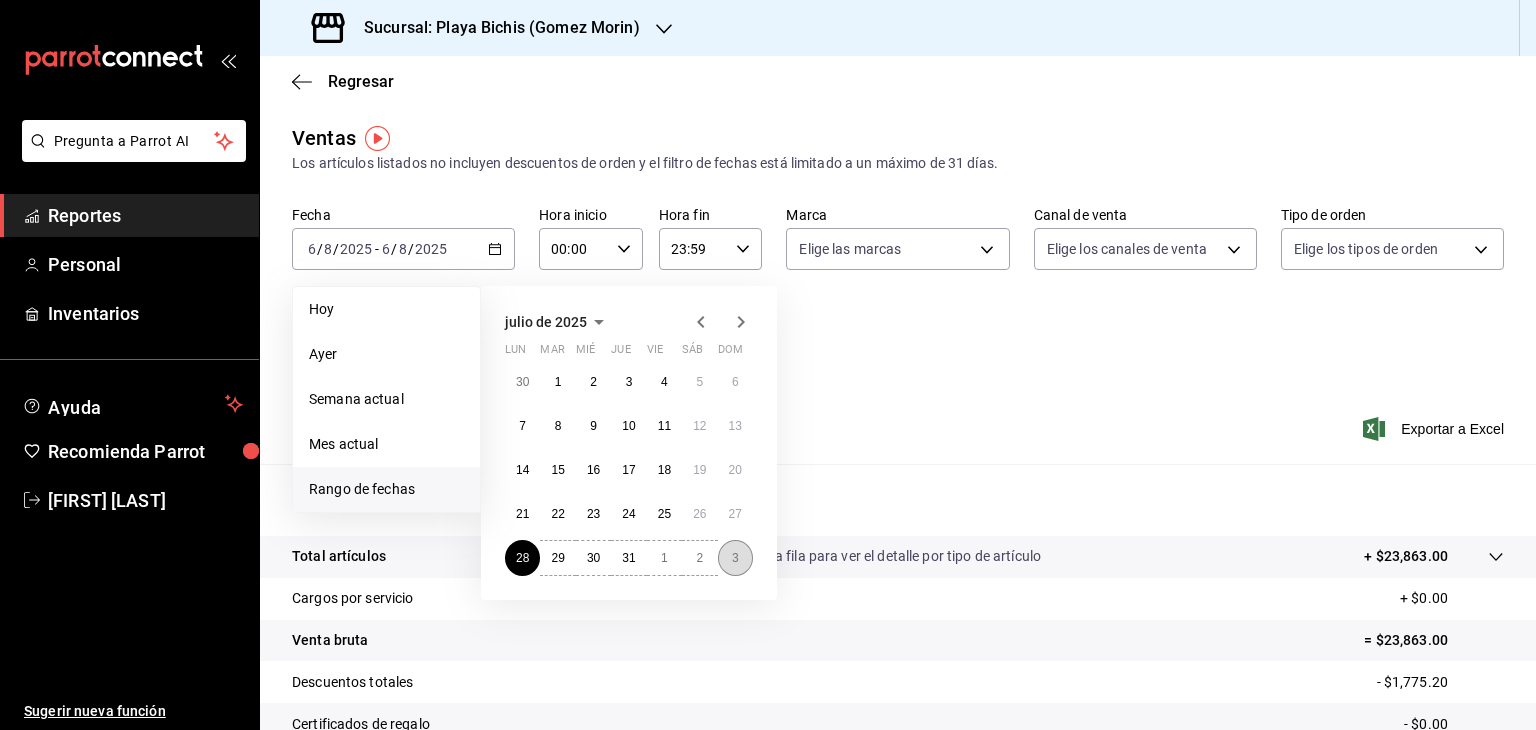 click on "3" at bounding box center [735, 558] 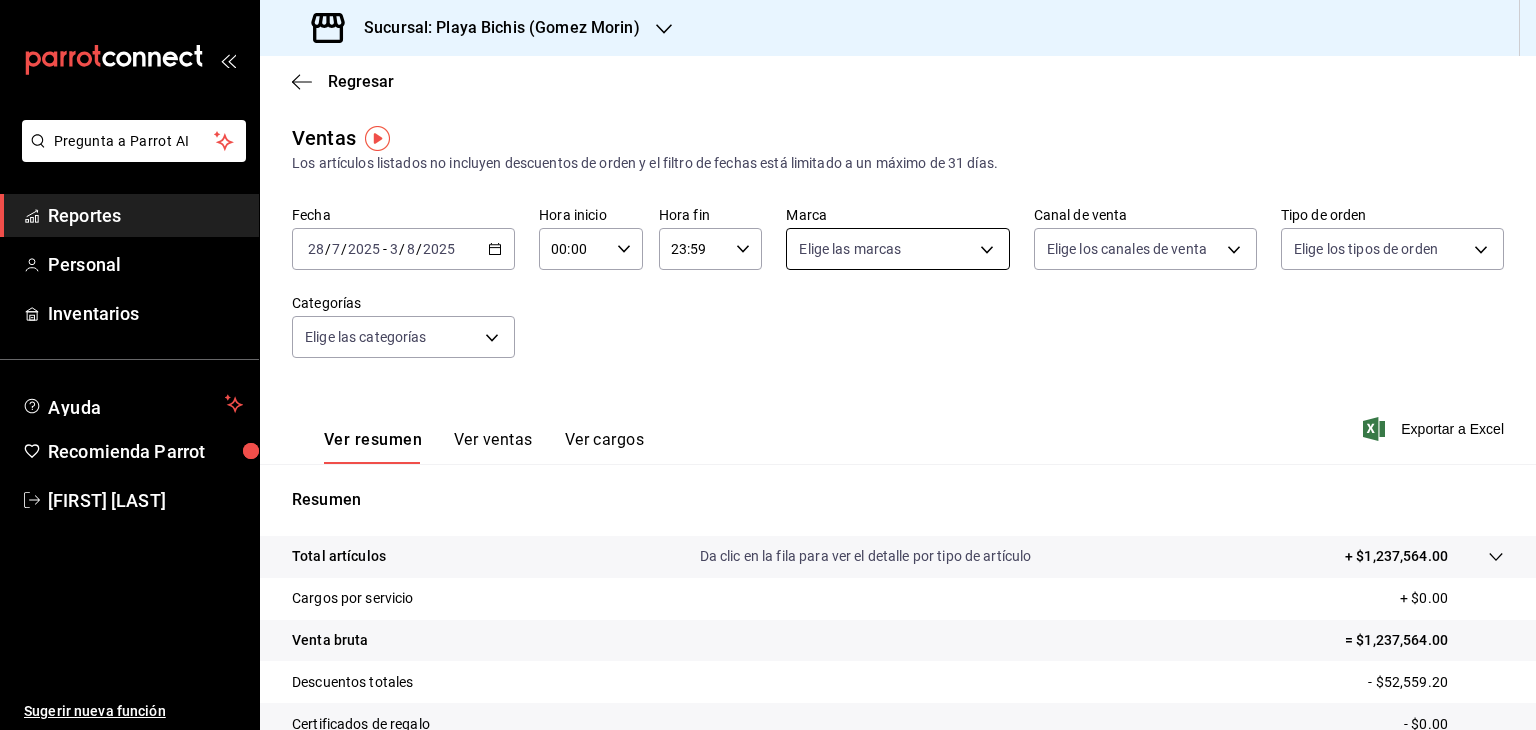 click on "Pregunta a Parrot AI Reportes   Personal   Inventarios   Ayuda Recomienda Parrot   [FIRST] [LAST]   Sugerir nueva función   Sucursal: Playa Bichis (Gomez Morin) Regresar Ventas Los artículos listados no incluyen descuentos de orden y el filtro de fechas está limitado a un máximo de 31 días. Fecha 2025-07-28 28 / 7 / 2025 - 2025-08-03 3 / 8 / 2025 Hora inicio 00:00 Hora inicio Hora fin 23:59 Hora fin Marca Elige las marcas Canal de venta Elige los canales de venta Tipo de orden Elige los tipos de orden Categorías Elige las categorías Ver resumen Ver ventas Ver cargos Exportar a Excel Resumen Total artículos Da clic en la fila para ver el detalle por tipo de artículo + $1,237,564.00 Cargos por servicio + $0.00 Venta bruta = $1,237,564.00 Descuentos totales - $52,559.20 Certificados de regalo - $0.00 Venta total = $1,185,004.80 Impuestos - $87,816.07 Venta neta = $1,097,188.73 GANA 1 MES GRATIS EN TU SUSCRIPCIÓN AQUÍ Ver video tutorial Ir a video Pregunta a Parrot AI Reportes   Personal" at bounding box center [768, 365] 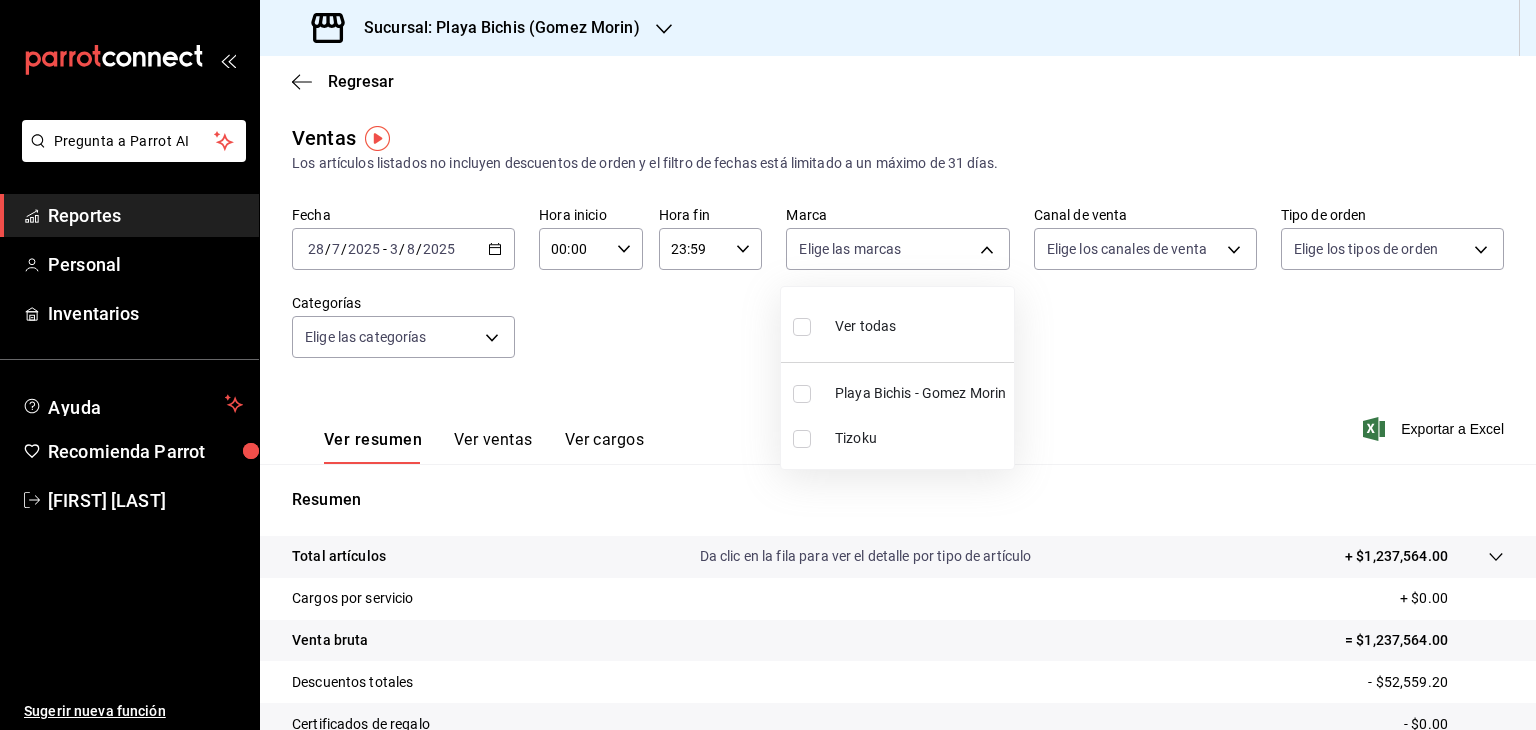 click on "Tizoku" at bounding box center [920, 438] 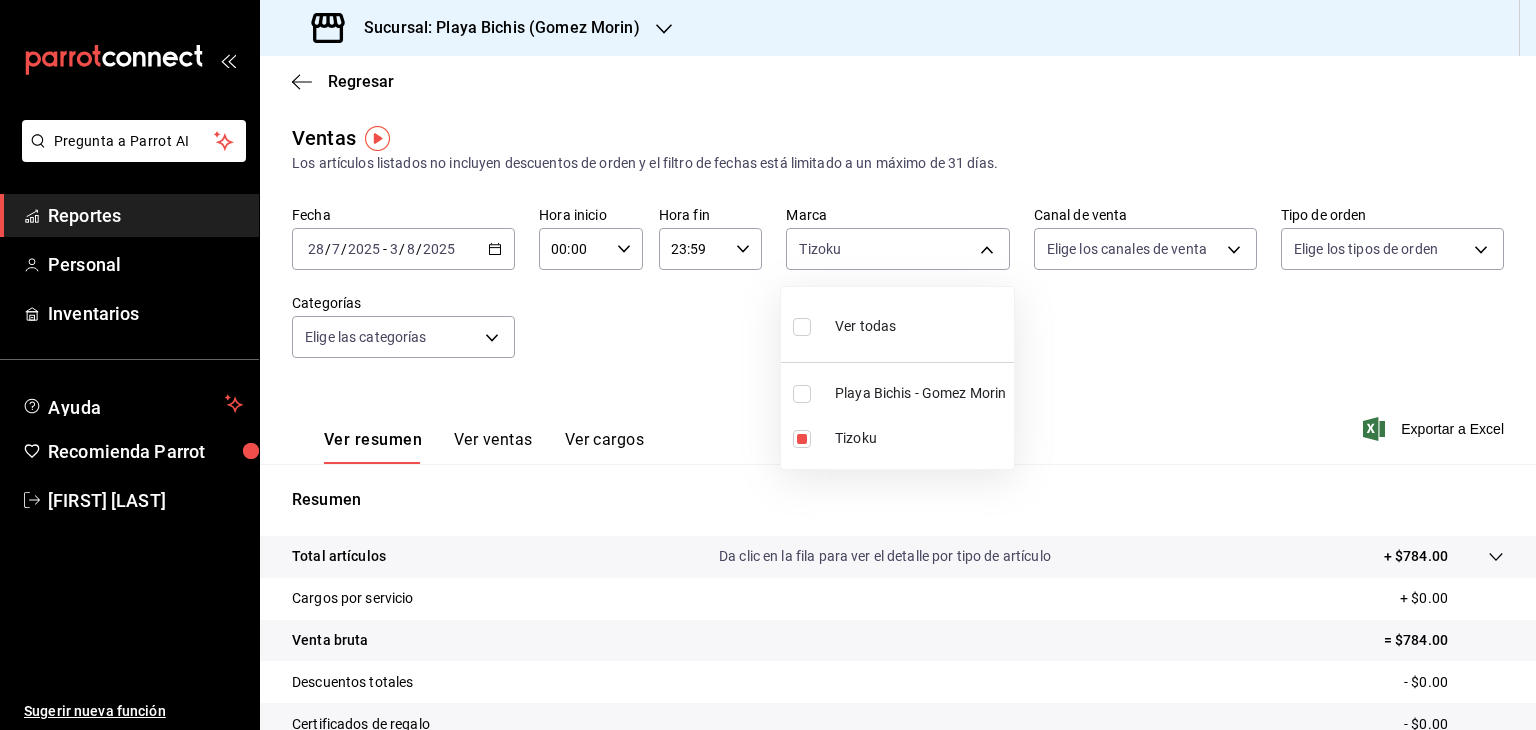 drag, startPoint x: 1532, startPoint y: 469, endPoint x: 1535, endPoint y: 641, distance: 172.02615 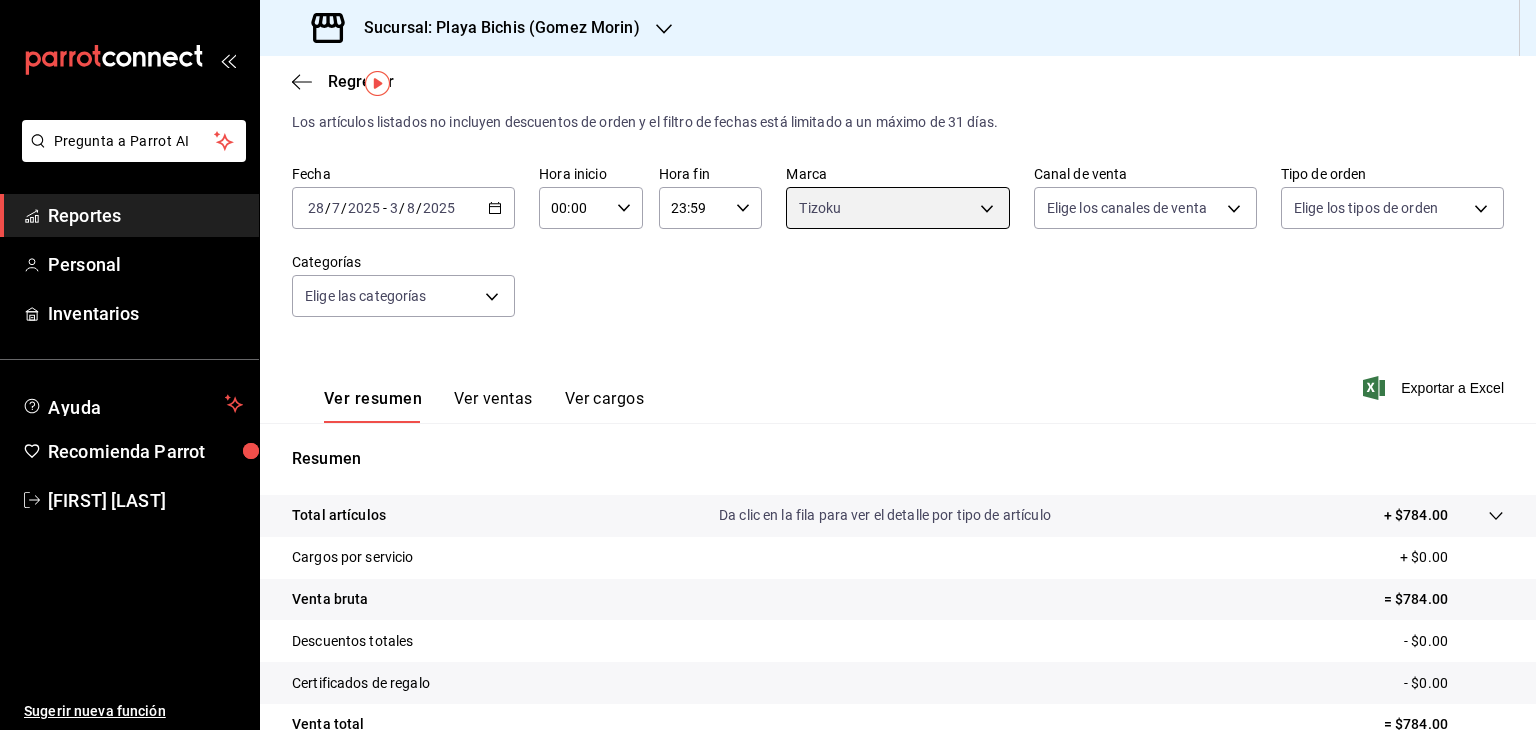 scroll, scrollTop: 0, scrollLeft: 0, axis: both 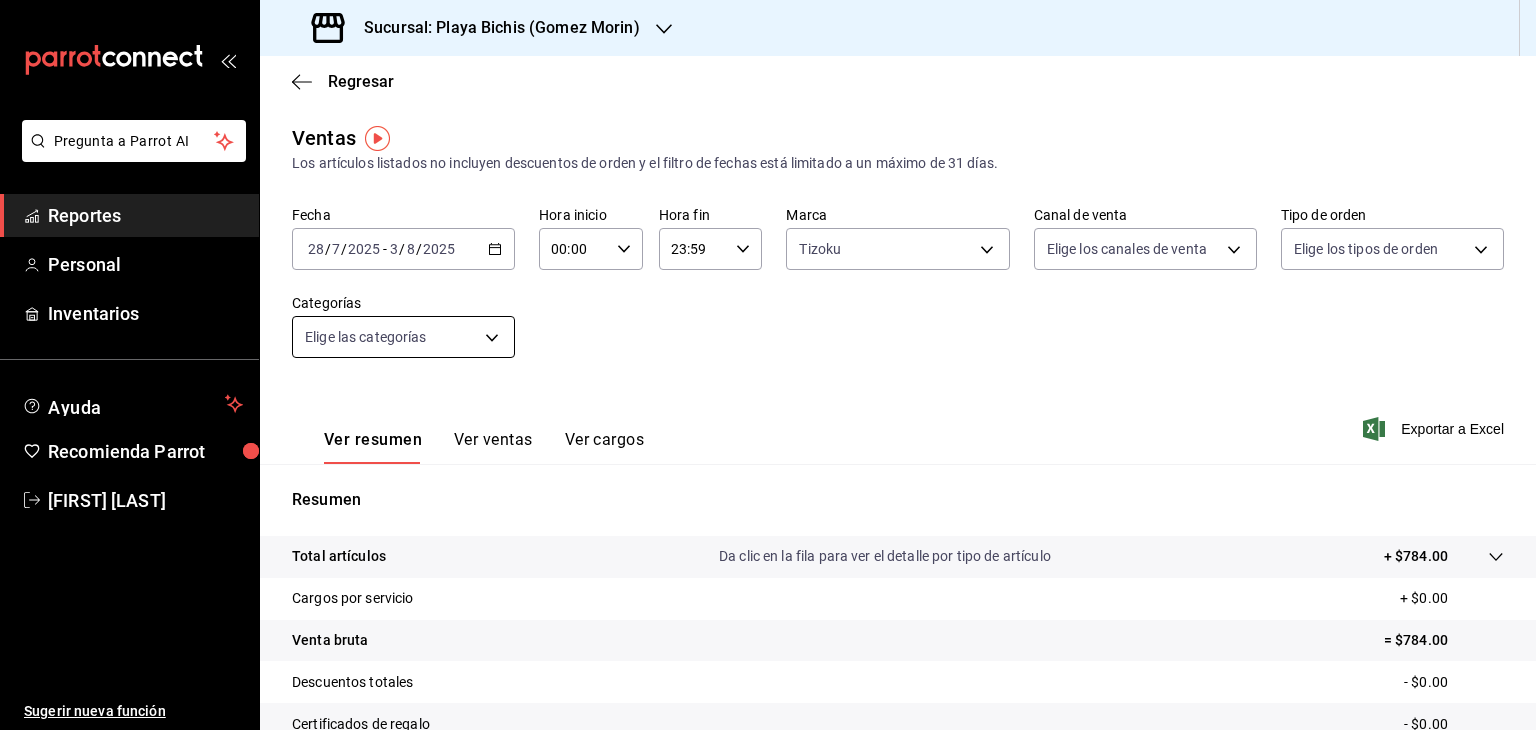 click on "Pregunta a Parrot AI Reportes   Personal   Inventarios   Ayuda Recomienda Parrot   [FIRST] [LAST]   Sugerir nueva función   Sucursal: Playa Bichis (Gomez Morin) Regresar Ventas Los artículos listados no incluyen descuentos de orden y el filtro de fechas está limitado a un máximo de 31 días. Fecha 2025-07-28 28 / 7 / 2025 - 2025-08-03 3 / 8 / 2025 Hora inicio 00:00 Hora inicio Hora fin 23:59 Hora fin Marca Tizoku fbc14f8a-a0c0-448e-9dac-7011cab8a3fb Canal de venta Elige los canales de venta Tipo de orden Elige los tipos de orden Categorías Elige las categorías Ver resumen Ver ventas Ver cargos Exportar a Excel Resumen Total artículos Da clic en la fila para ver el detalle por tipo de artículo + $784.00 Cargos por servicio + $0.00 Venta bruta = $784.00 Descuentos totales - $0.00 Certificados de regalo - $0.00 Venta total = $784.00 Impuestos - $58.07 Venta neta = $725.93 GANA 1 MES GRATIS EN TU SUSCRIPCIÓN AQUÍ Ver video tutorial Ir a video Pregunta a Parrot AI Reportes   Personal     Ayuda" at bounding box center [768, 365] 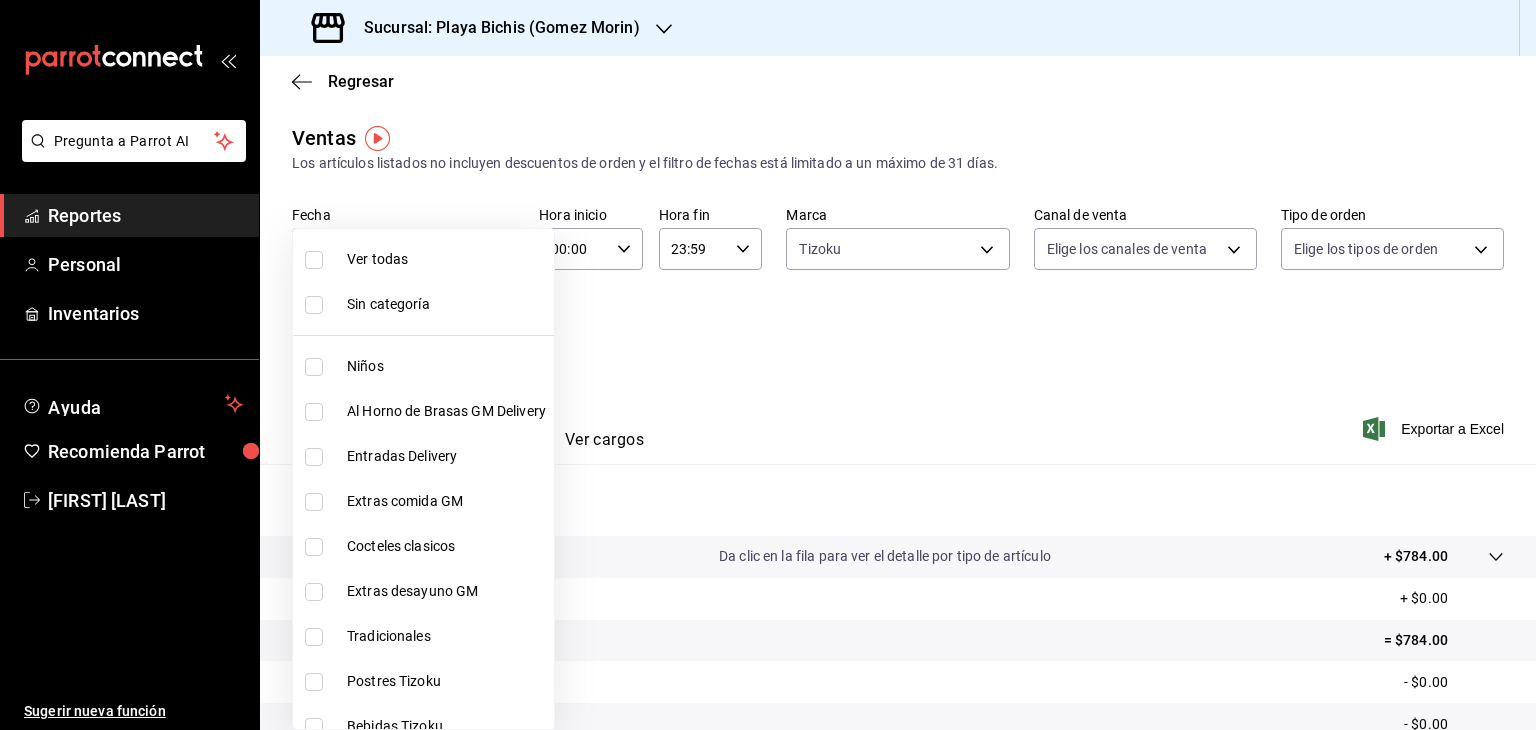 click at bounding box center [768, 365] 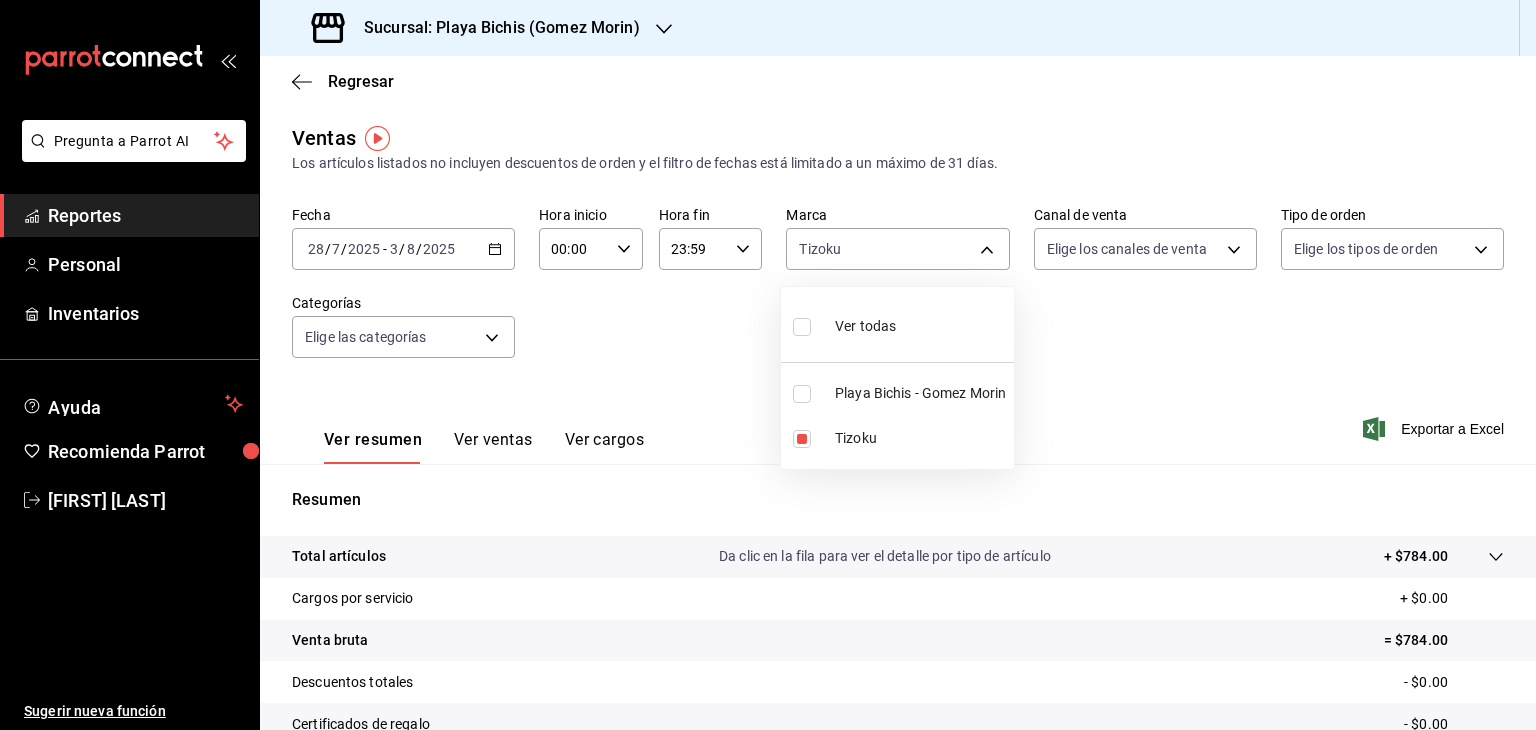 click on "Pregunta a Parrot AI Reportes   Personal   Inventarios   Ayuda Recomienda Parrot   [FIRST] [LAST]   Sugerir nueva función   Sucursal: Playa Bichis (Gomez Morin) Regresar Ventas Los artículos listados no incluyen descuentos de orden y el filtro de fechas está limitado a un máximo de 31 días. Fecha 2025-07-28 28 / 7 / 2025 - 2025-08-03 3 / 8 / 2025 Hora inicio 00:00 Hora inicio Hora fin 23:59 Hora fin Marca Tizoku fbc14f8a-a0c0-448e-9dac-7011cab8a3fb Canal de venta Elige los canales de venta Tipo de orden Elige los tipos de orden Categorías Elige las categorías Ver resumen Ver ventas Ver cargos Exportar a Excel Resumen Total artículos Da clic en la fila para ver el detalle por tipo de artículo + $784.00 Cargos por servicio + $0.00 Venta bruta = $784.00 Descuentos totales - $0.00 Certificados de regalo - $0.00 Venta total = $784.00 Impuestos - $58.07 Venta neta = $725.93 GANA 1 MES GRATIS EN TU SUSCRIPCIÓN AQUÍ Ver video tutorial Ir a video Pregunta a Parrot AI Reportes   Personal     Ayuda" at bounding box center (768, 365) 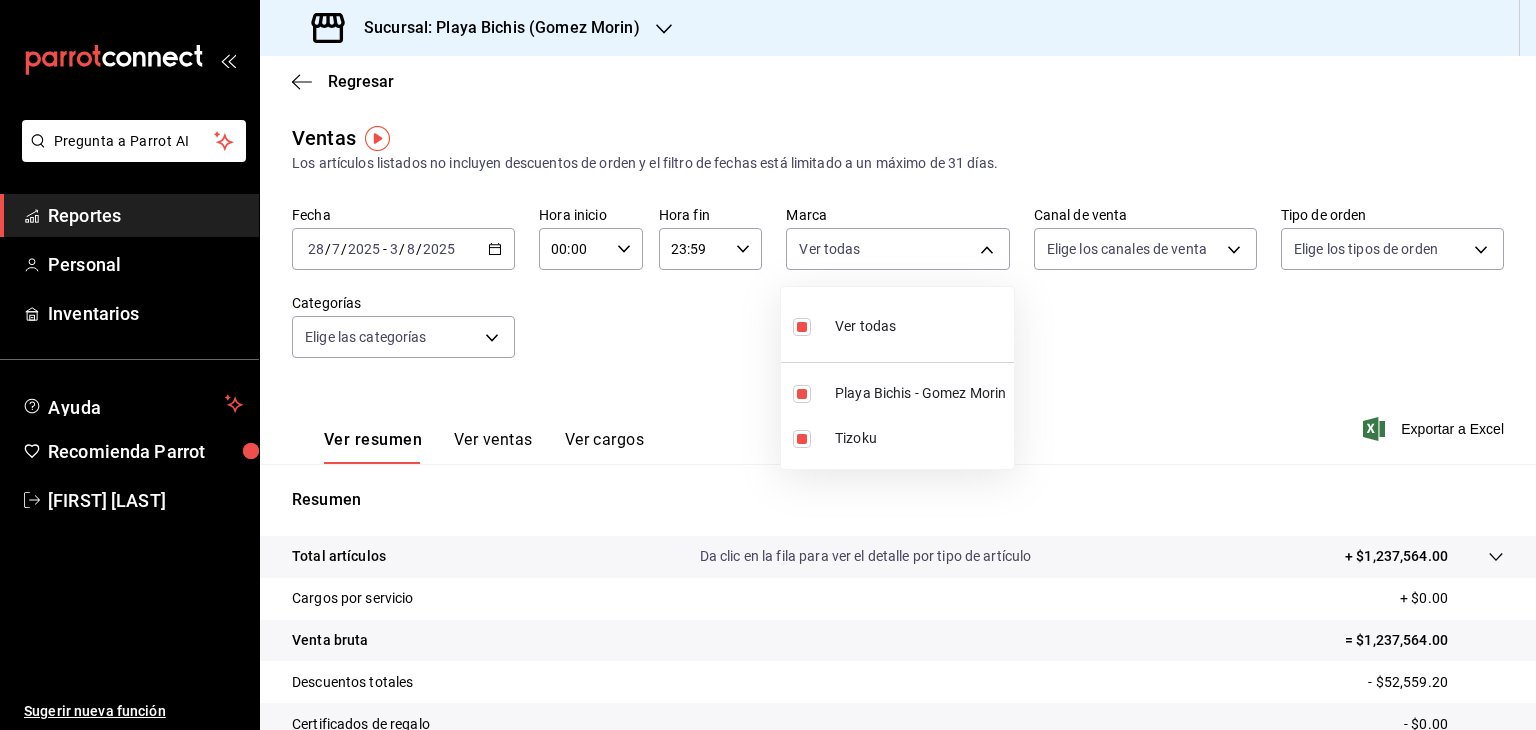 click at bounding box center [768, 365] 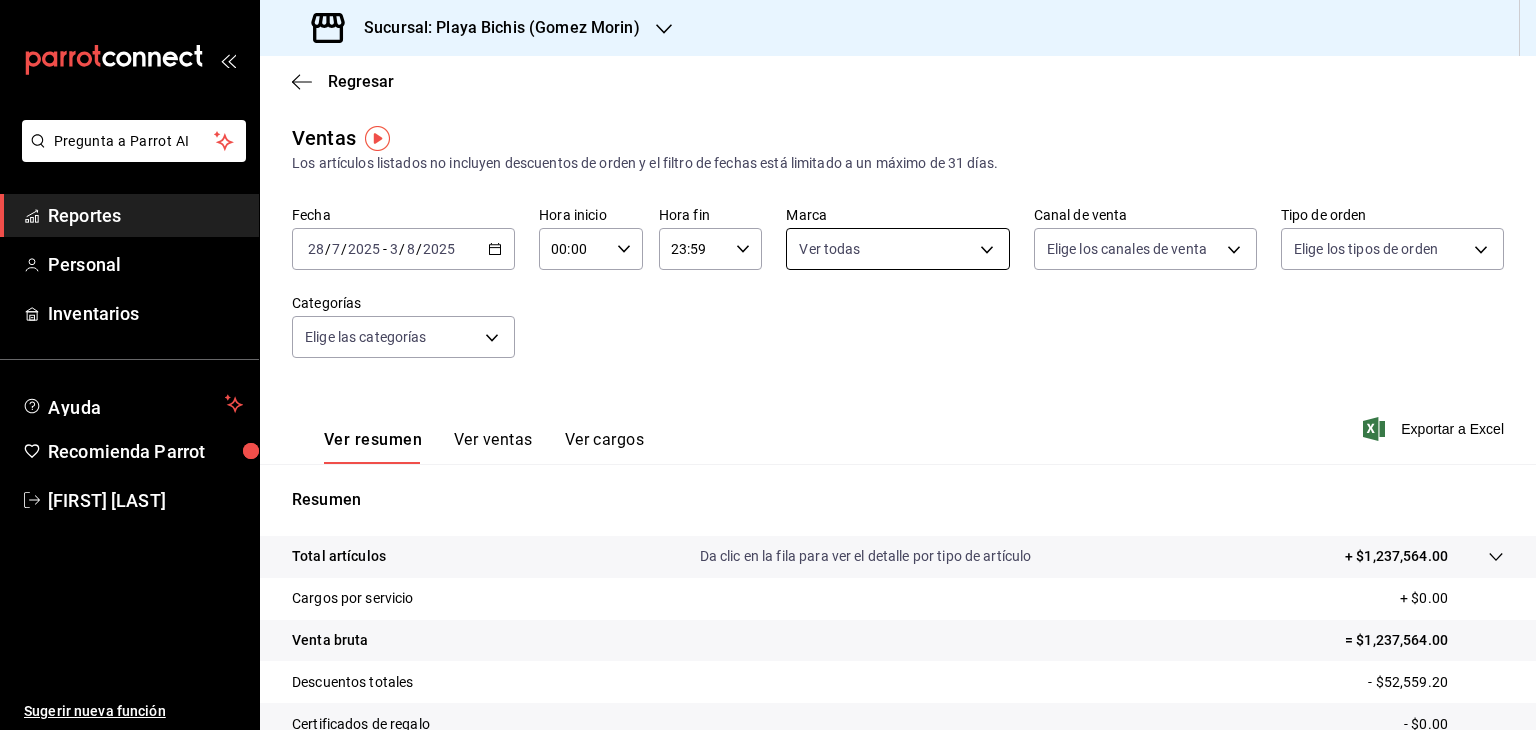 click on "Pregunta a Parrot AI Reportes   Personal   Inventarios   Ayuda Recomienda Parrot   [FIRST] [LAST]   Sugerir nueva función   Sucursal: Playa Bichis (Gomez Morin) Regresar Ventas Los artículos listados no incluyen descuentos de orden y el filtro de fechas está limitado a un máximo de 31 días. Fecha [DATE] [DD] / [MM] / [YYYY] - [DATE] [DD] / [MM] / [YYYY] Hora inicio 00:00 Hora inicio Hora fin 23:59 Hora fin Marca Ver todas [UUID],[UUID] Canal de venta Elige los canales de venta Tipo de orden Elige los tipos de orden Categorías Elige las categorías Ver resumen Ver ventas Ver cargos Exportar a Excel Resumen Total artículos Da clic en la fila para ver el detalle por tipo de artículo + $1,237,564.00 Cargos por servicio + $0.00 Venta bruta = $1,237,564.00 Descuentos totales - $52,559.20 Certificados de regalo - $0.00 Venta total = $1,185,004.80 Impuestos - $87,816.07 Venta neta = $1,097,188.73 GANA 1 MES GRATIS EN TU SUSCRIPCIÓN AQUÍ Ir a video" at bounding box center [768, 365] 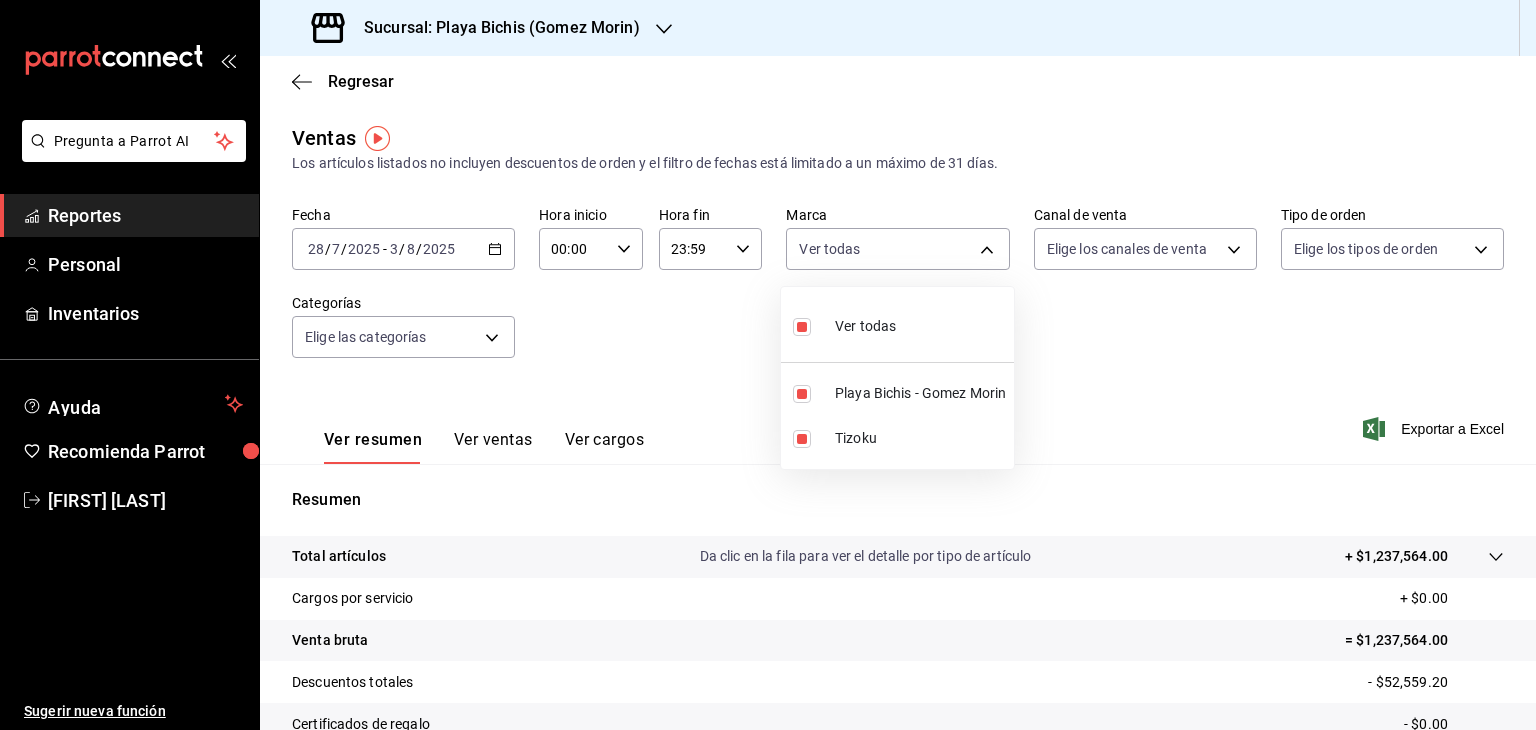 click on "Ver todas" at bounding box center [865, 326] 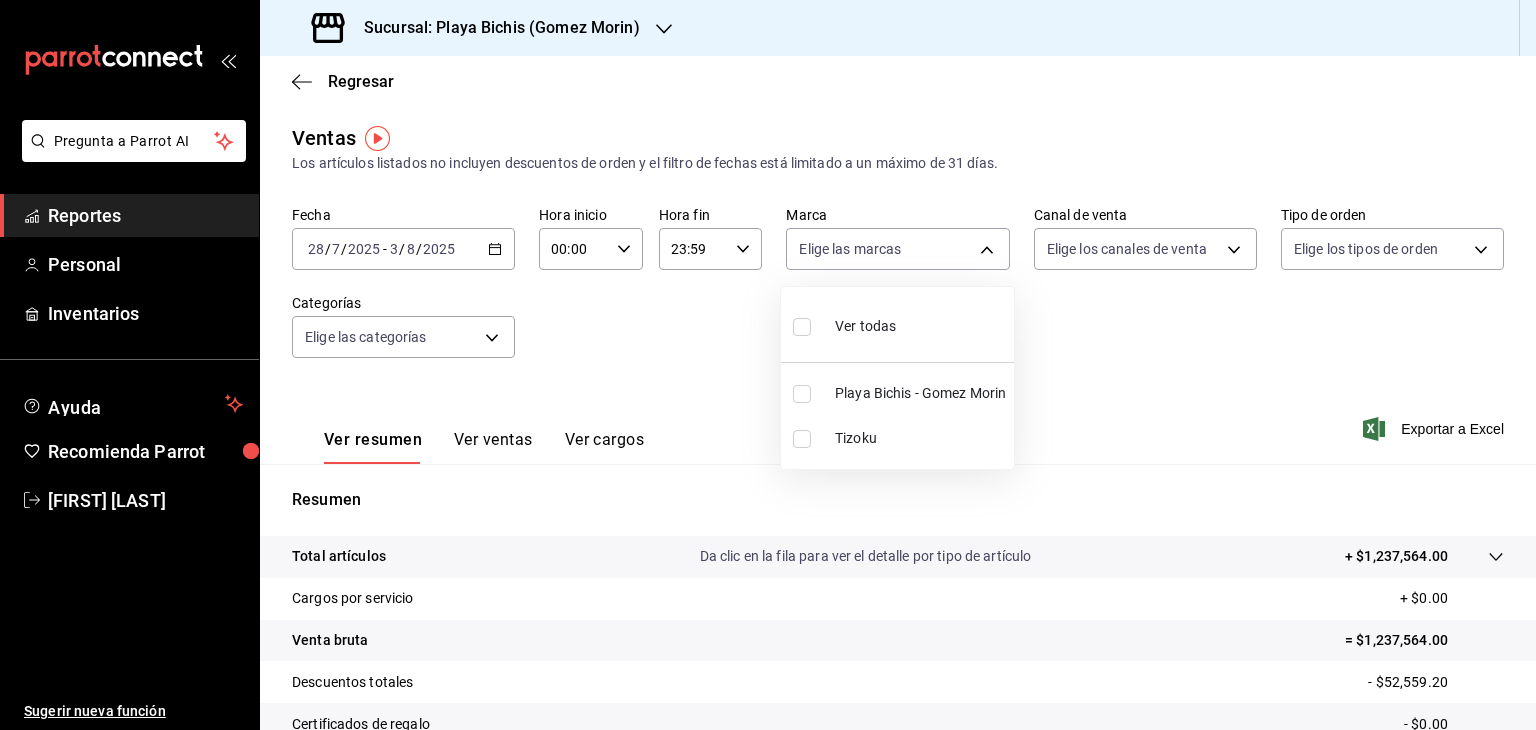 click at bounding box center [768, 365] 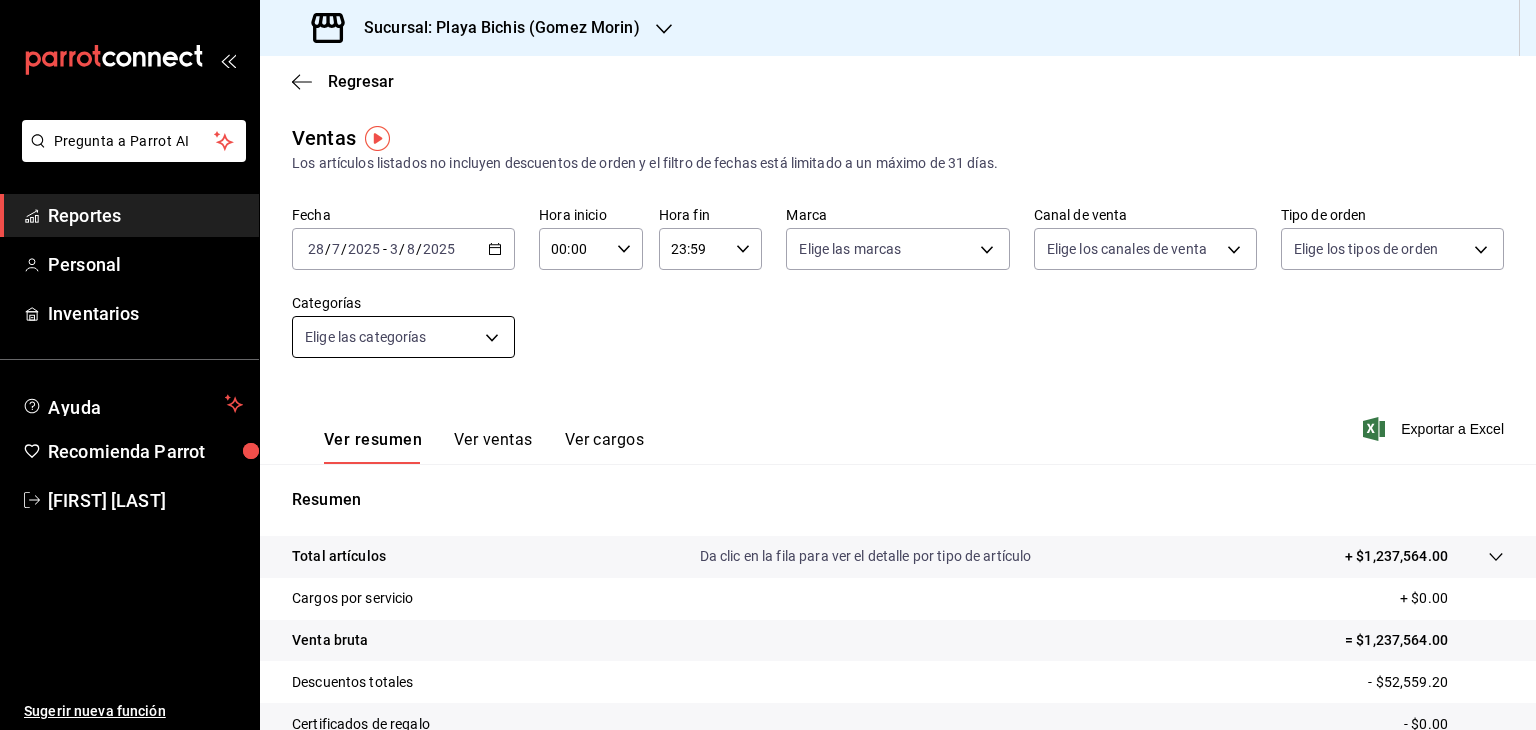 click on "Pregunta a Parrot AI Reportes   Personal   Inventarios   Ayuda Recomienda Parrot   [FIRST] [LAST]   Sugerir nueva función   Sucursal: Playa Bichis (Gomez Morin) Regresar Ventas Los artículos listados no incluyen descuentos de orden y el filtro de fechas está limitado a un máximo de 31 días. Fecha 2025-07-28 28 / 7 / 2025 - 2025-08-03 3 / 8 / 2025 Hora inicio 00:00 Hora inicio Hora fin 23:59 Hora fin Marca Elige las marcas Canal de venta Elige los canales de venta Tipo de orden Elige los tipos de orden Categorías Elige las categorías Ver resumen Ver ventas Ver cargos Exportar a Excel Resumen Total artículos Da clic en la fila para ver el detalle por tipo de artículo + $1,237,564.00 Cargos por servicio + $0.00 Venta bruta = $1,237,564.00 Descuentos totales - $52,559.20 Certificados de regalo - $0.00 Venta total = $1,185,004.80 Impuestos - $87,816.07 Venta neta = $1,097,188.73 GANA 1 MES GRATIS EN TU SUSCRIPCIÓN AQUÍ Ver video tutorial Ir a video Pregunta a Parrot AI Reportes   Personal" at bounding box center (768, 365) 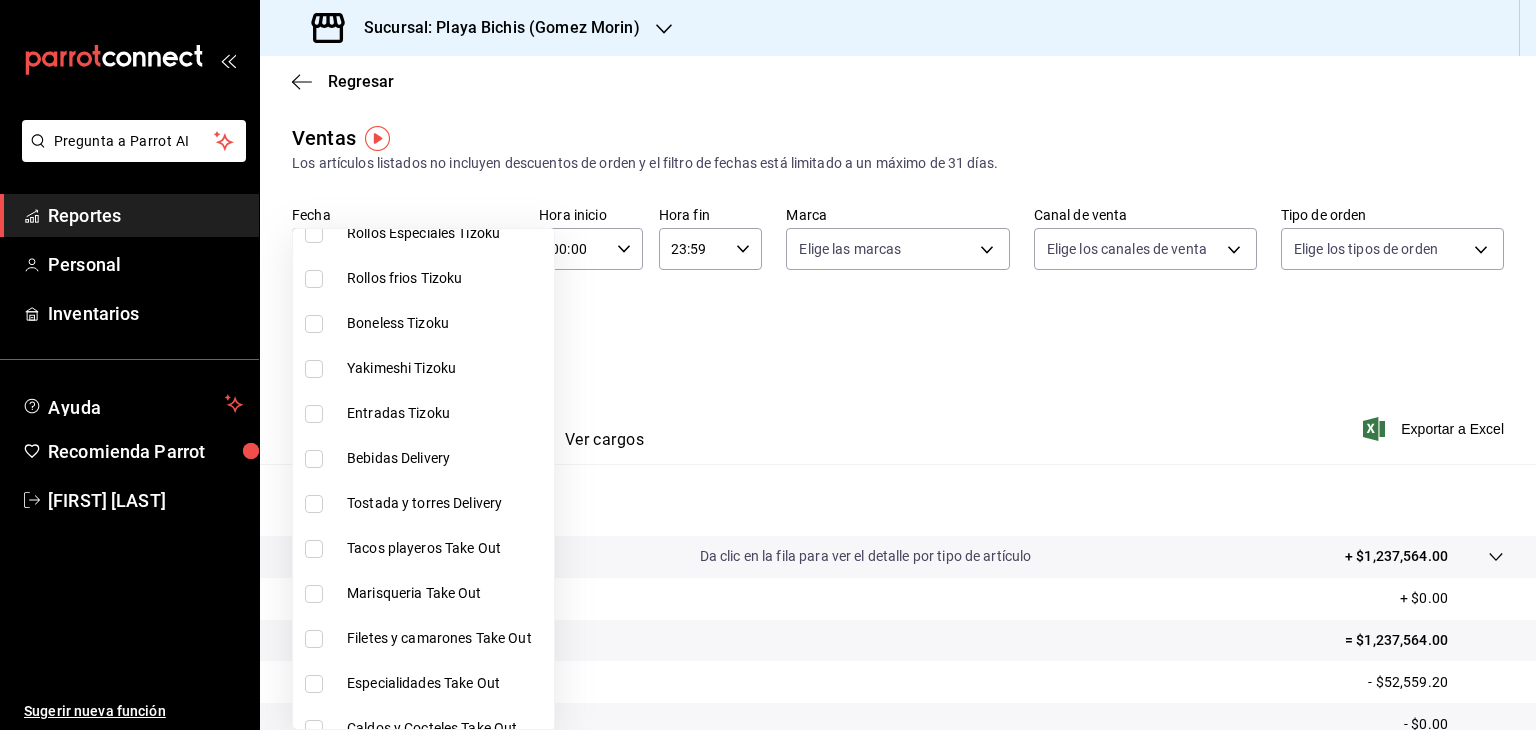 scroll, scrollTop: 3575, scrollLeft: 0, axis: vertical 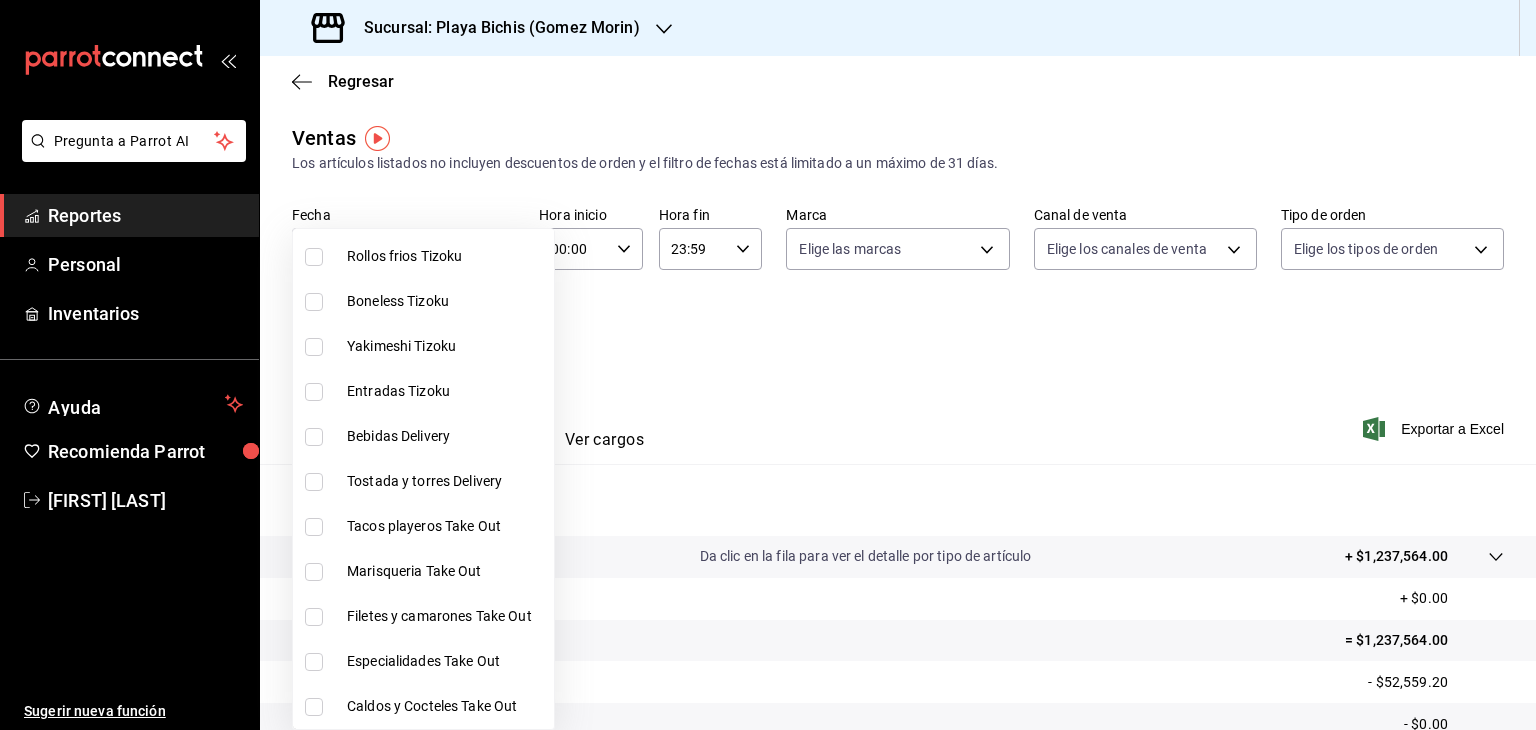 click at bounding box center [768, 365] 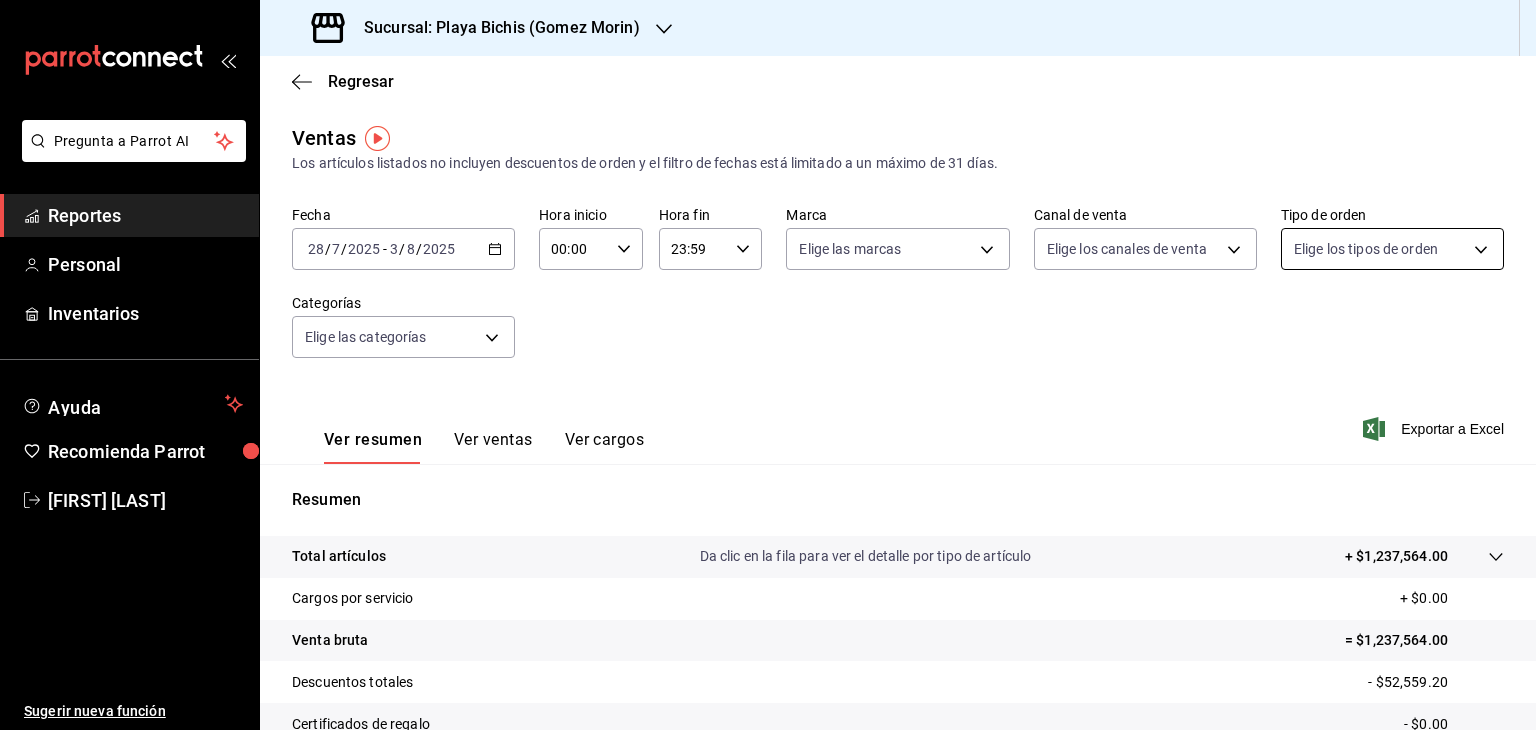 click on "Pregunta a Parrot AI Reportes   Personal   Inventarios   Ayuda Recomienda Parrot   [FIRST] [LAST]   Sugerir nueva función   Sucursal: Playa Bichis (Gomez Morin) Regresar Ventas Los artículos listados no incluyen descuentos de orden y el filtro de fechas está limitado a un máximo de 31 días. Fecha 2025-07-28 28 / 7 / 2025 - 2025-08-03 3 / 8 / 2025 Hora inicio 00:00 Hora inicio Hora fin 23:59 Hora fin Marca Elige las marcas Canal de venta Elige los canales de venta Tipo de orden Elige los tipos de orden Categorías Elige las categorías Ver resumen Ver ventas Ver cargos Exportar a Excel Resumen Total artículos Da clic en la fila para ver el detalle por tipo de artículo + $1,237,564.00 Cargos por servicio + $0.00 Venta bruta = $1,237,564.00 Descuentos totales - $52,559.20 Certificados de regalo - $0.00 Venta total = $1,185,004.80 Impuestos - $87,816.07 Venta neta = $1,097,188.73 GANA 1 MES GRATIS EN TU SUSCRIPCIÓN AQUÍ Ver video tutorial Ir a video Pregunta a Parrot AI Reportes   Personal" at bounding box center (768, 365) 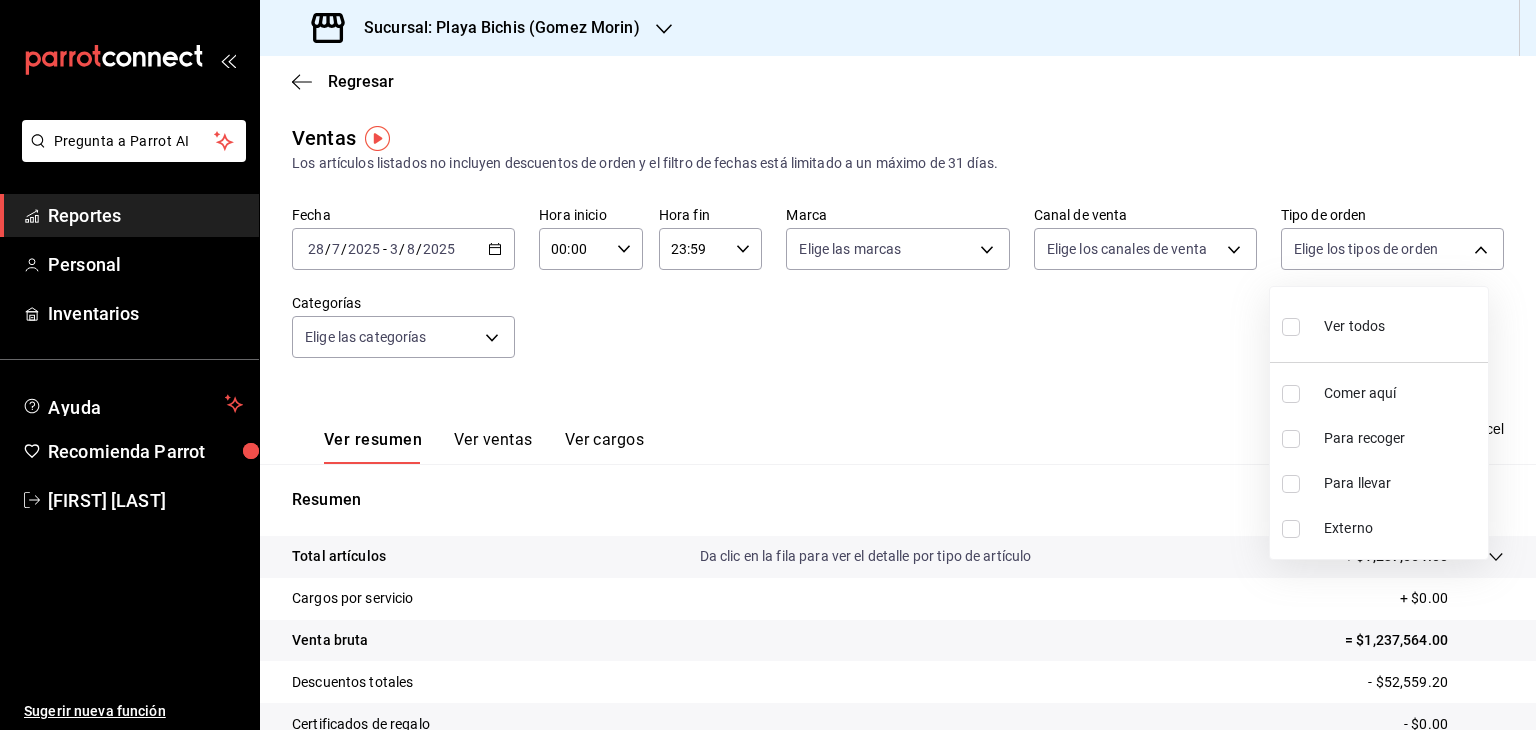 click at bounding box center (768, 365) 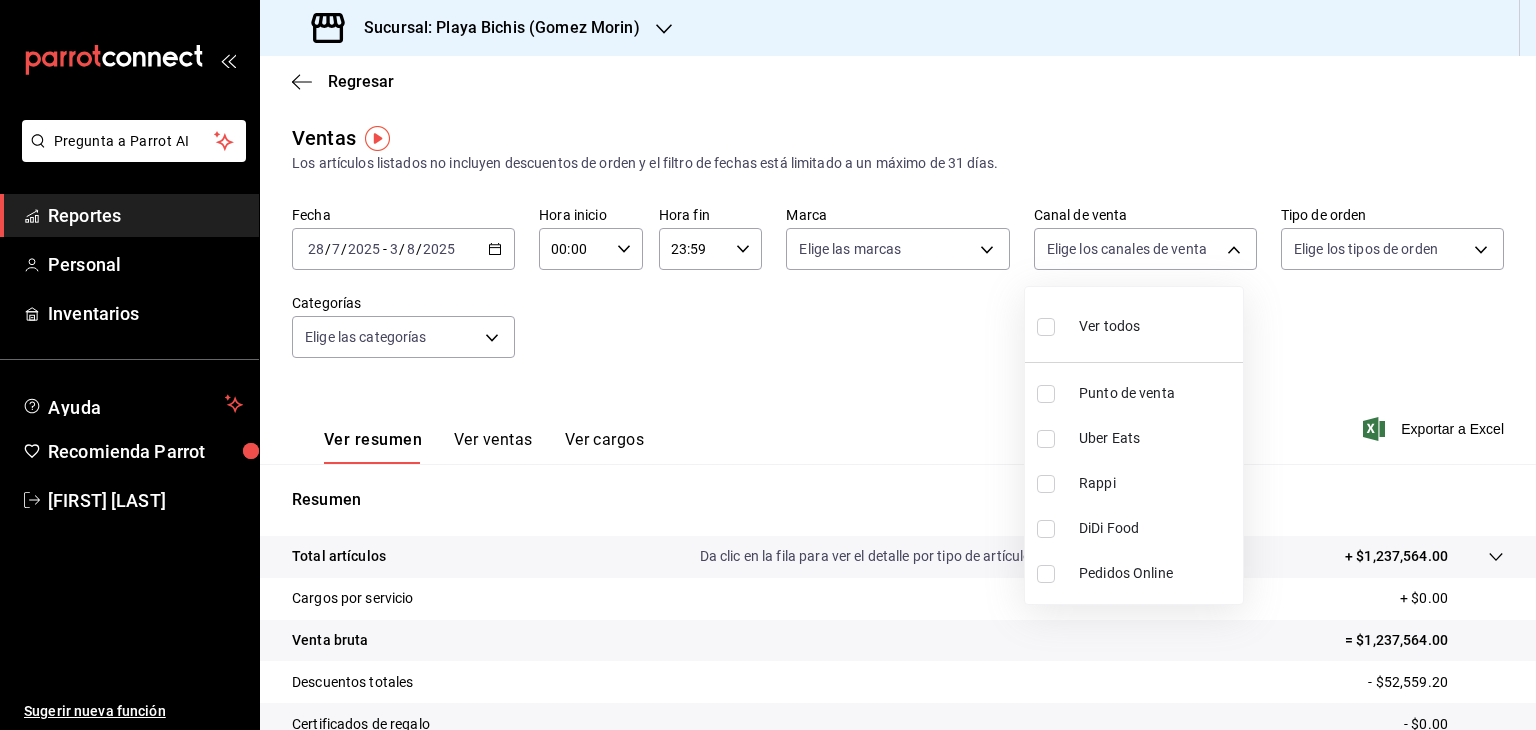 click on "Pregunta a Parrot AI Reportes   Personal   Inventarios   Ayuda Recomienda Parrot   [FIRST] [LAST]   Sugerir nueva función   Sucursal: Playa Bichis (Gomez Morin) Regresar Ventas Los artículos listados no incluyen descuentos de orden y el filtro de fechas está limitado a un máximo de 31 días. Fecha 2025-07-28 28 / 7 / 2025 - 2025-08-03 3 / 8 / 2025 Hora inicio 00:00 Hora inicio Hora fin 23:59 Hora fin Marca Elige las marcas Canal de venta Elige los canales de venta Tipo de orden Elige los tipos de orden Categorías Elige las categorías Ver resumen Ver ventas Ver cargos Exportar a Excel Resumen Total artículos Da clic en la fila para ver el detalle por tipo de artículo + $1,237,564.00 Cargos por servicio + $0.00 Venta bruta = $1,237,564.00 Descuentos totales - $52,559.20 Certificados de regalo - $0.00 Venta total = $1,185,004.80 Impuestos - $87,816.07 Venta neta = $1,097,188.73 GANA 1 MES GRATIS EN TU SUSCRIPCIÓN AQUÍ Ver video tutorial Ir a video Pregunta a Parrot AI Reportes   Personal" at bounding box center (768, 365) 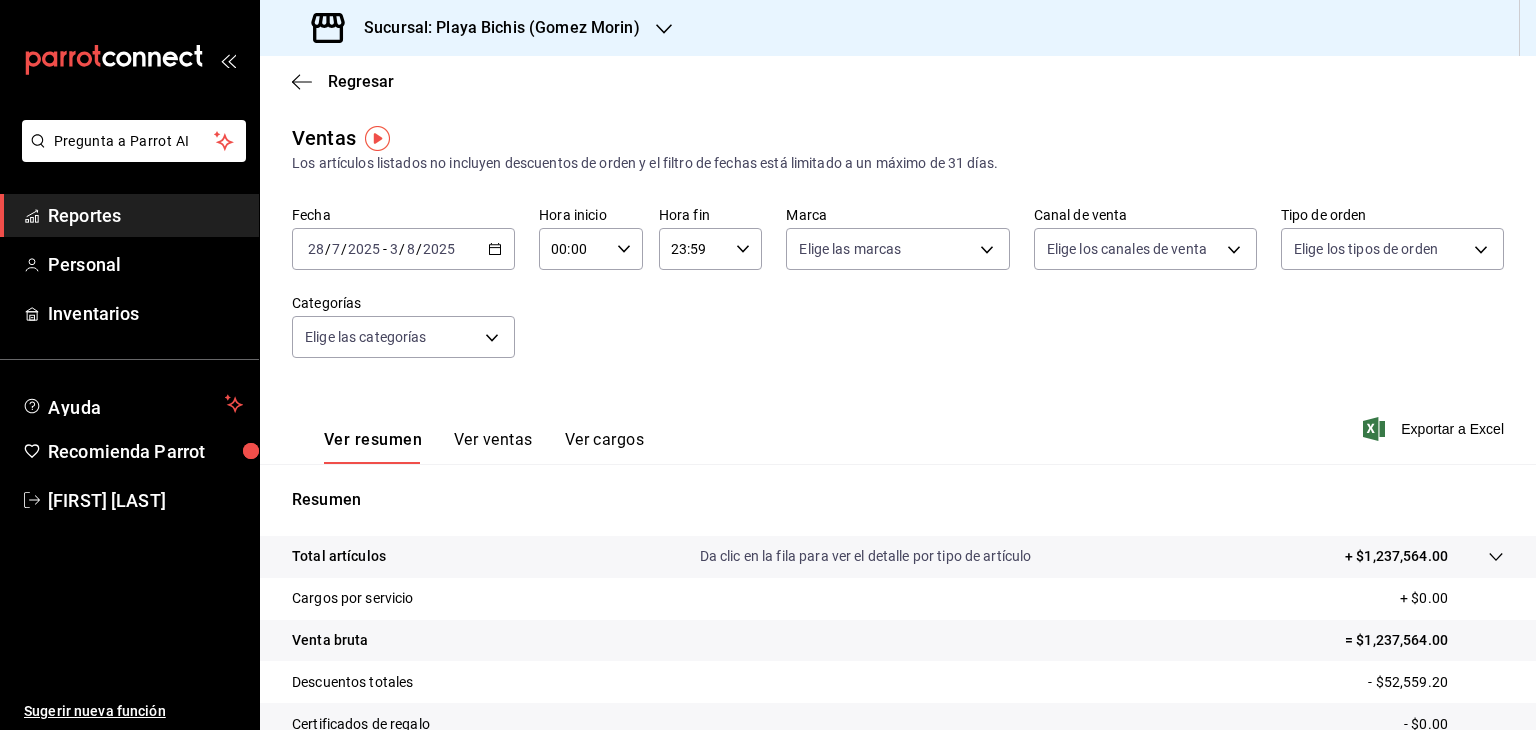 click on "Reportes" at bounding box center [145, 215] 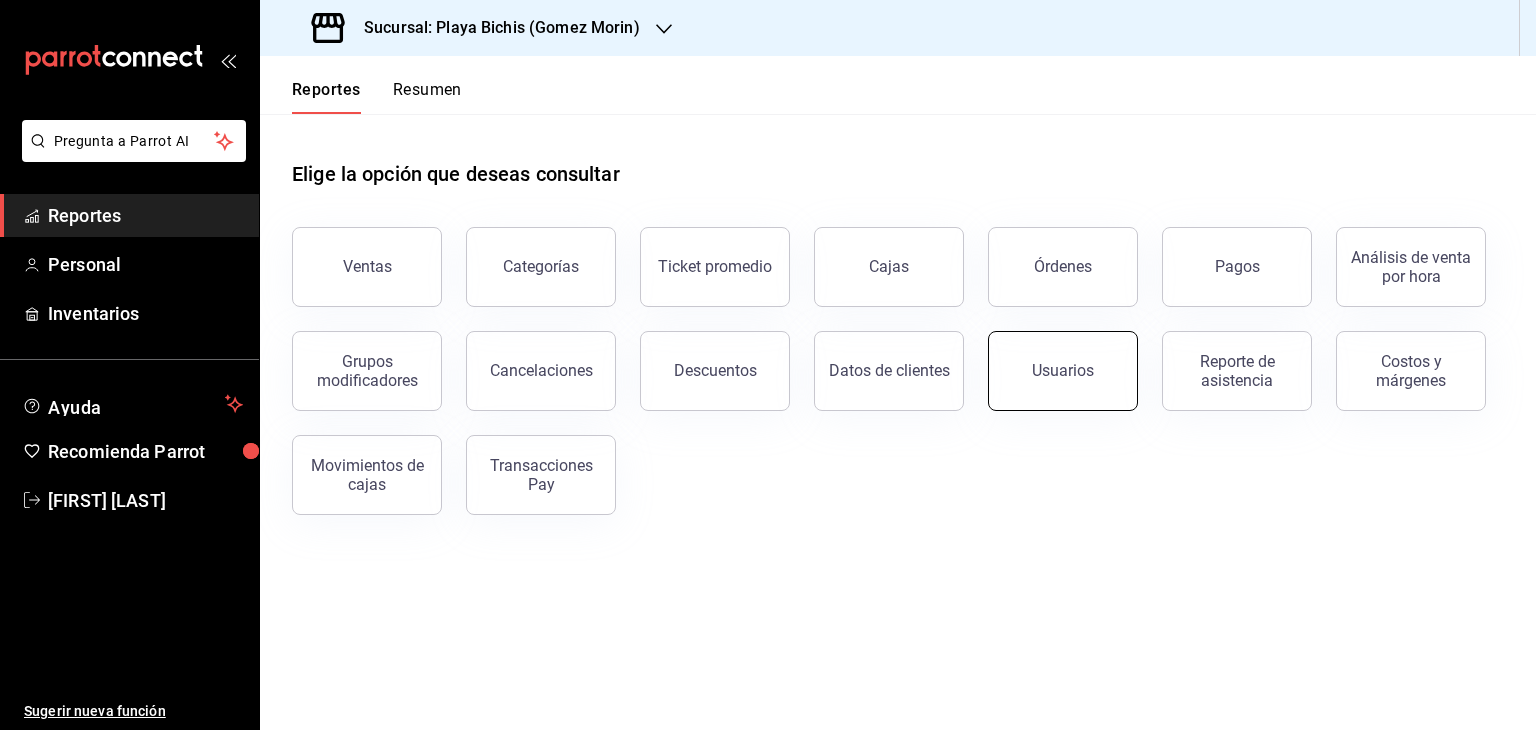 click on "Usuarios" at bounding box center [1063, 371] 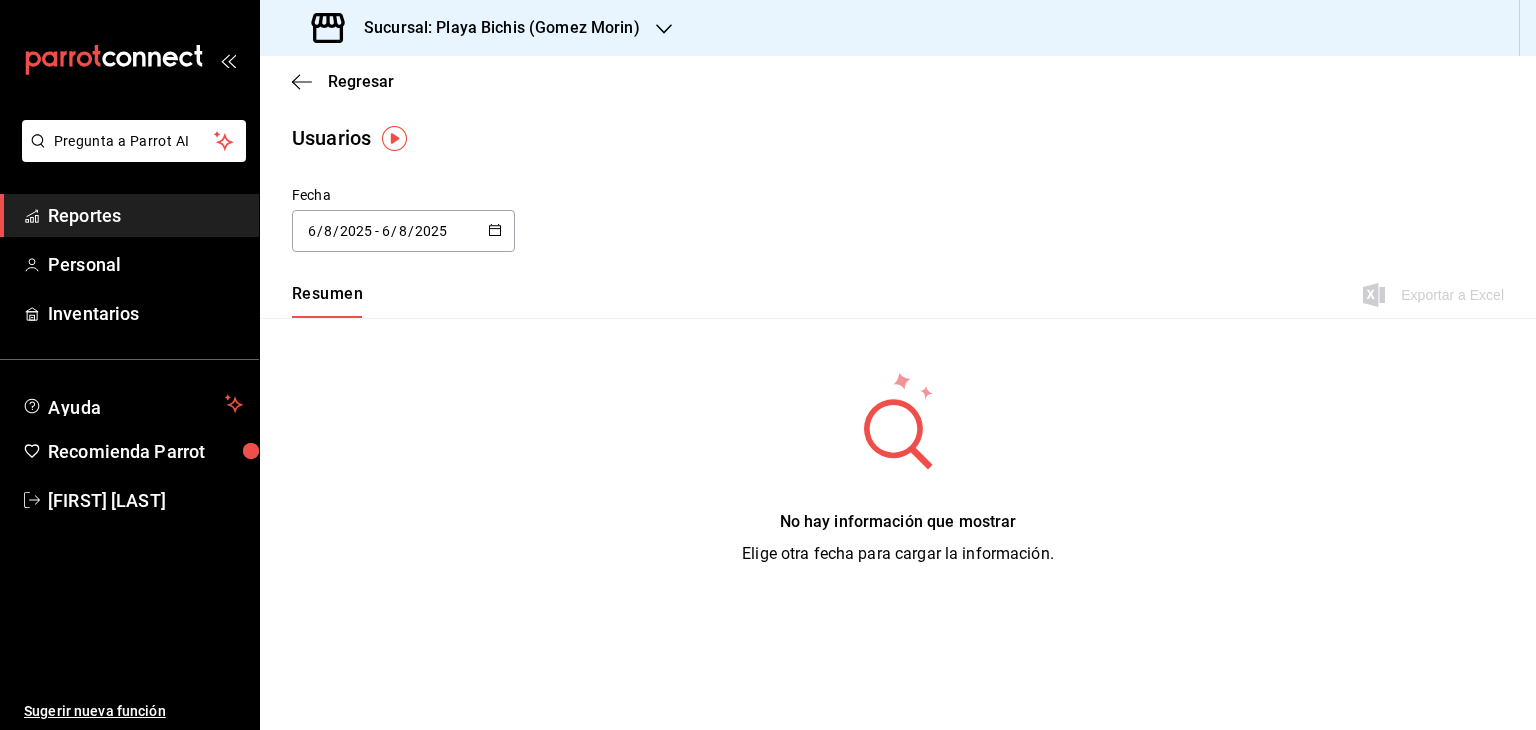 click 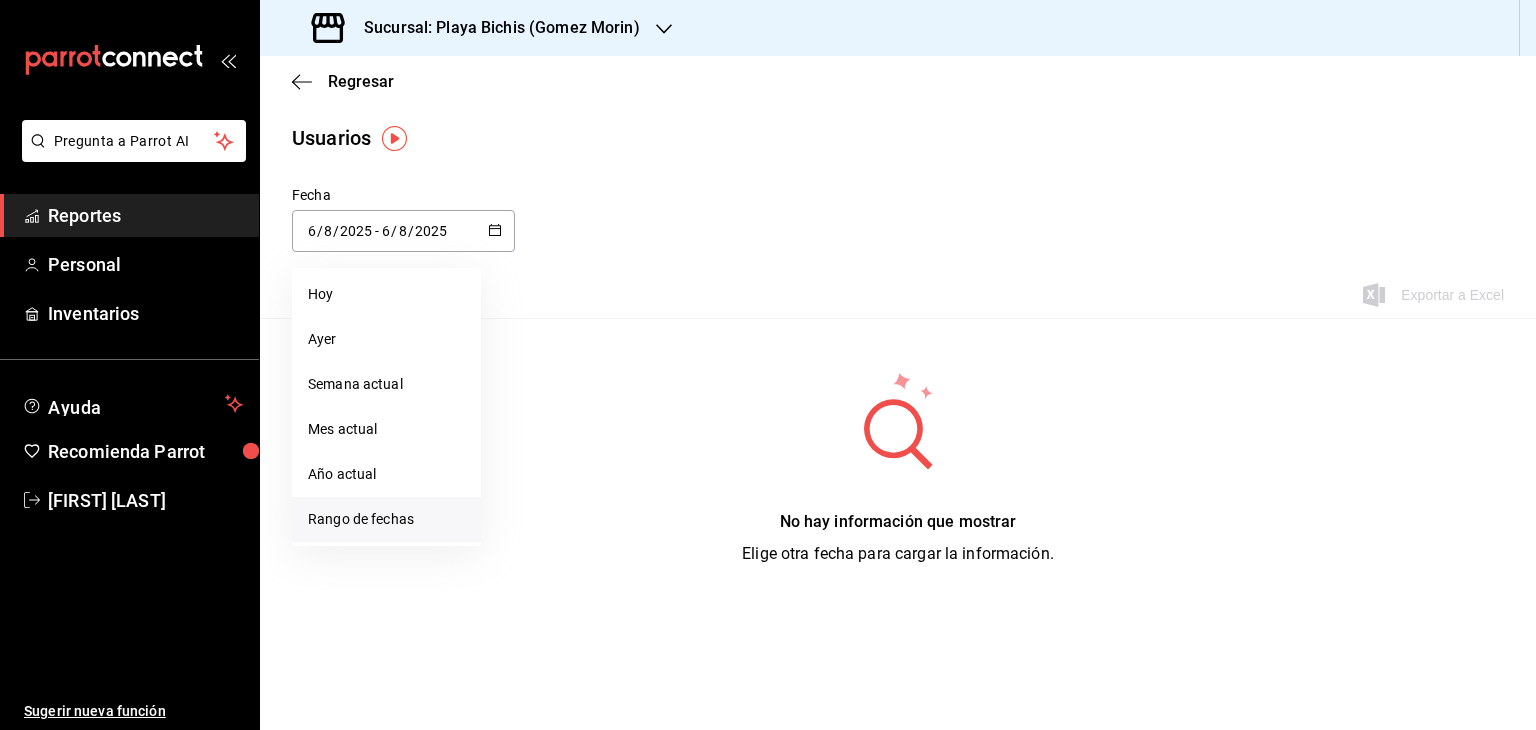 click on "Rango de fechas" at bounding box center [386, 519] 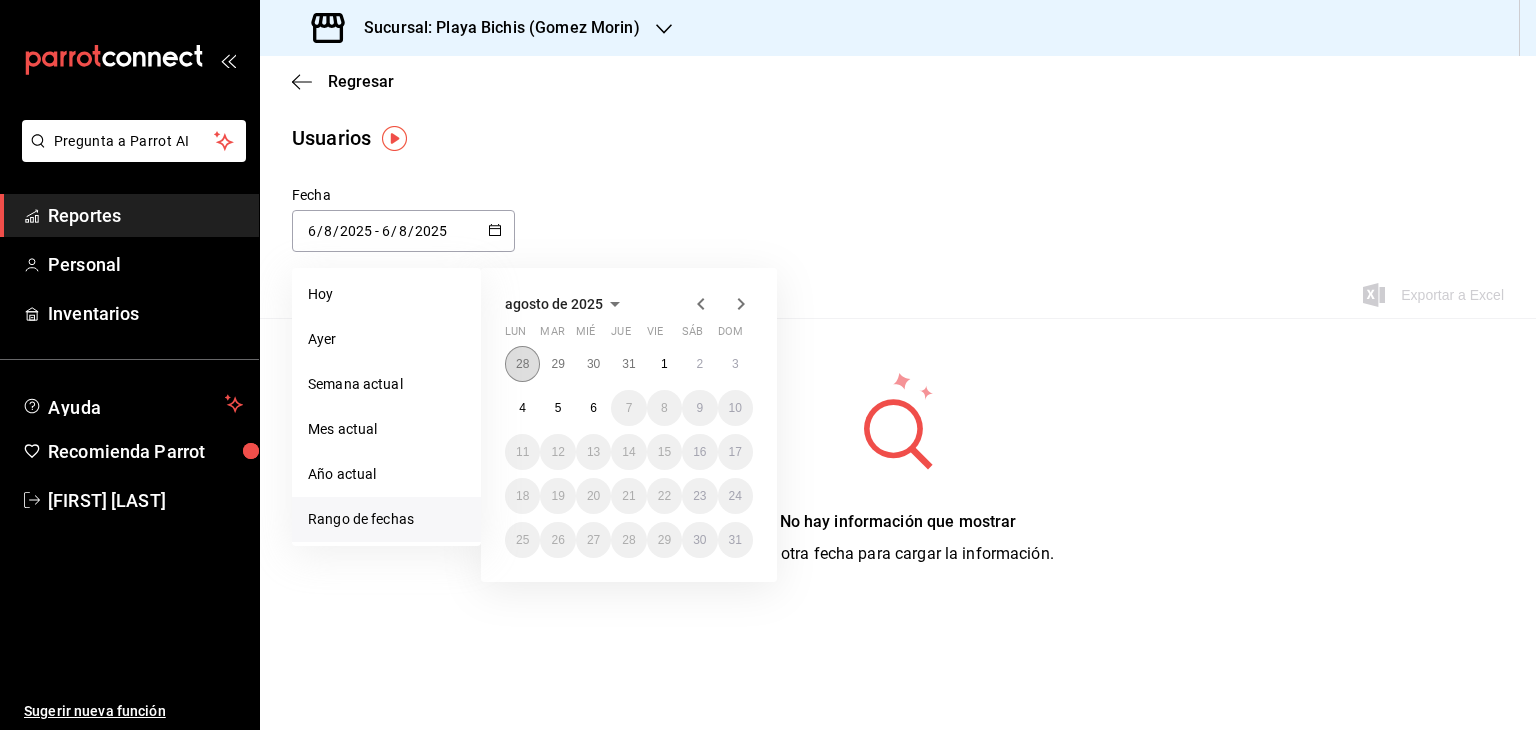 click on "28" at bounding box center (522, 364) 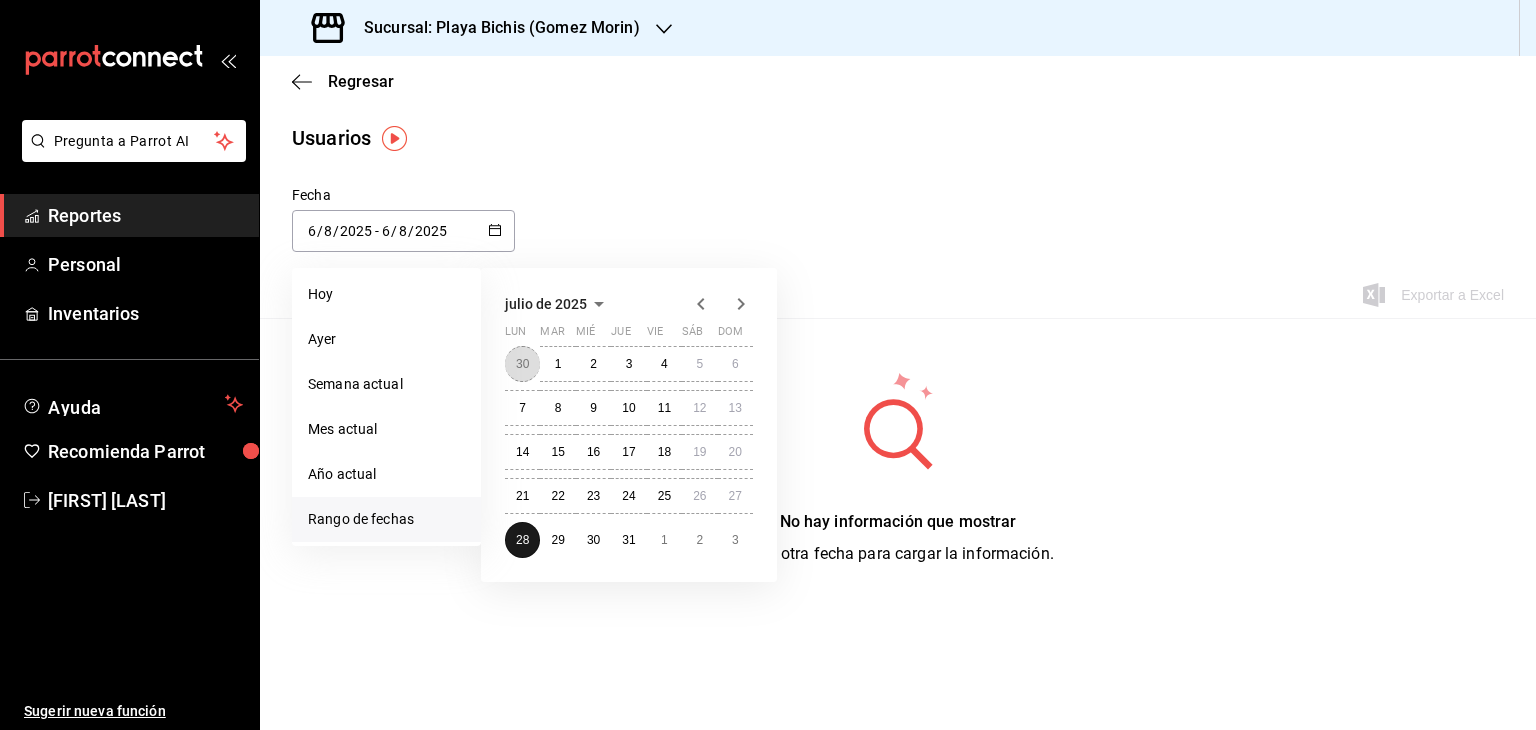 click on "30" at bounding box center [522, 364] 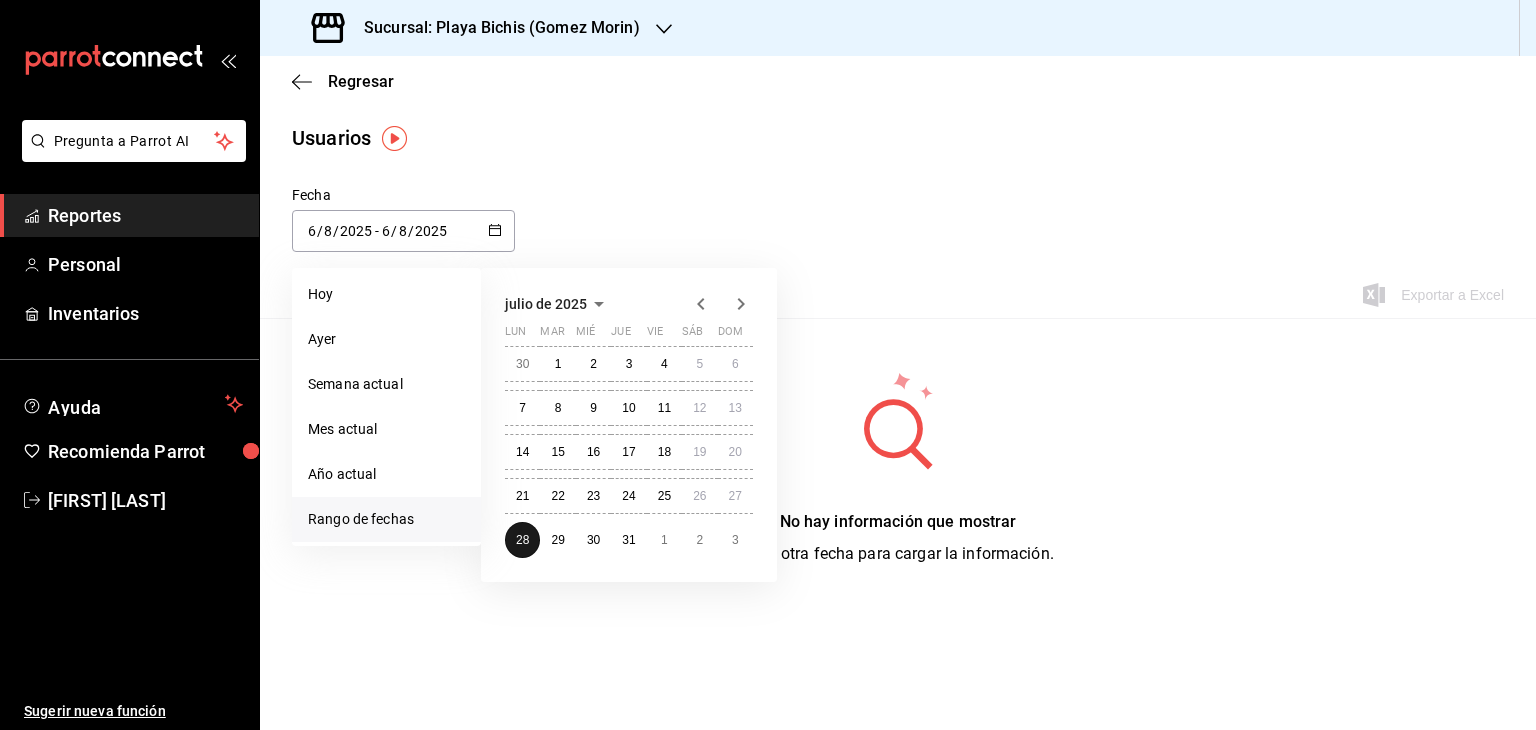 type on "2025-06-30" 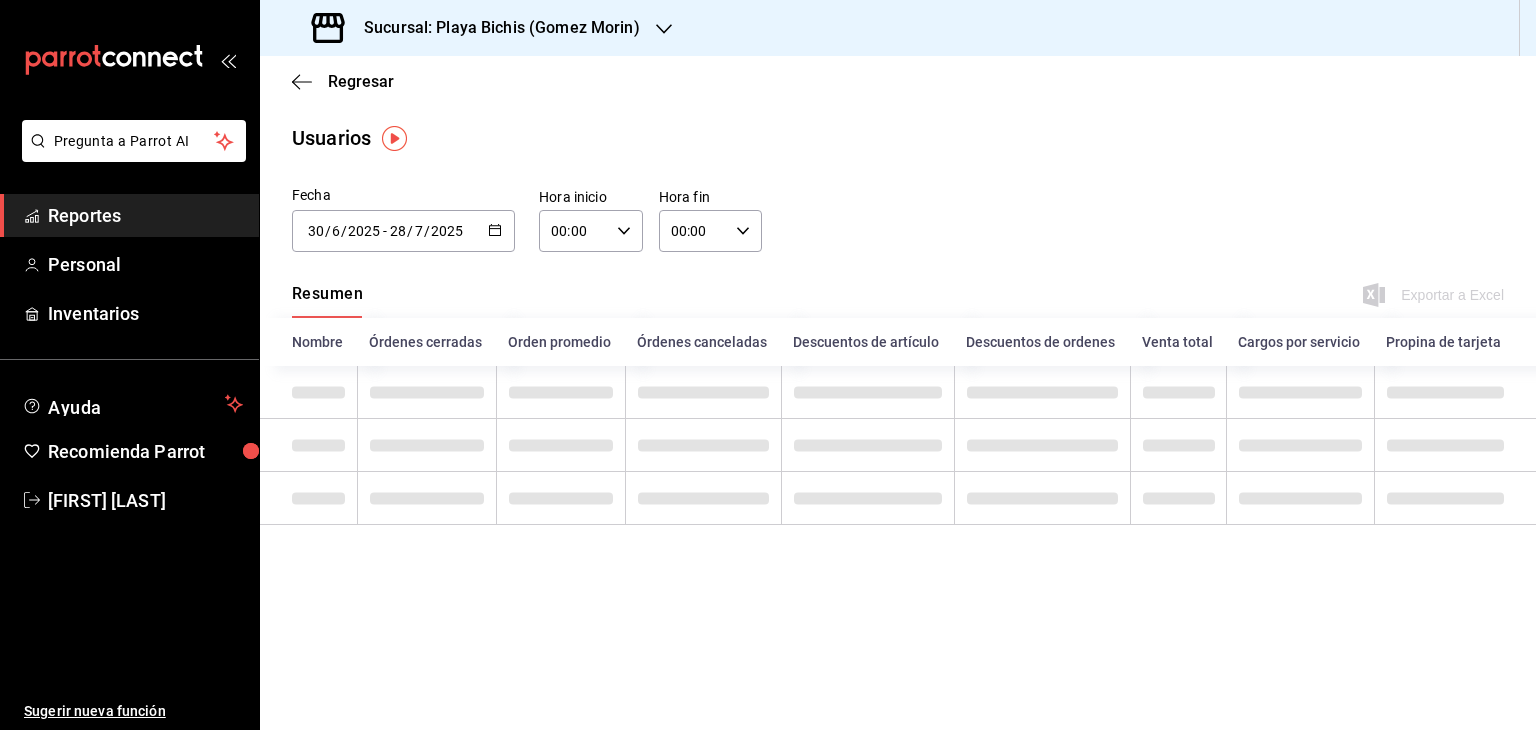 click on "2025-06-30 30 / 6 / 2025 - 2025-07-28 28 / 7 / 2025" at bounding box center (403, 231) 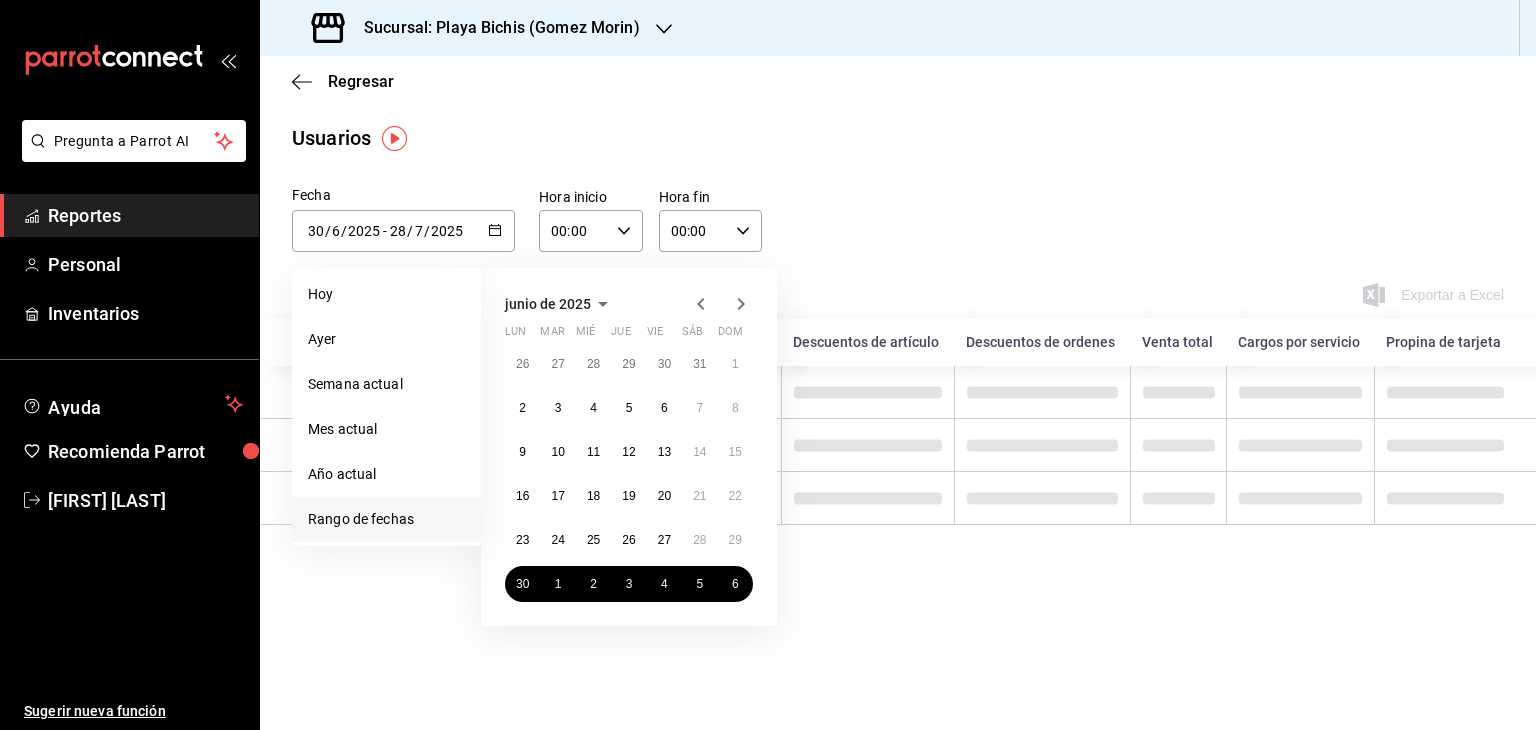click 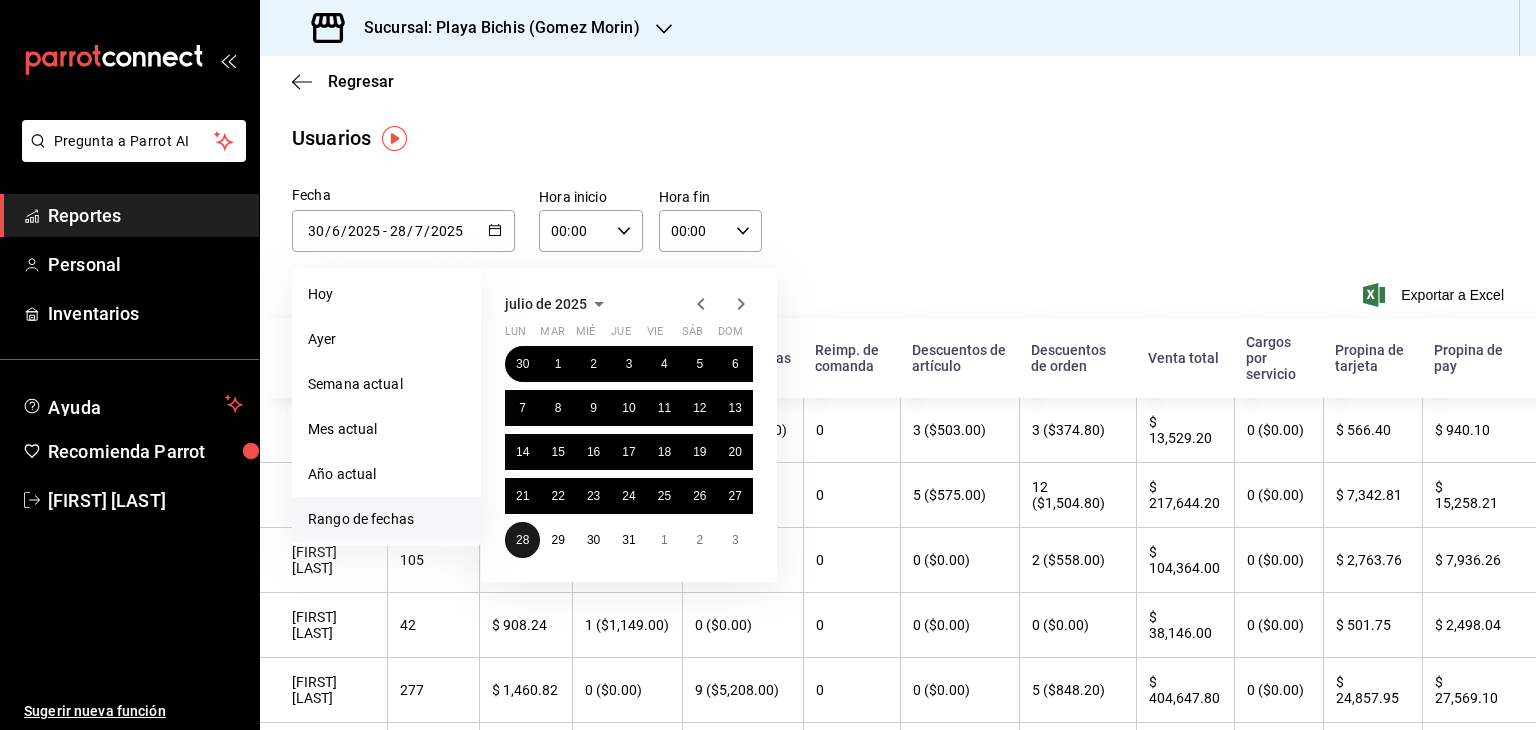 click on "28" at bounding box center (522, 540) 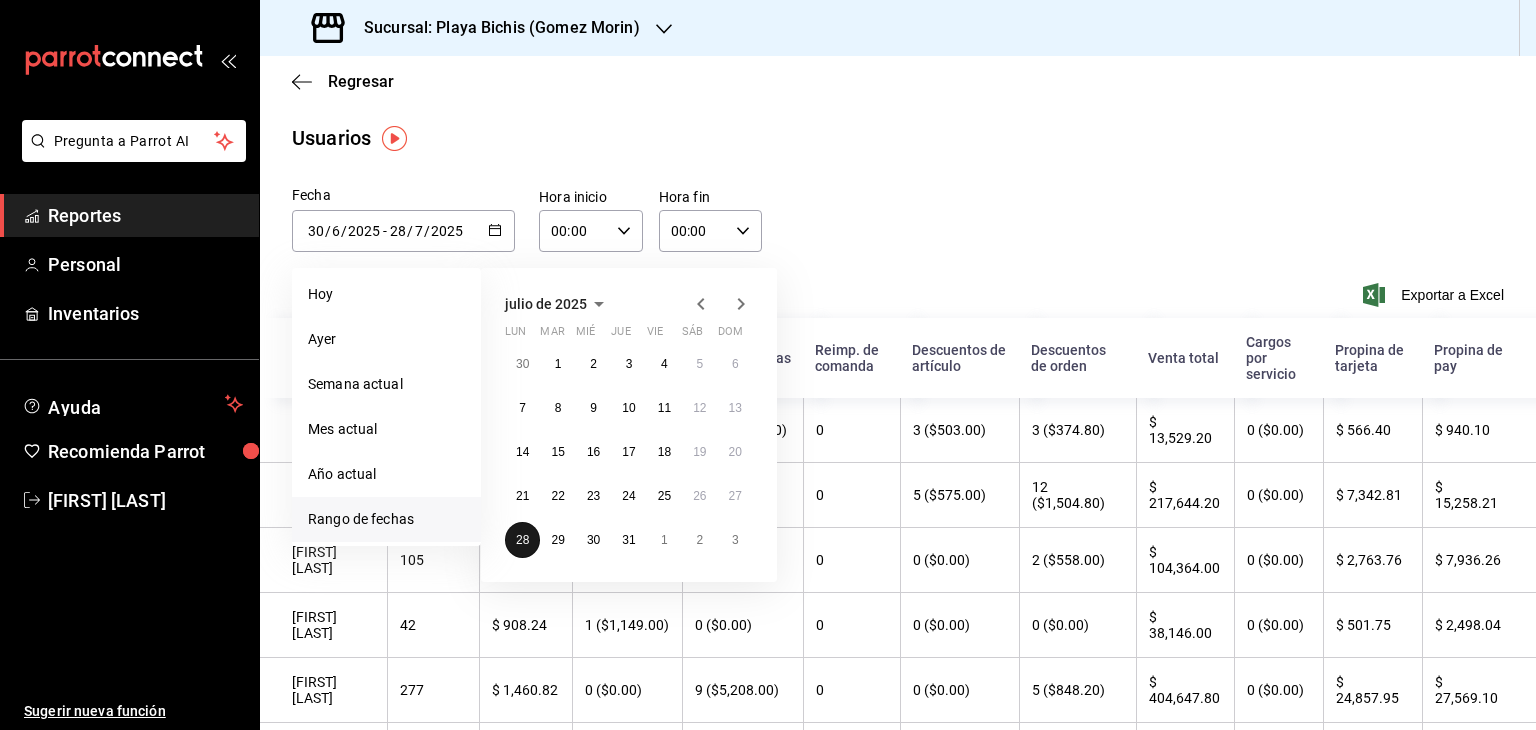 click on "28" at bounding box center [522, 540] 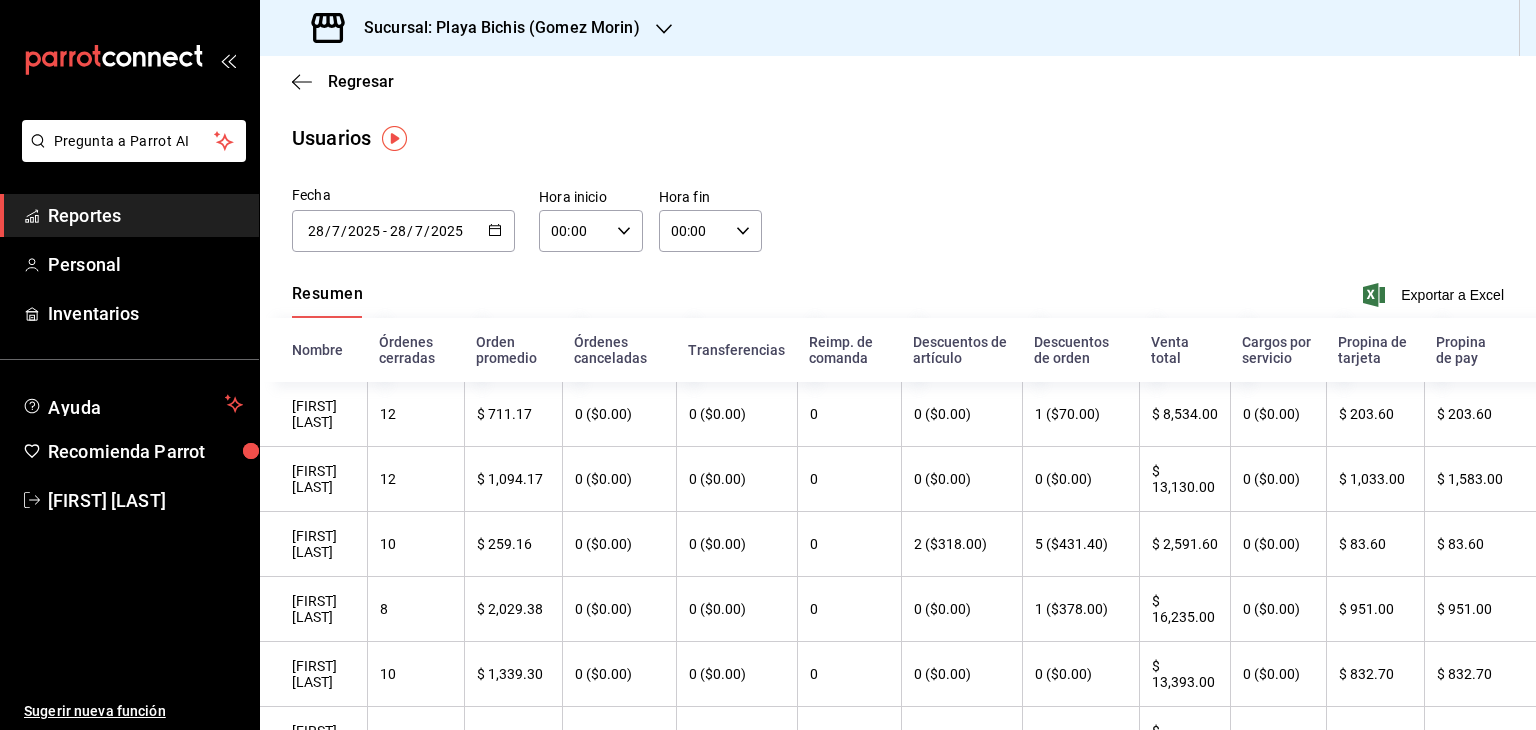 click on "Resumen Exportar a Excel" at bounding box center [898, 297] 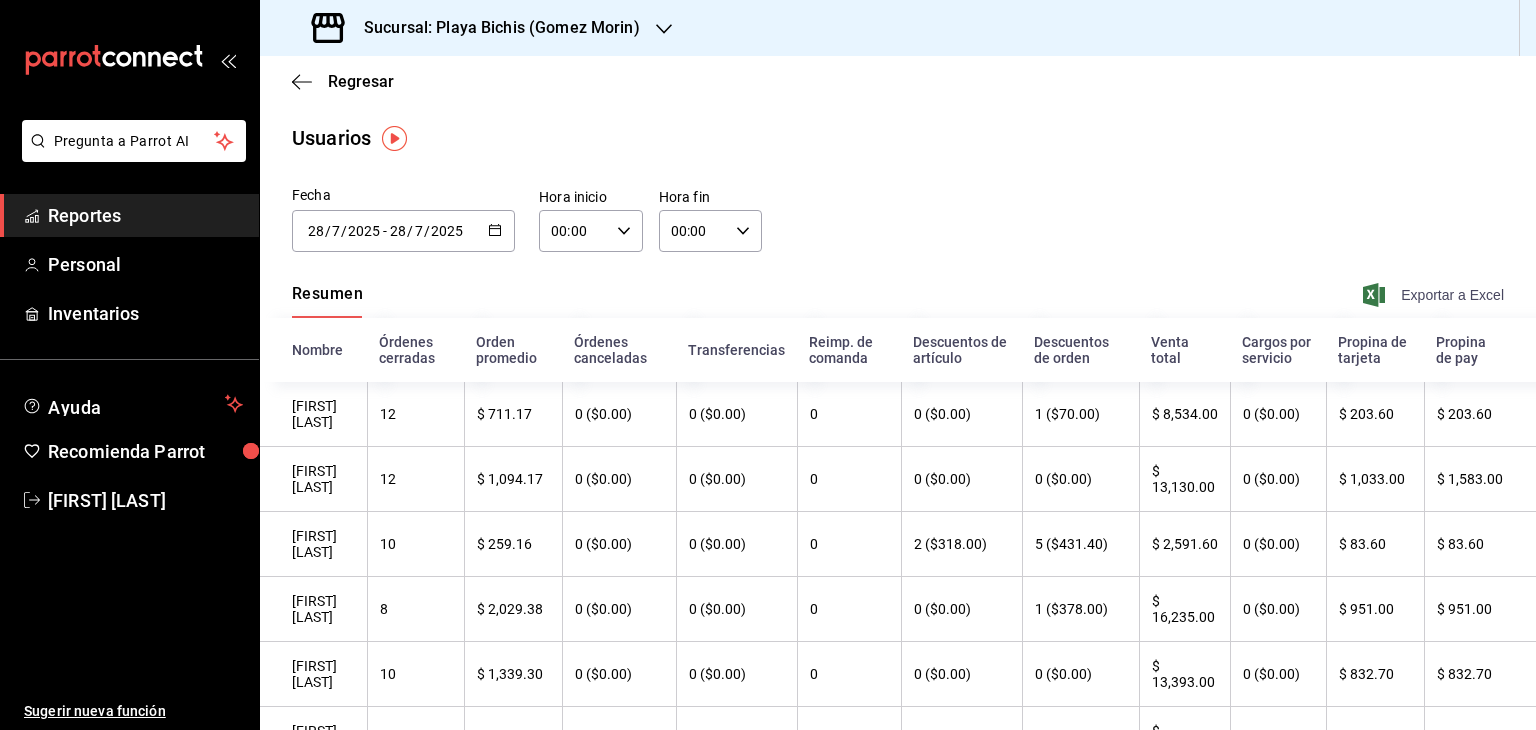 click on "Exportar a Excel" at bounding box center [1435, 295] 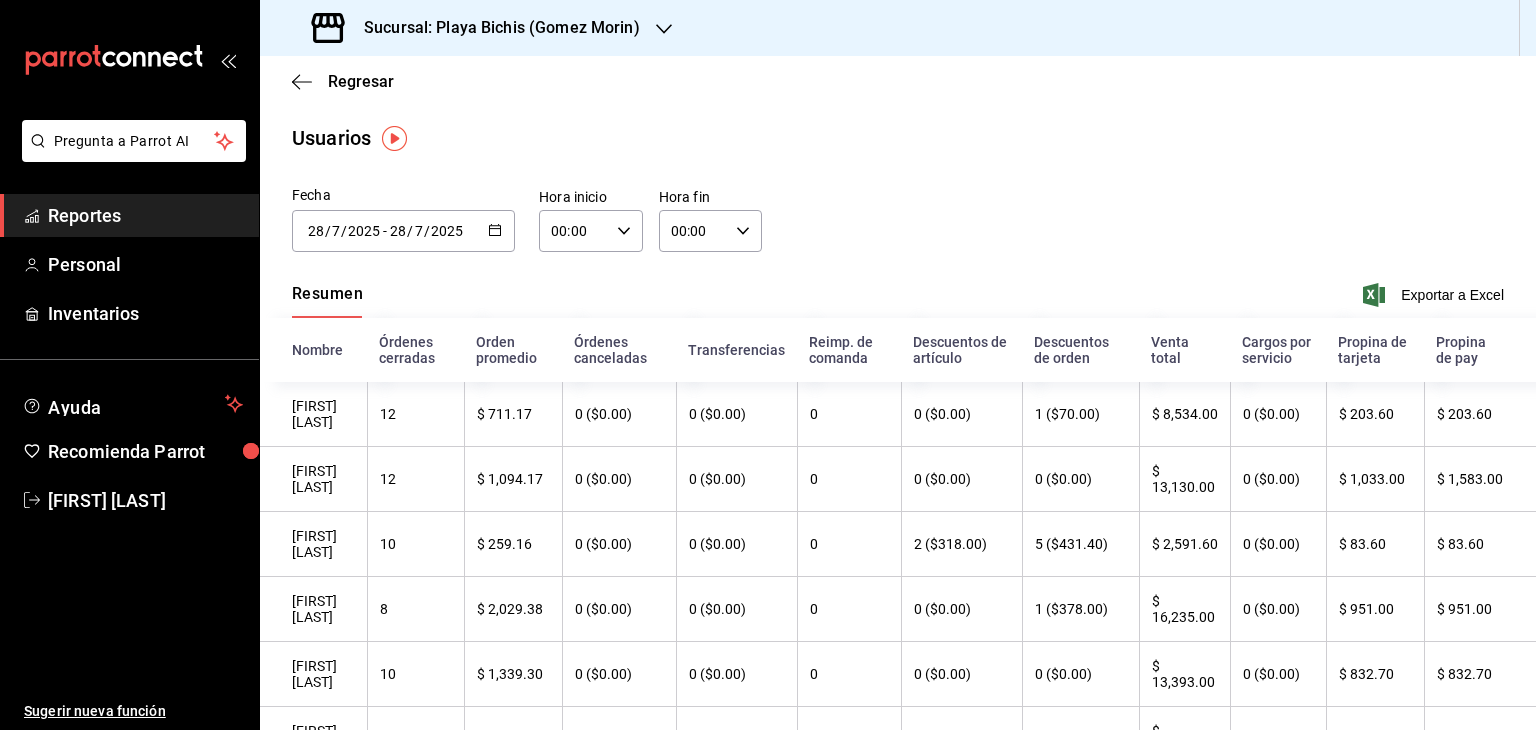 click 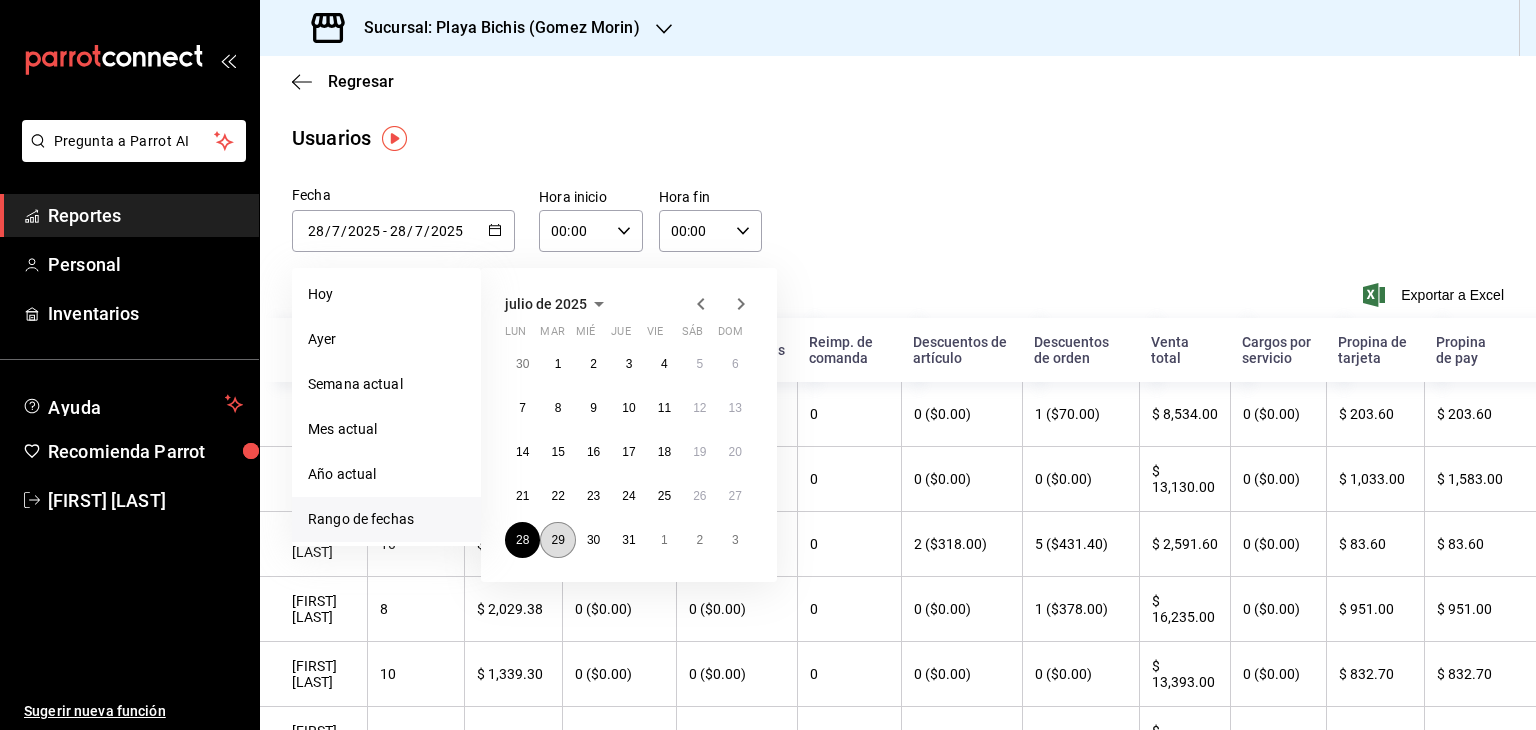 click on "29" at bounding box center [557, 540] 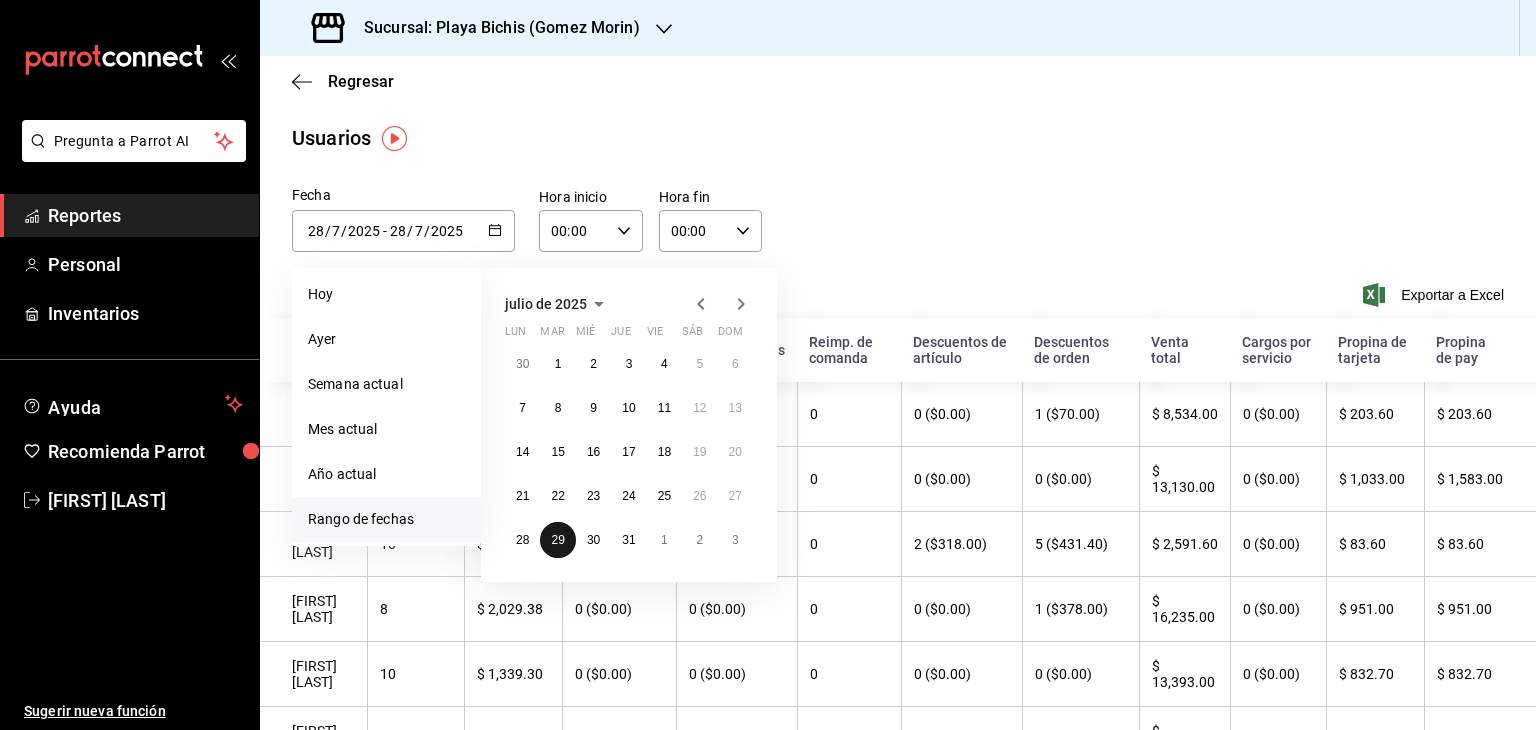 click on "29" at bounding box center [557, 540] 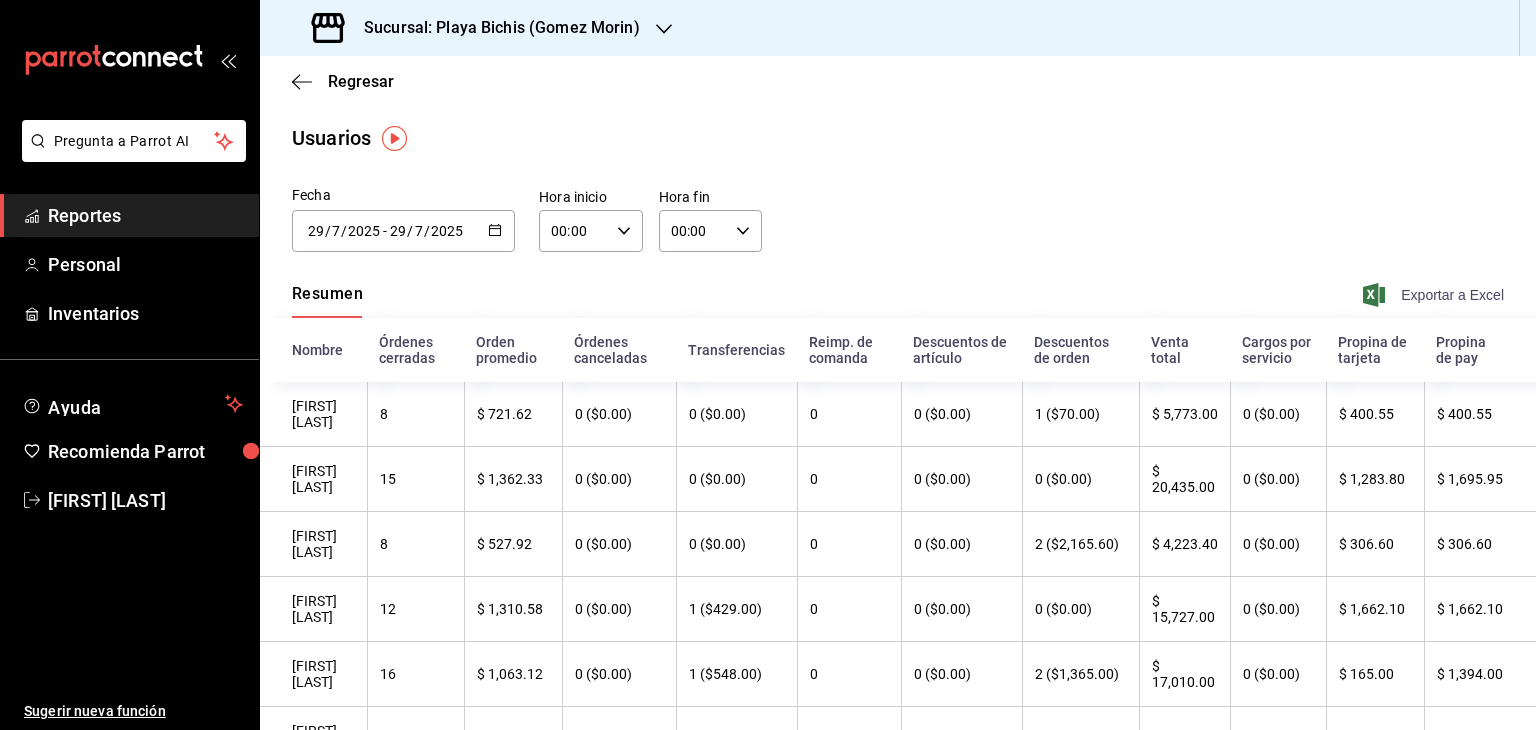click on "Exportar a Excel" at bounding box center (1435, 295) 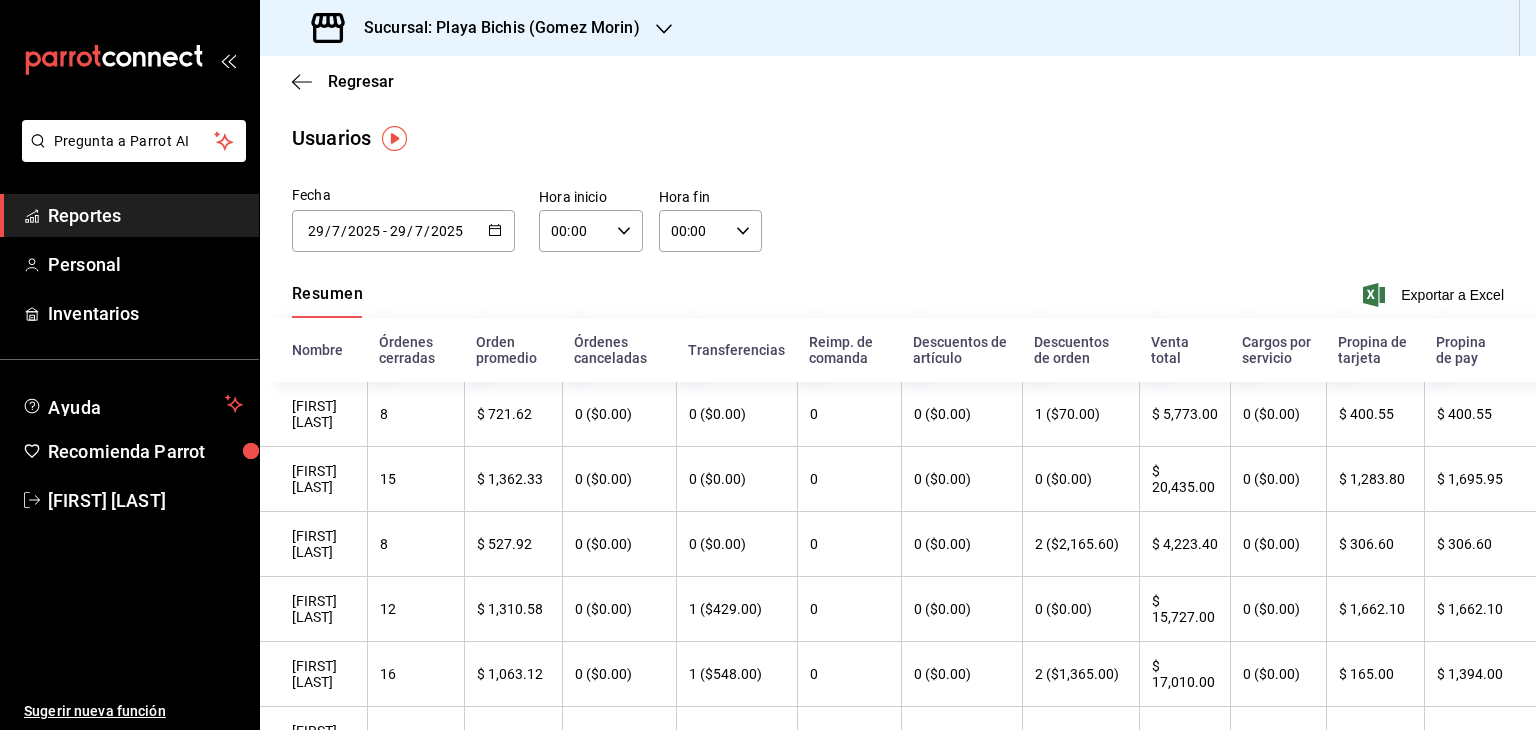 click 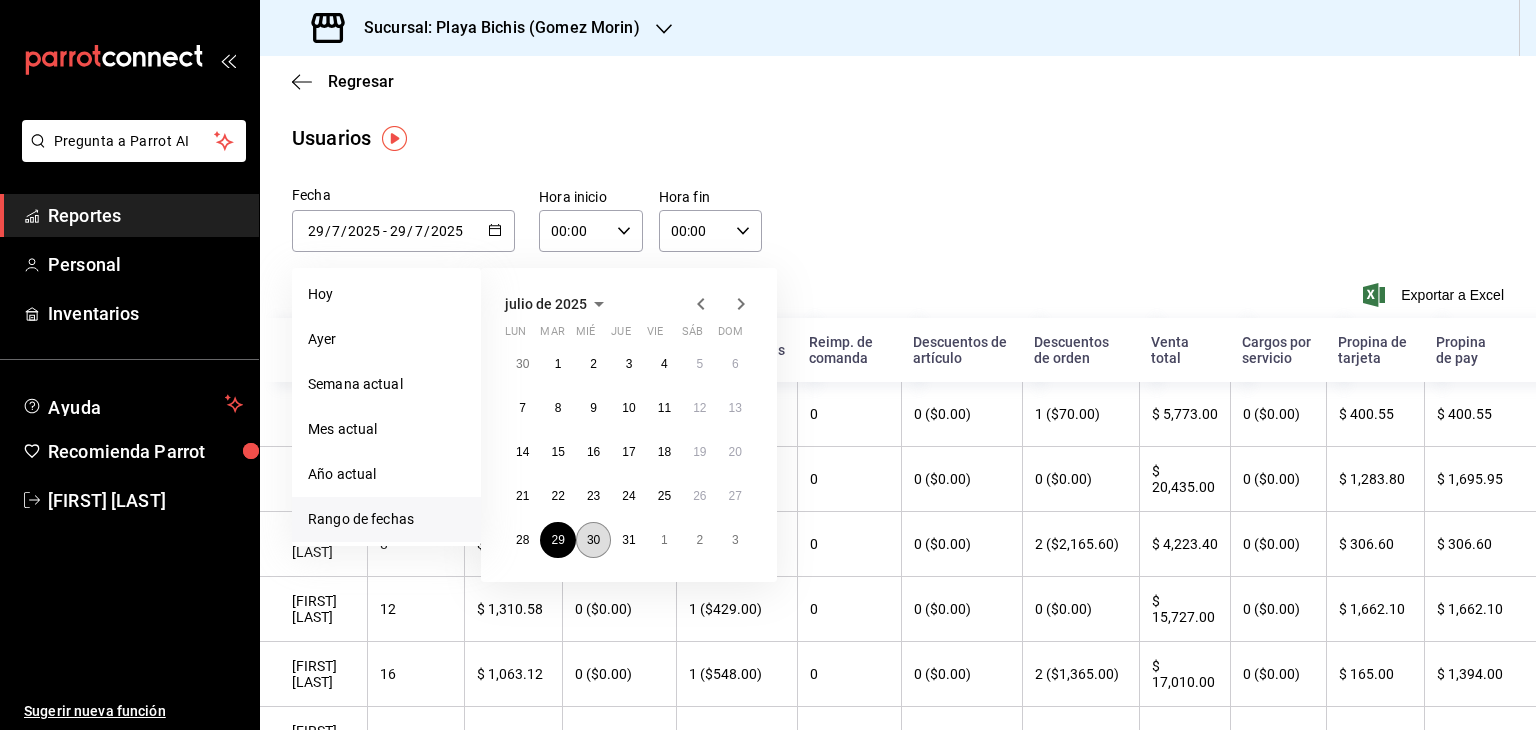 click on "30" at bounding box center (593, 540) 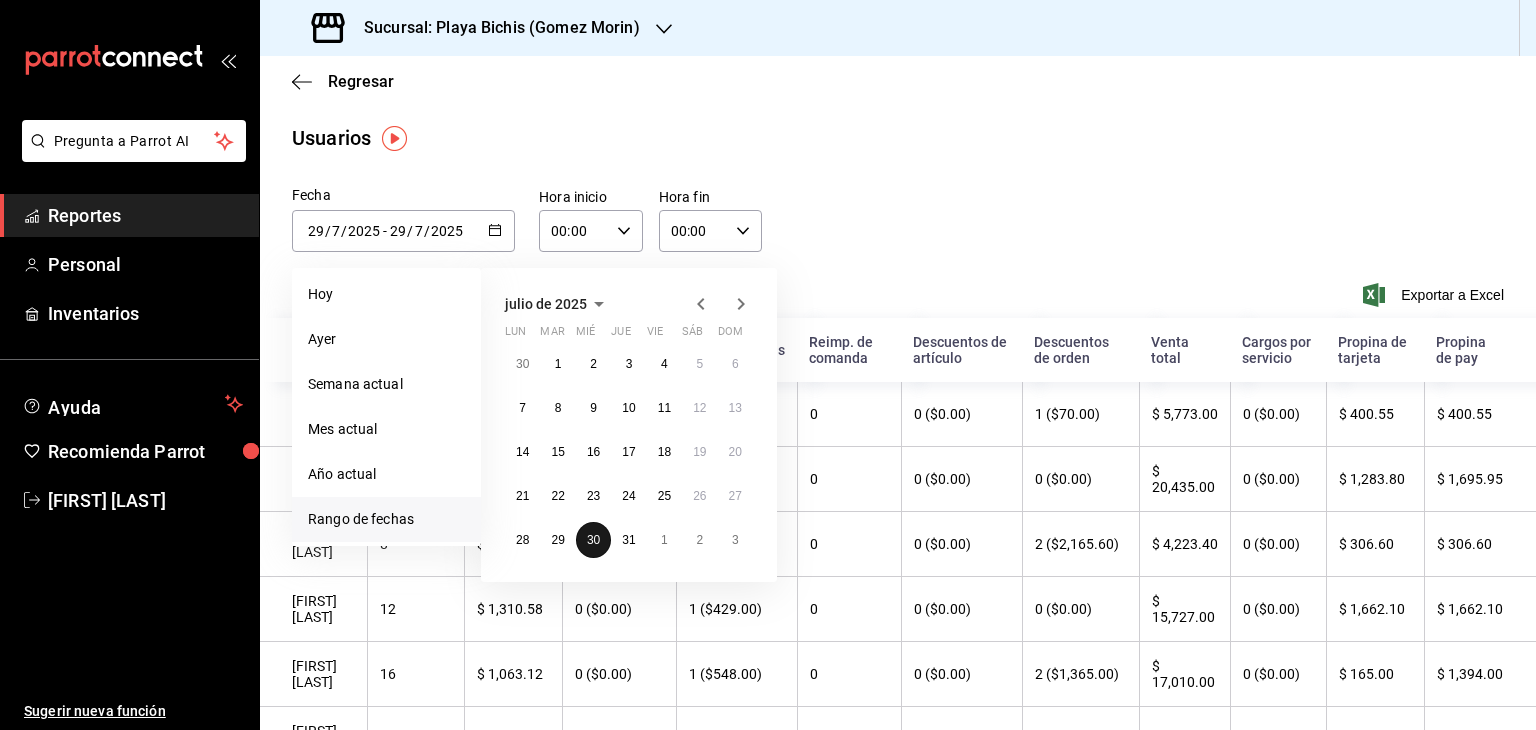 click on "30" at bounding box center (593, 540) 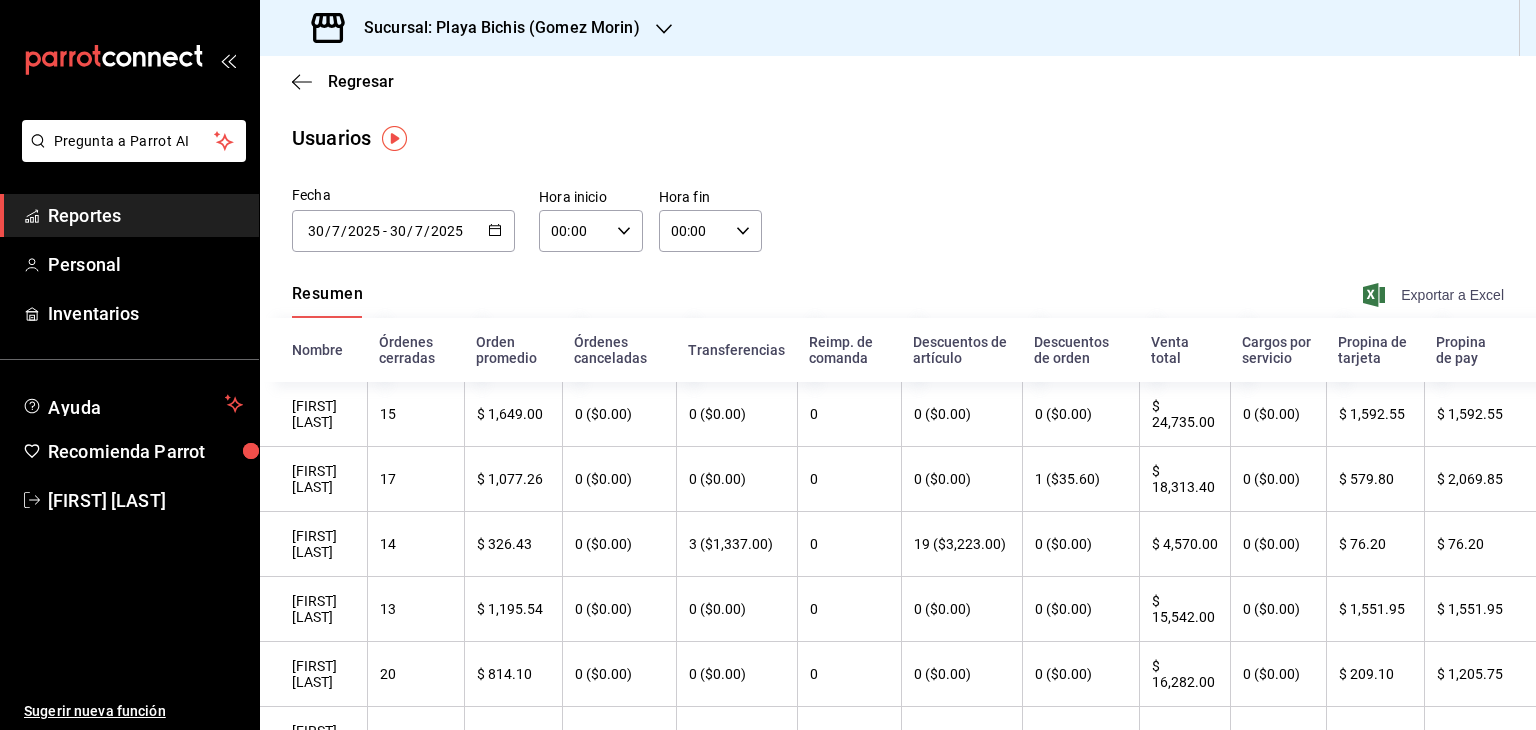 click on "Exportar a Excel" at bounding box center [1435, 295] 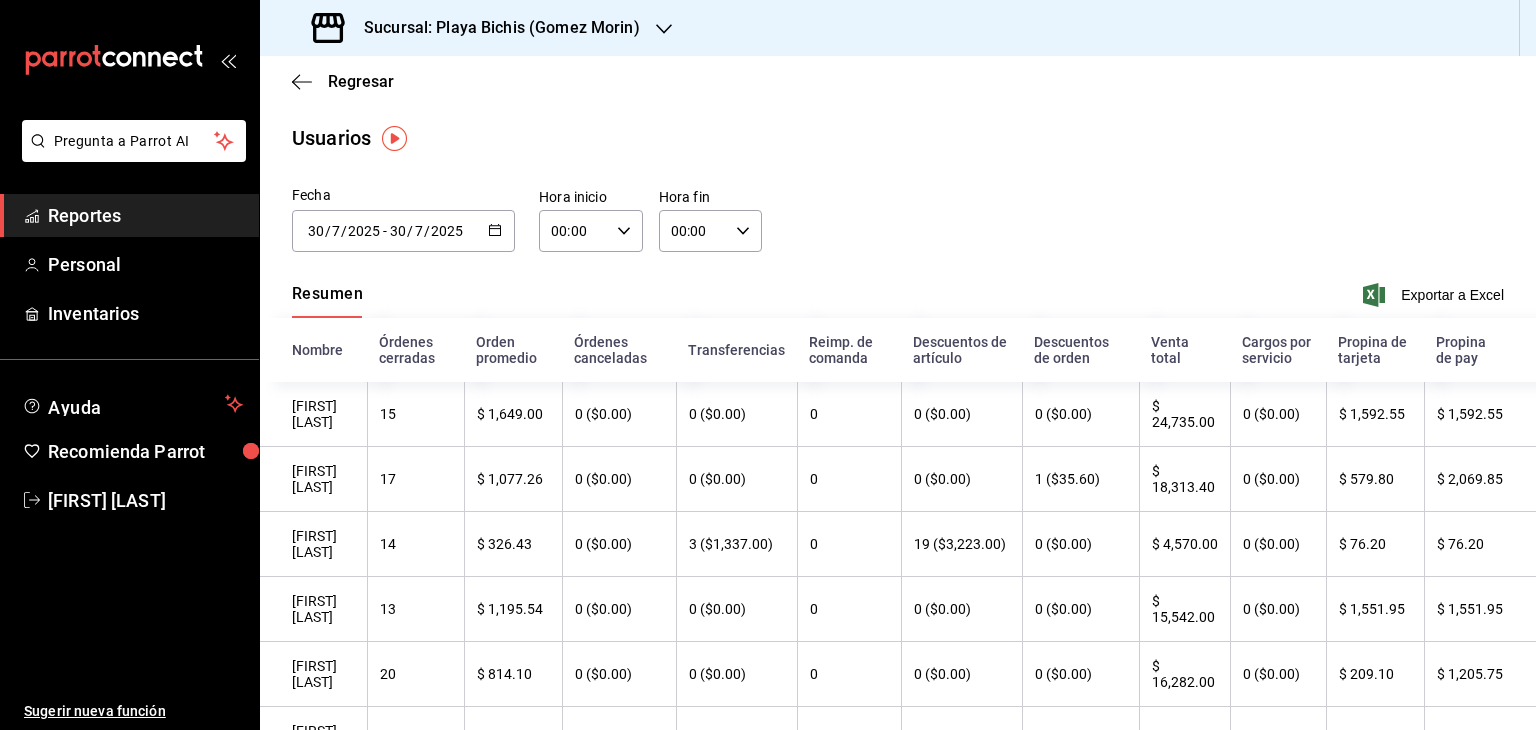 click 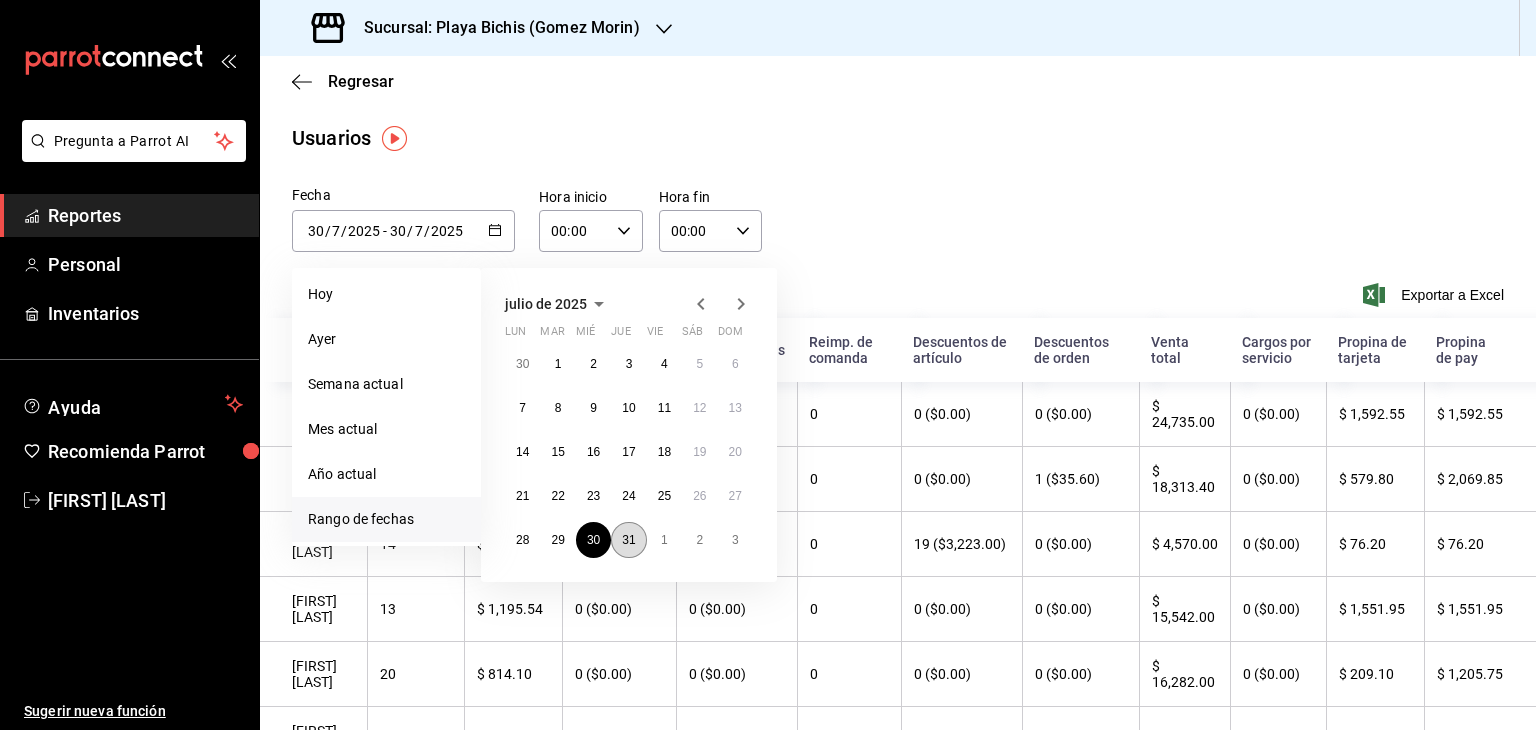 click on "31" at bounding box center [628, 540] 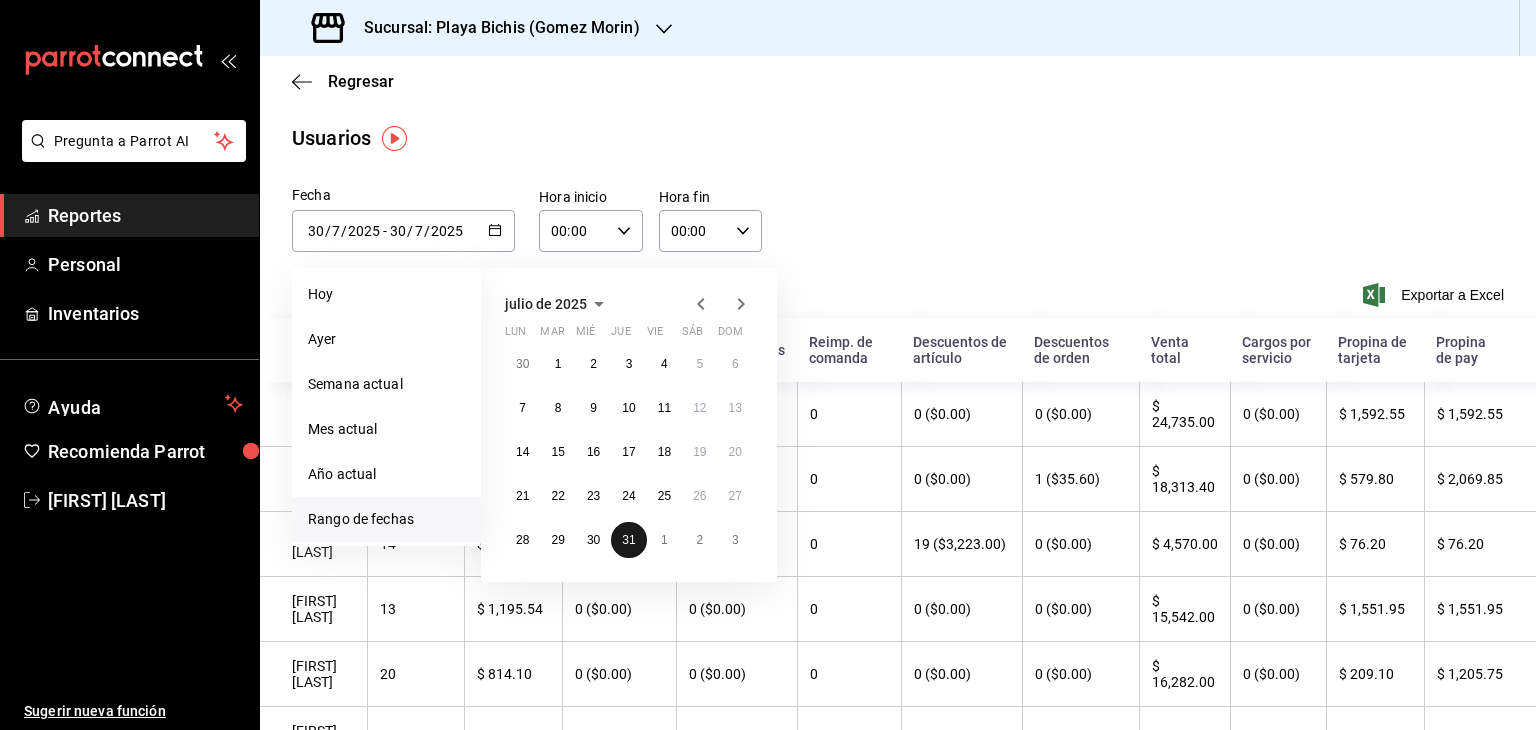 click on "31" at bounding box center (628, 540) 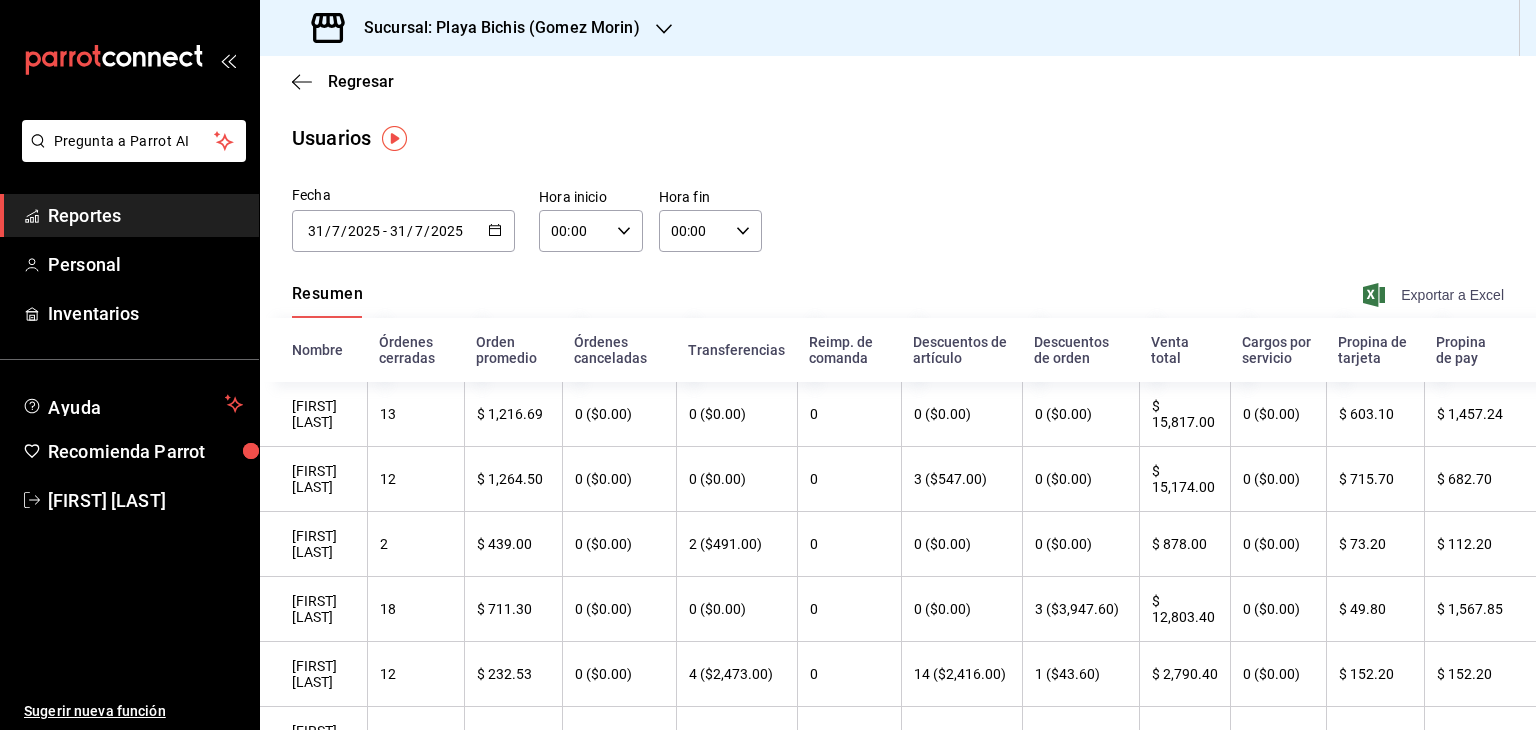 click on "Exportar a Excel" at bounding box center (1435, 295) 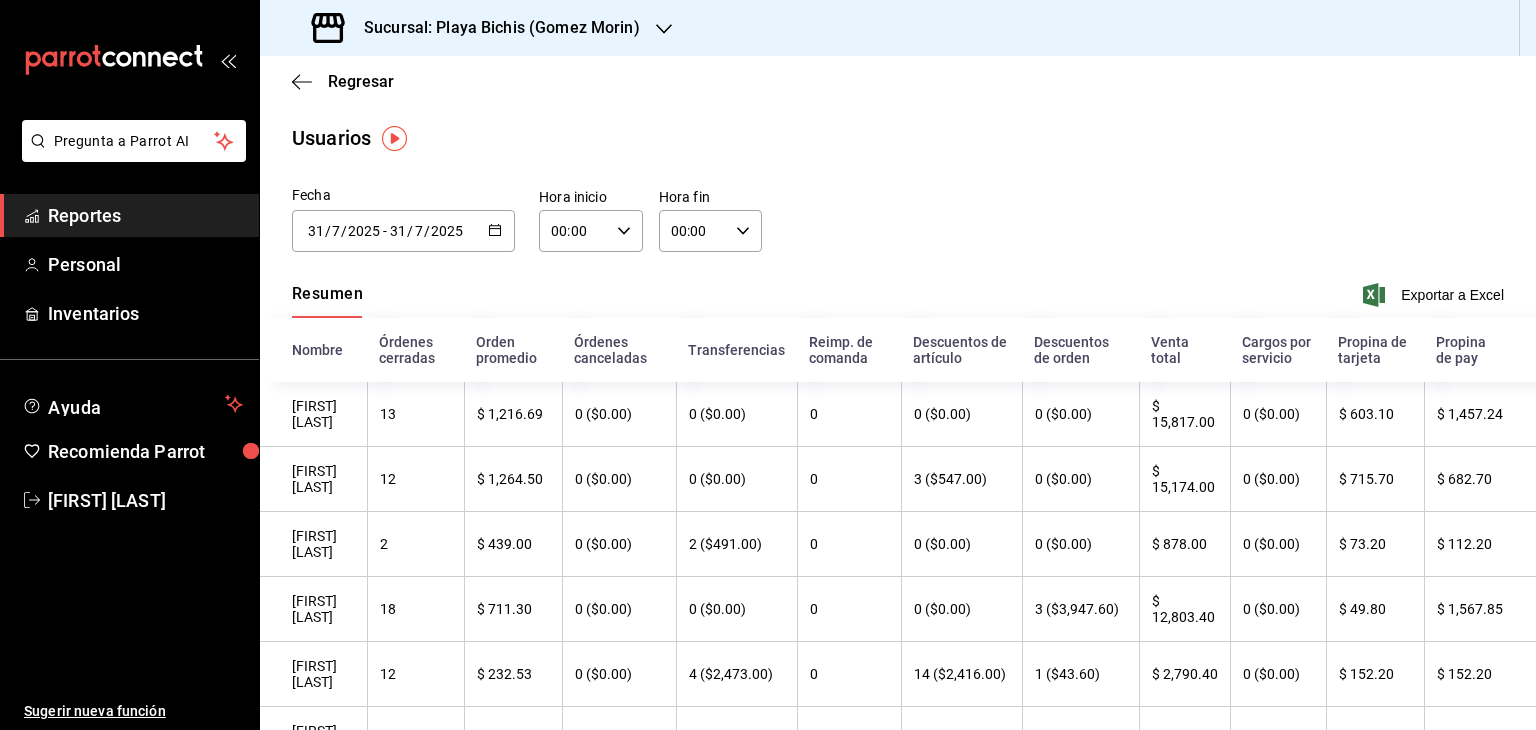 click 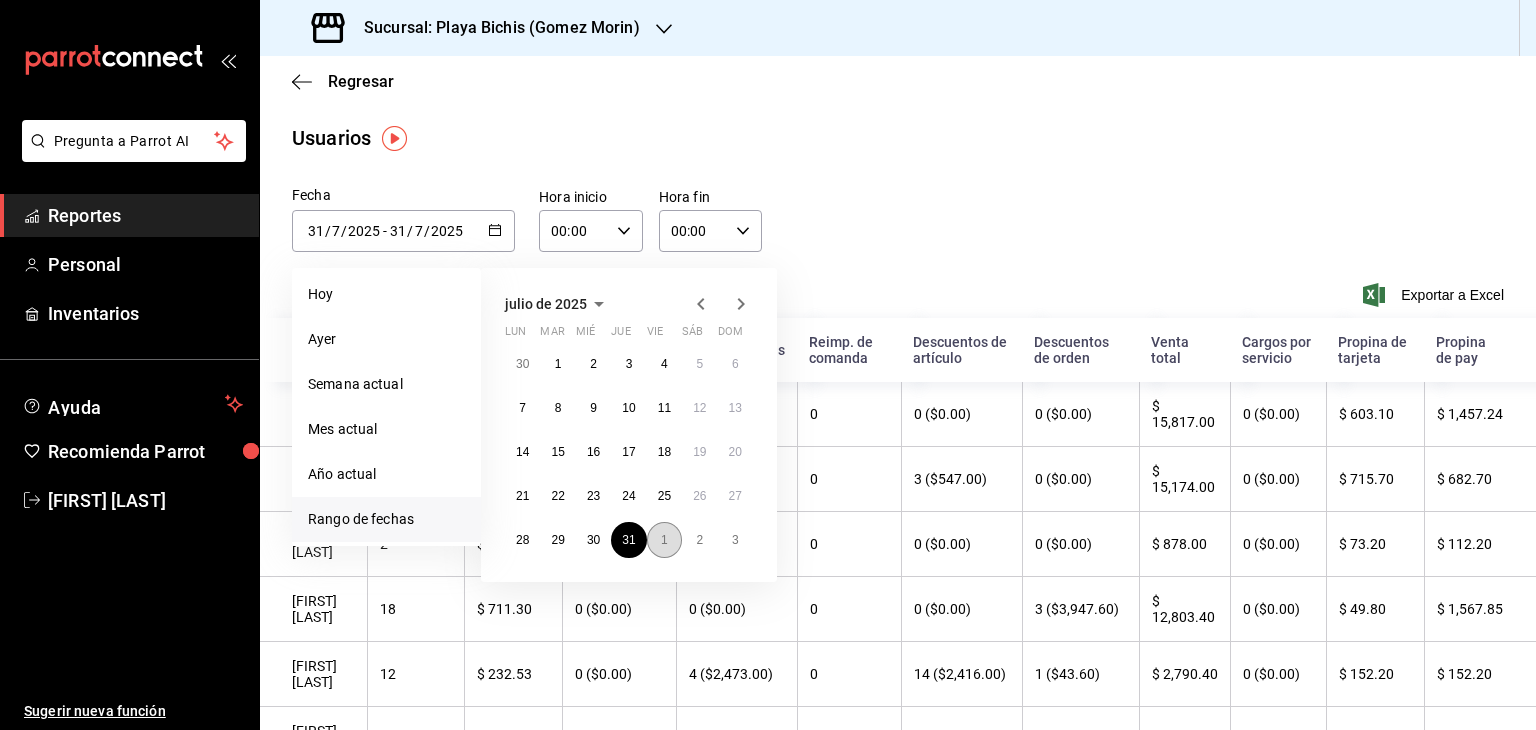 click on "1" at bounding box center (664, 540) 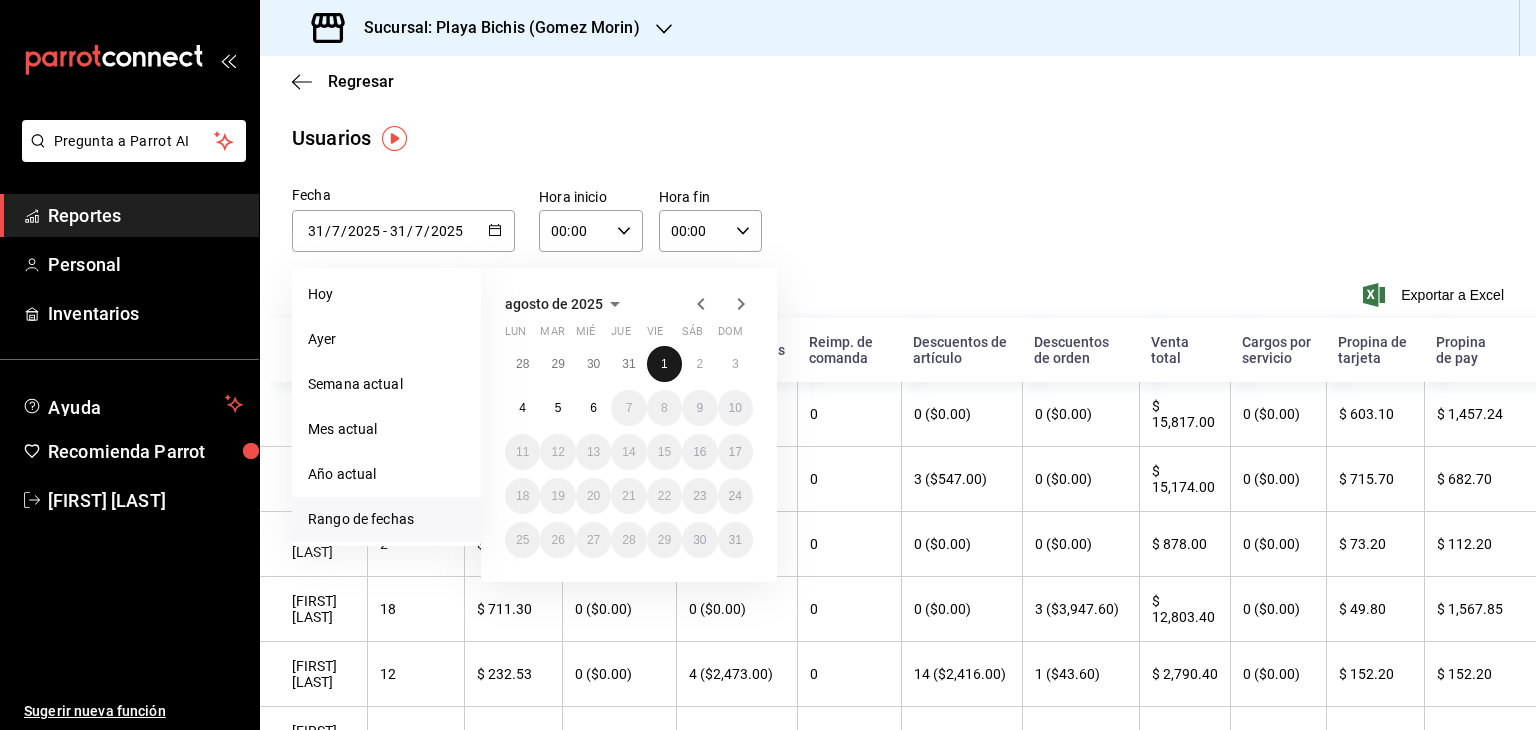 click on "1" at bounding box center (664, 364) 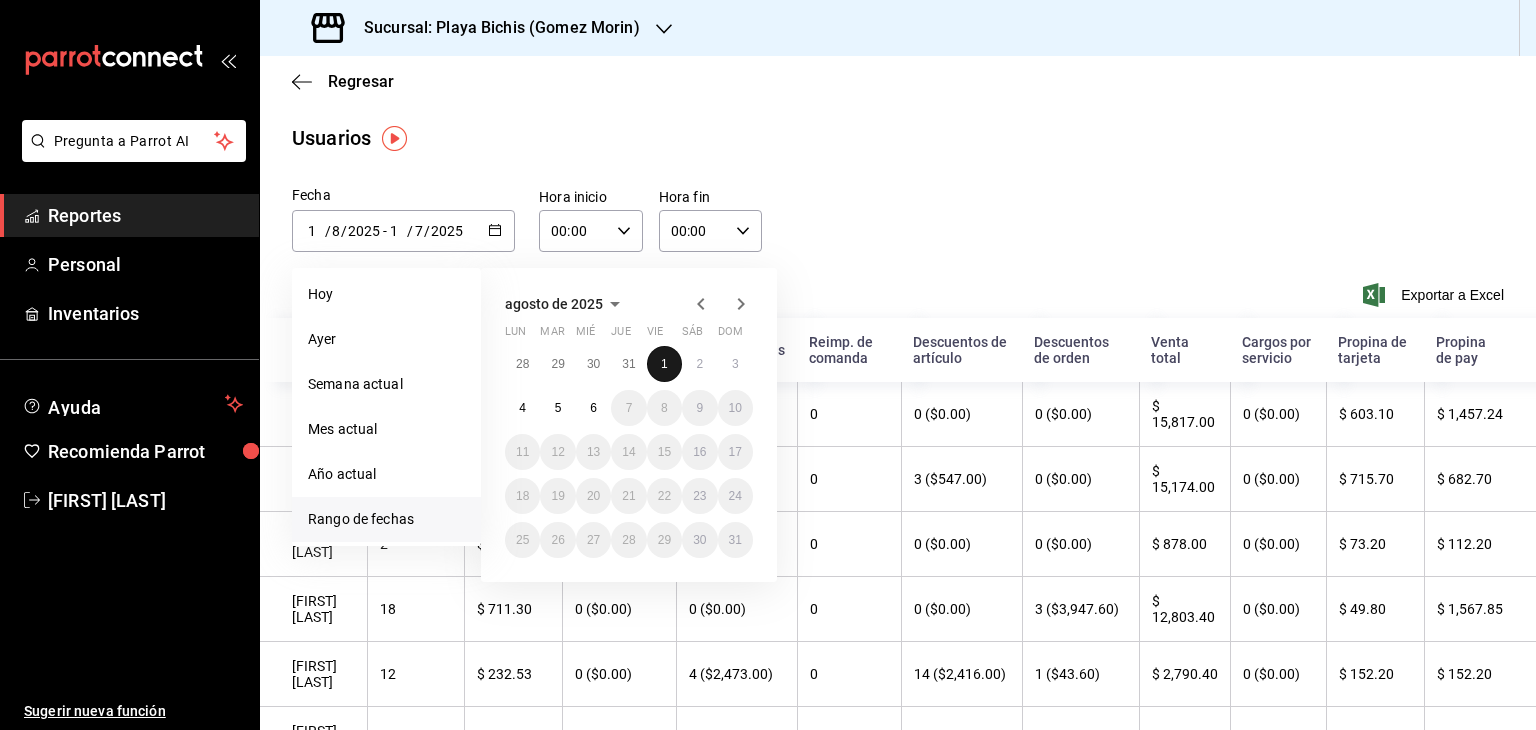 type on "8" 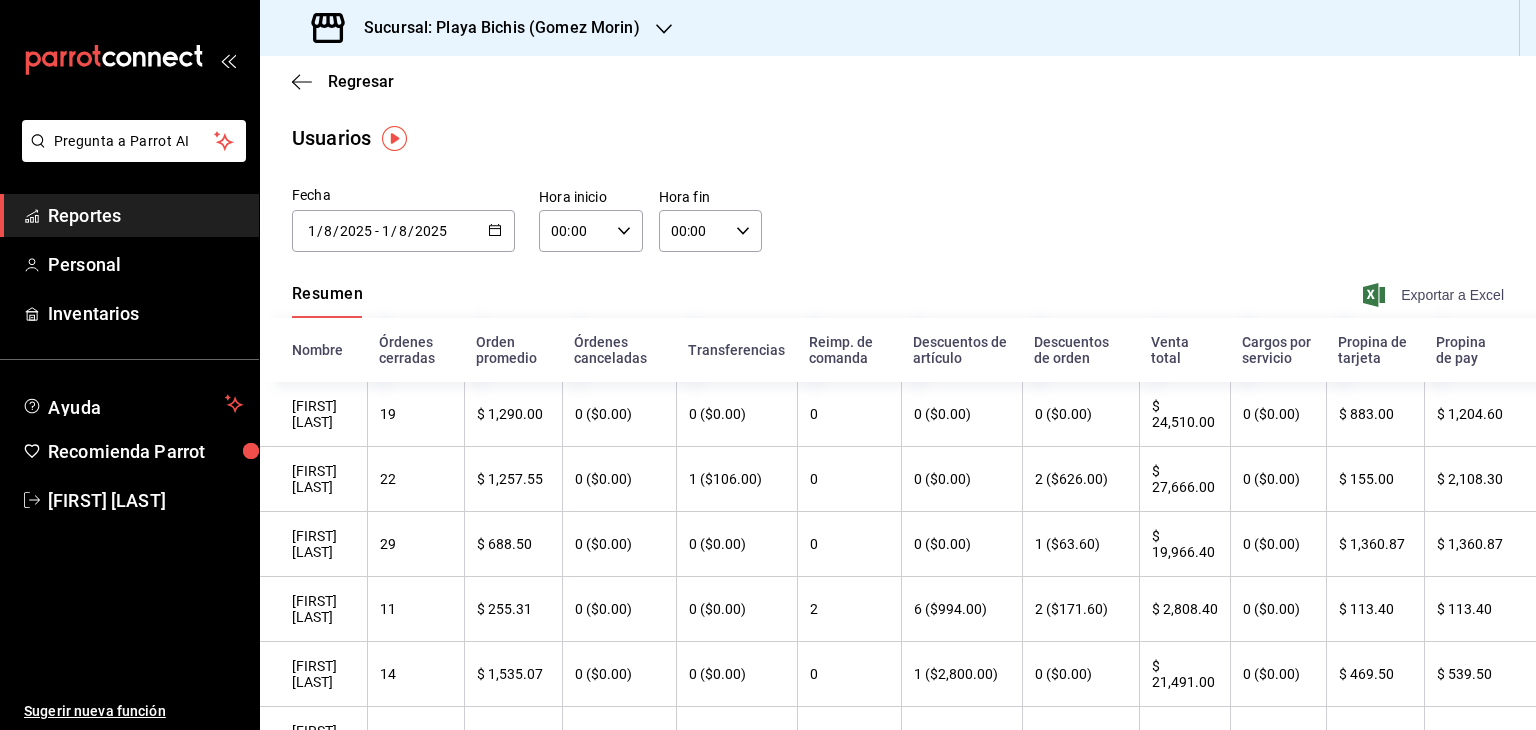 click on "Exportar a Excel" at bounding box center [1435, 295] 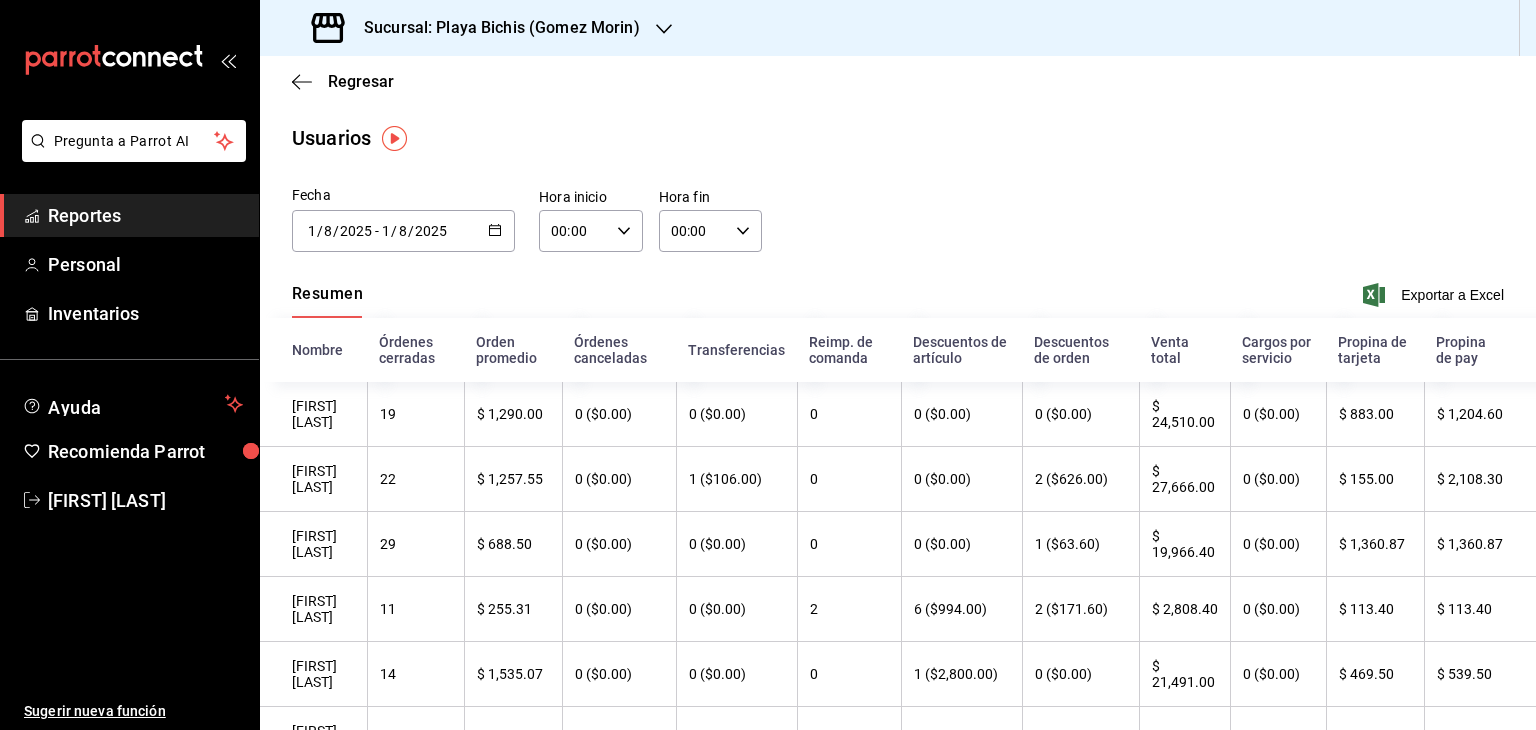 click 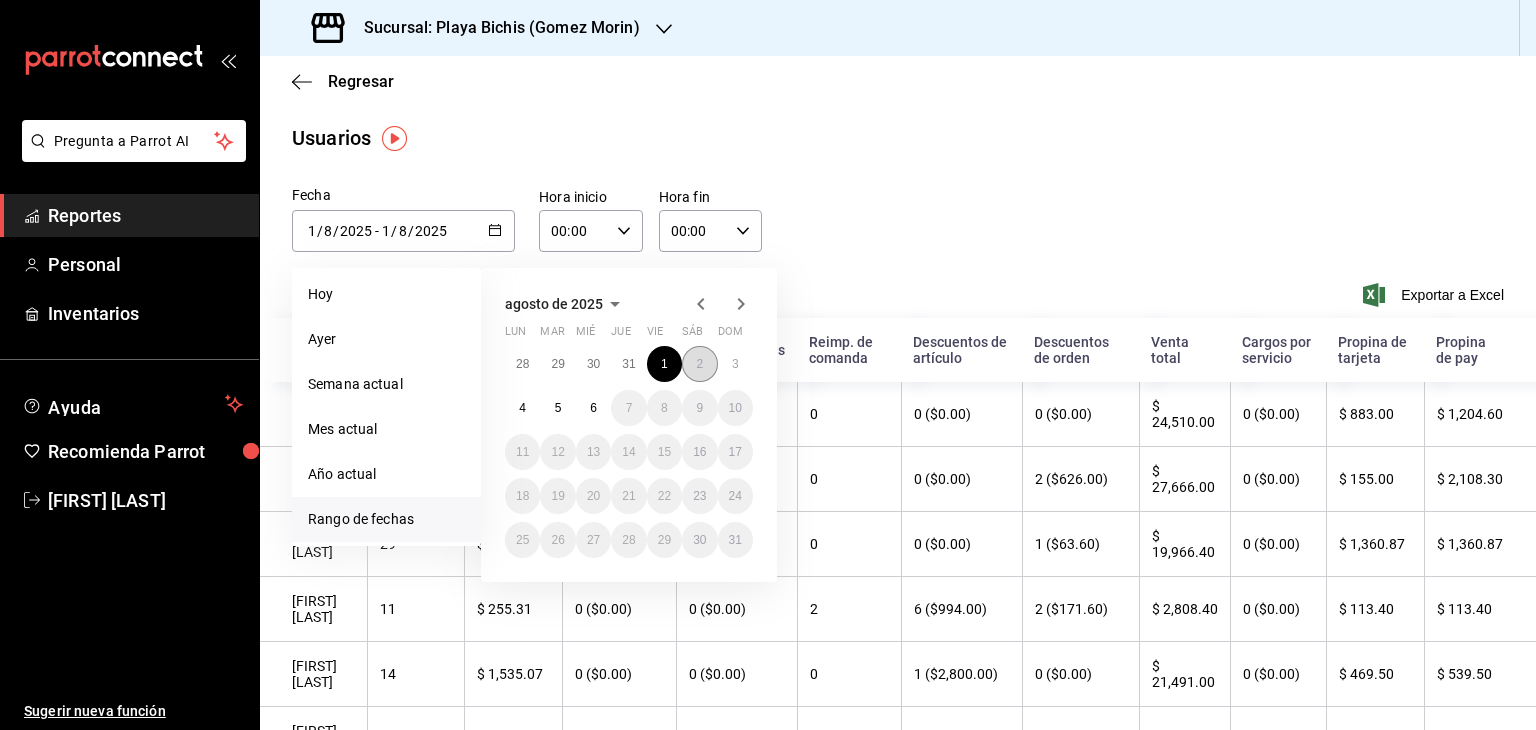 click on "2" at bounding box center (699, 364) 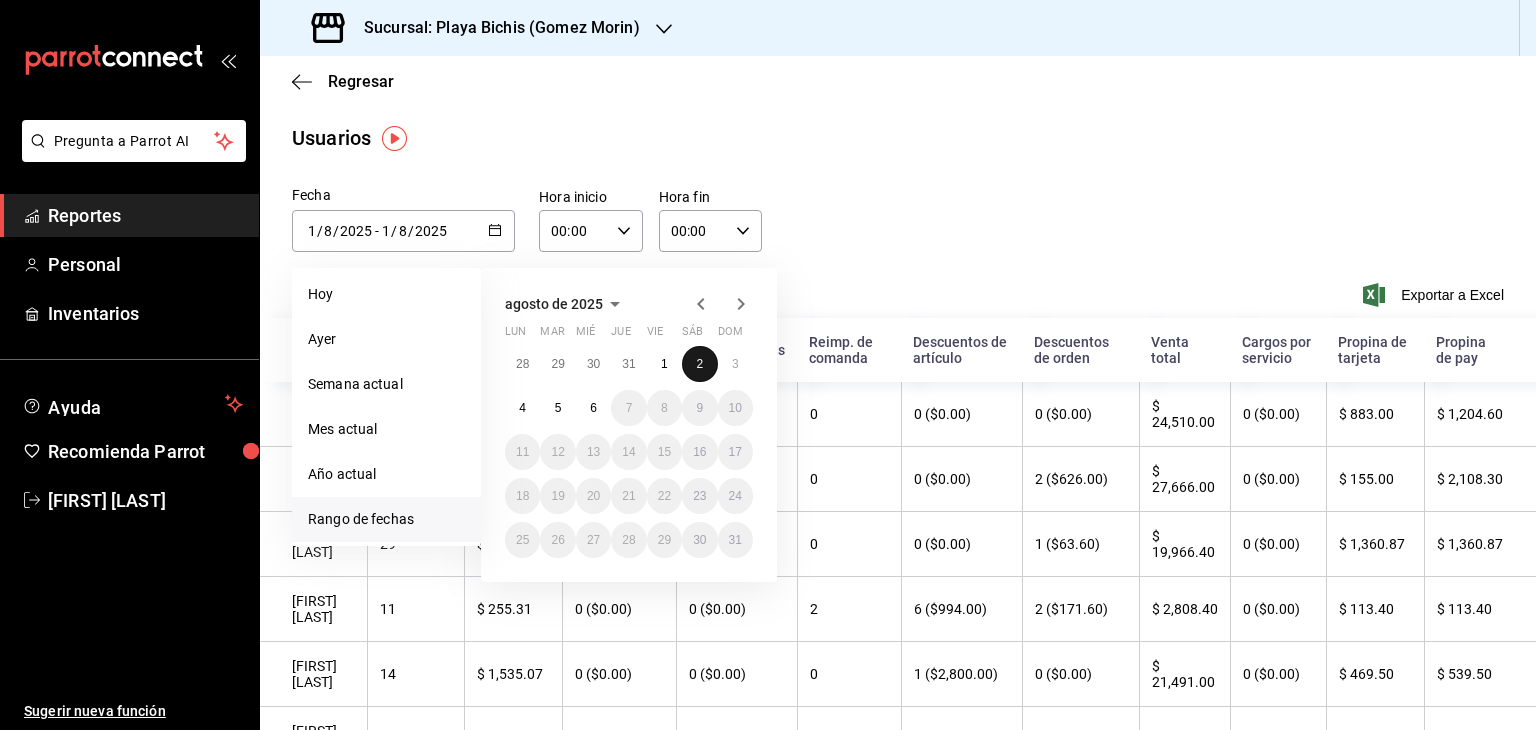 click on "2" at bounding box center [699, 364] 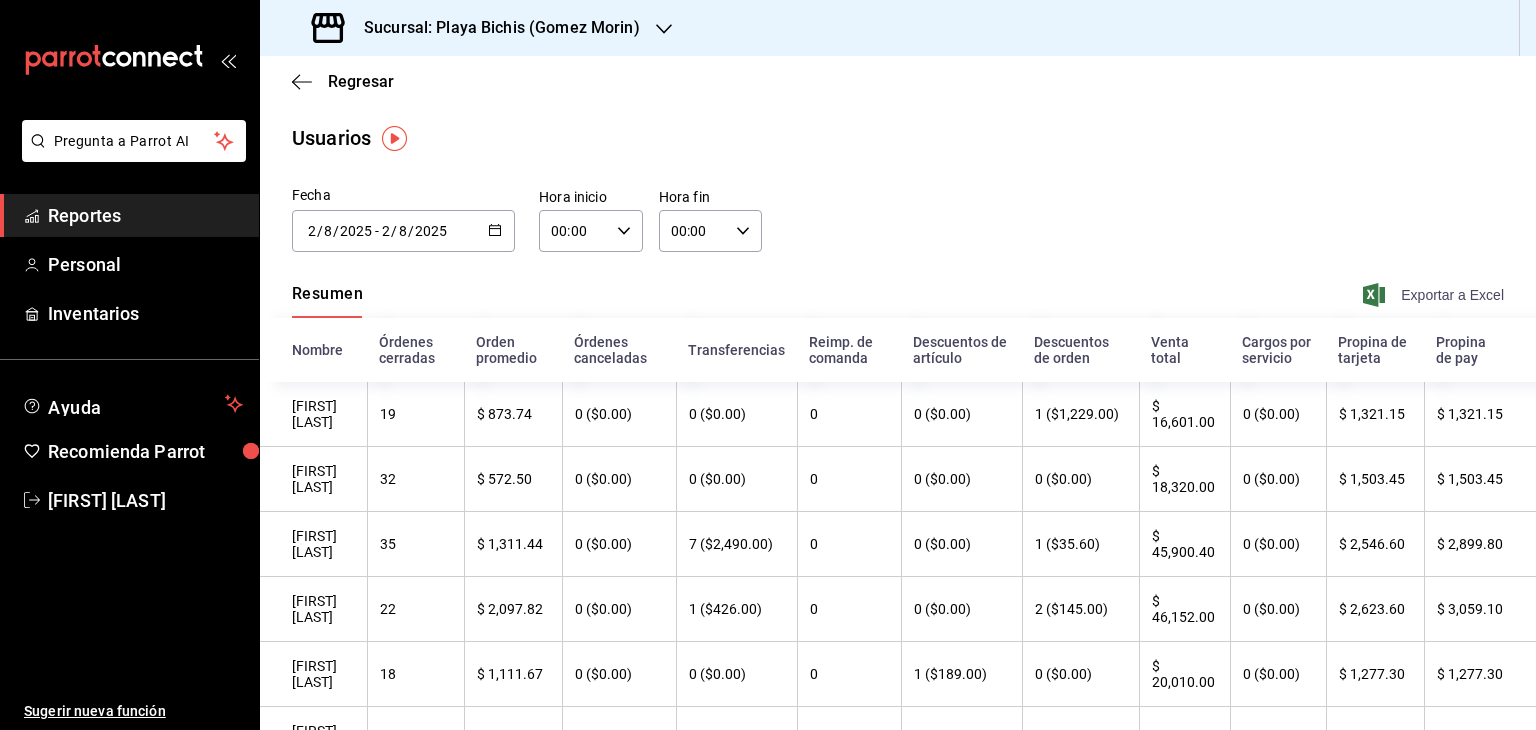 click on "Exportar a Excel" at bounding box center (1435, 295) 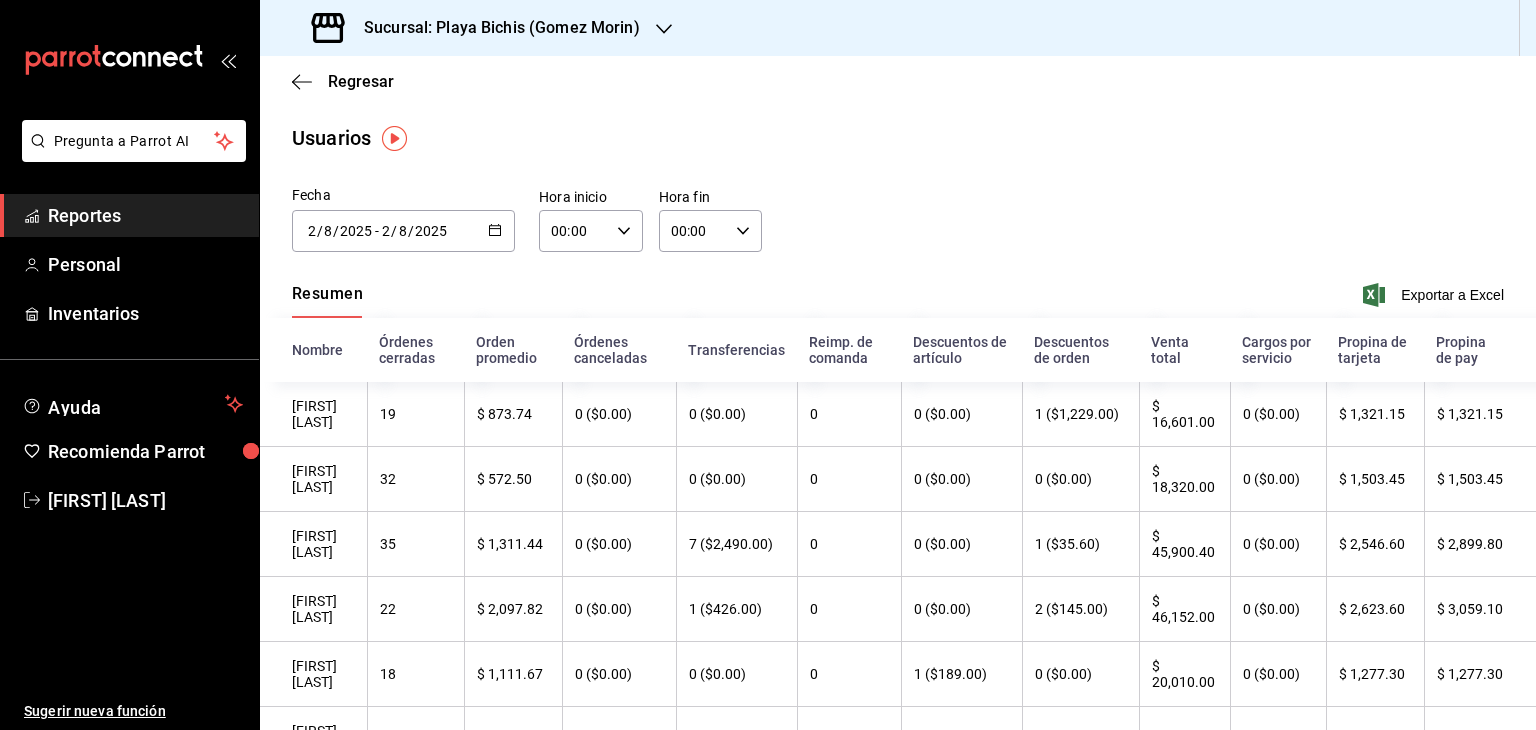click 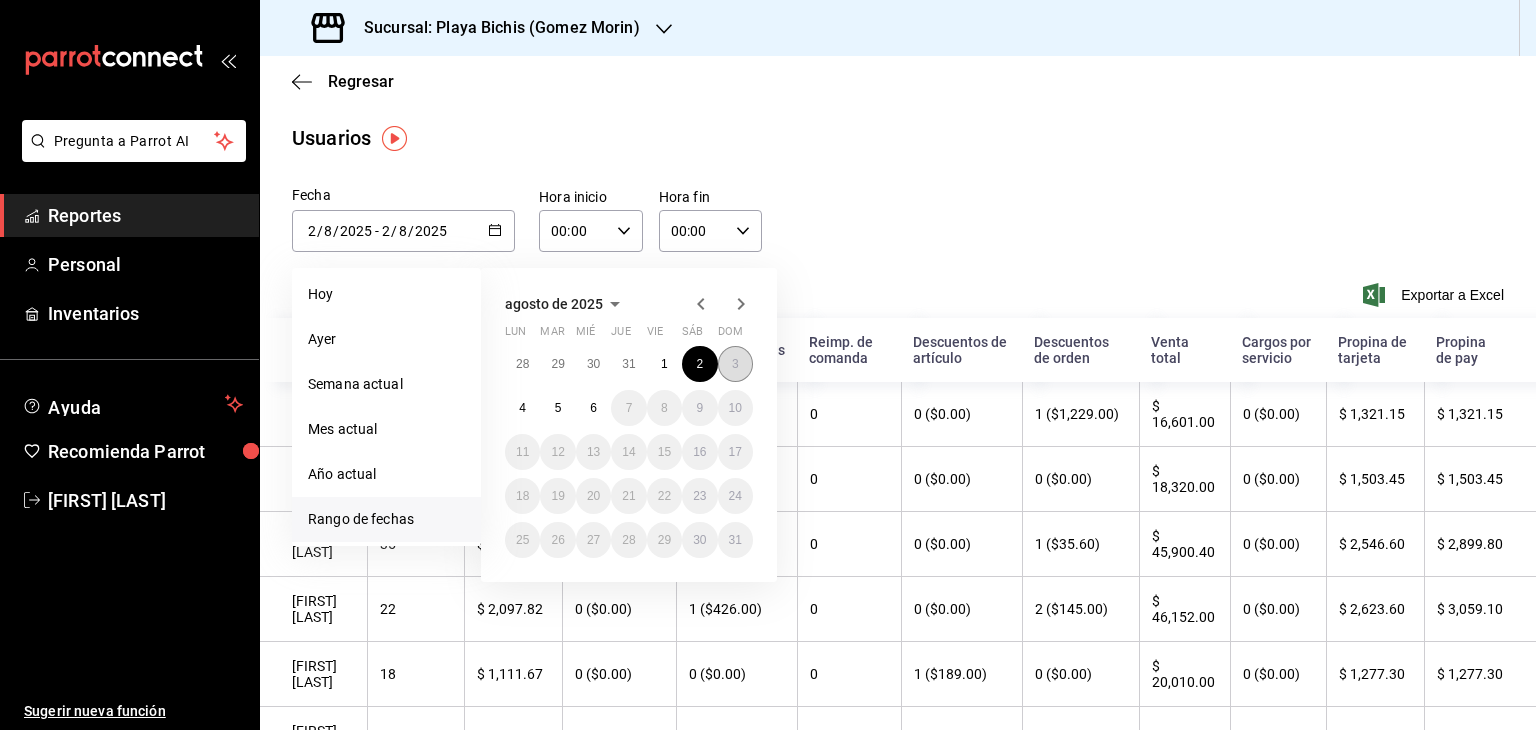 click on "3" at bounding box center (735, 364) 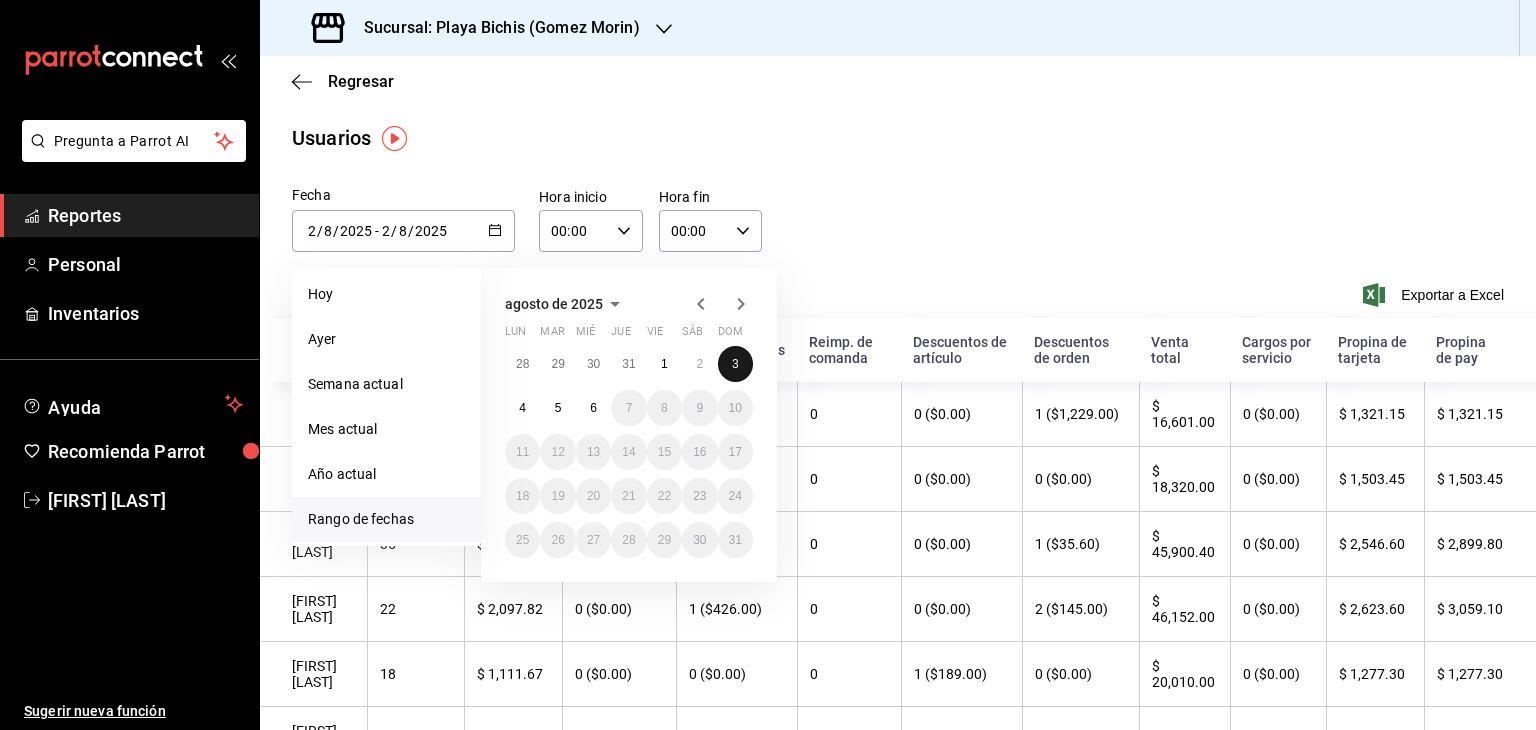 click on "3" at bounding box center [735, 364] 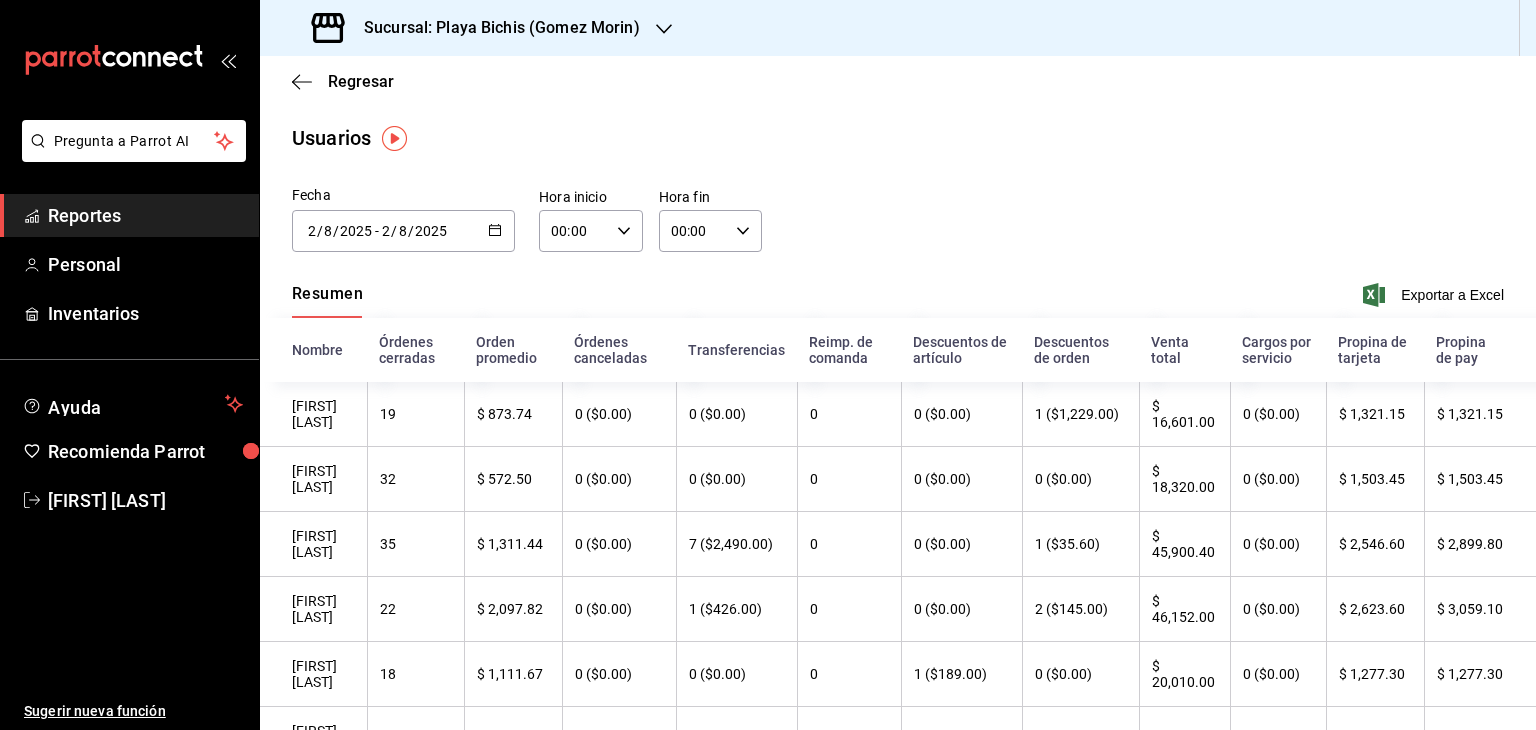 type on "2025-08-03" 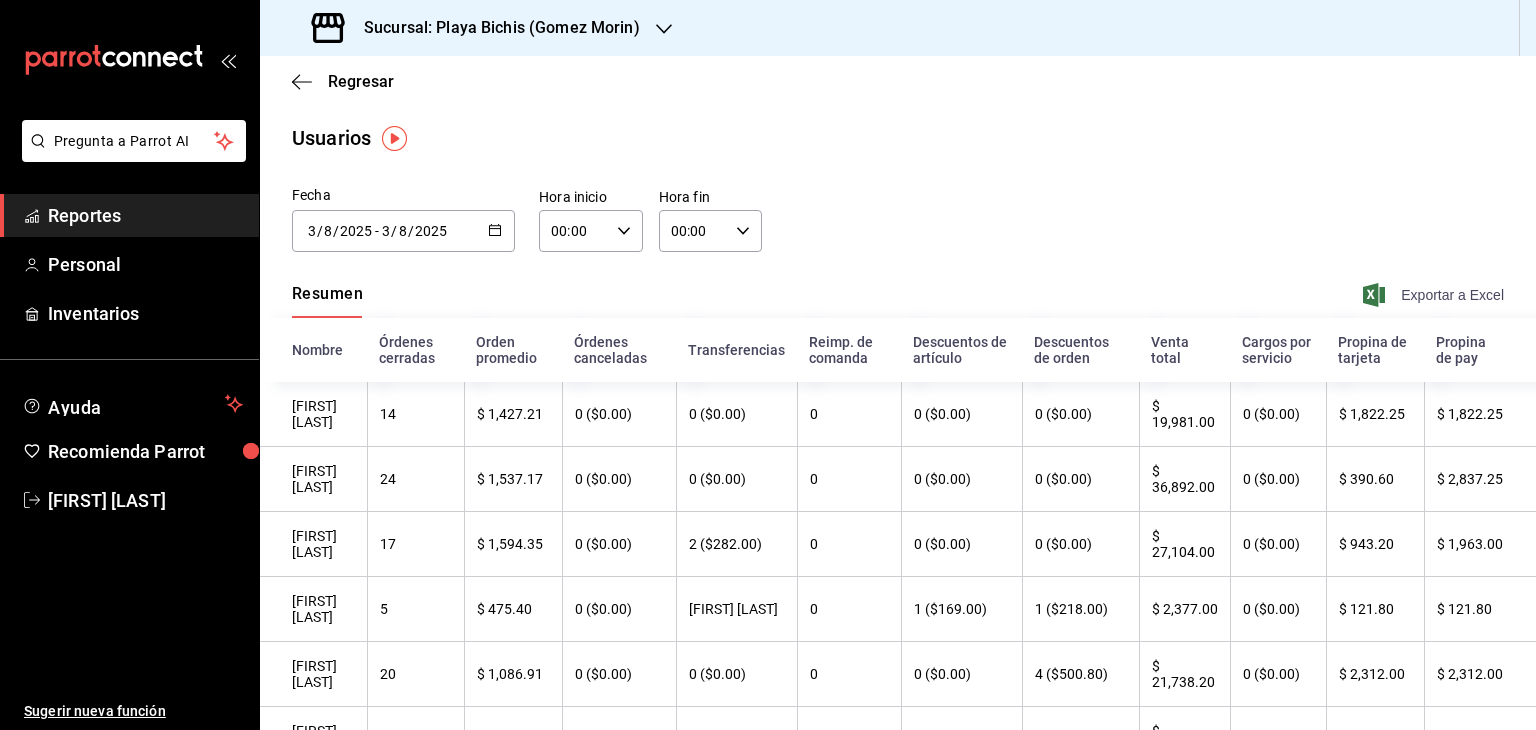 click on "Exportar a Excel" at bounding box center [1435, 295] 